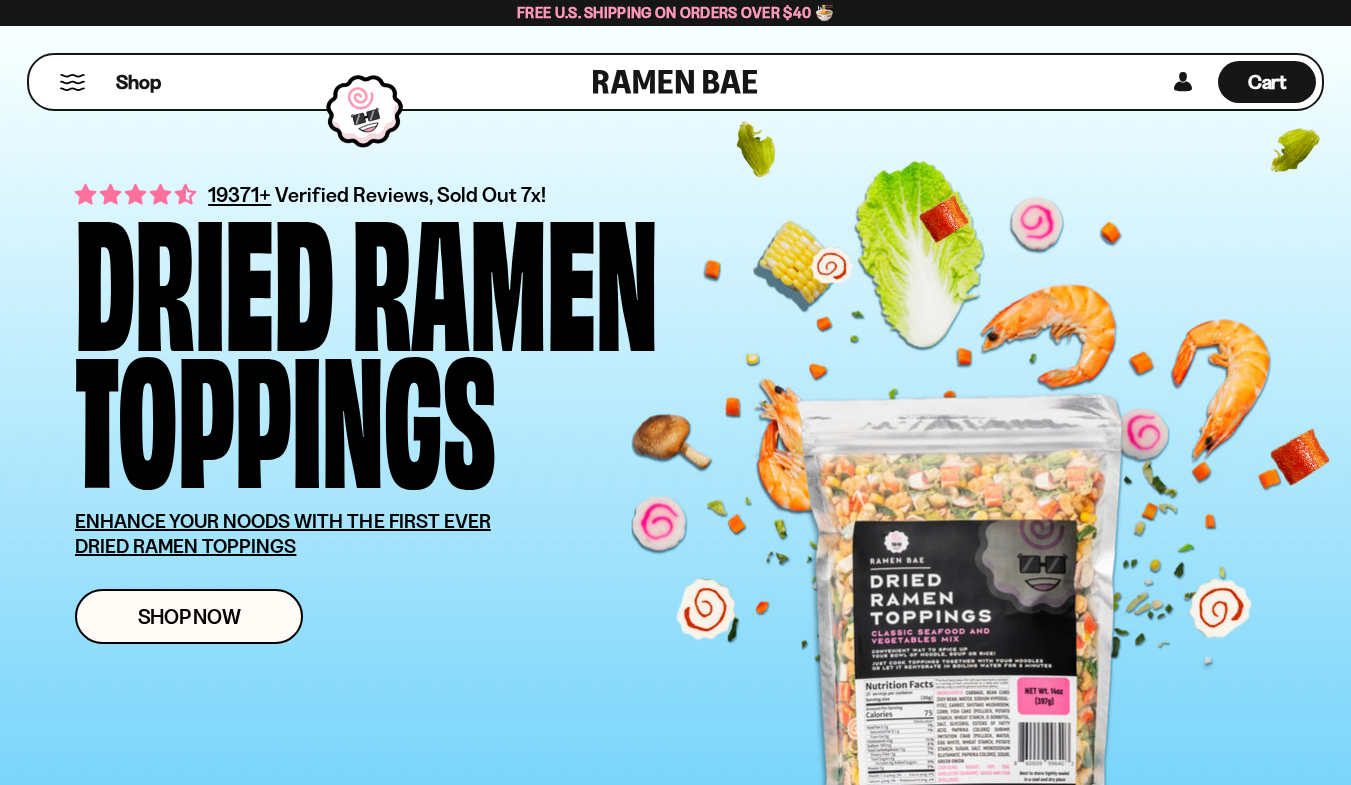 scroll, scrollTop: 0, scrollLeft: 0, axis: both 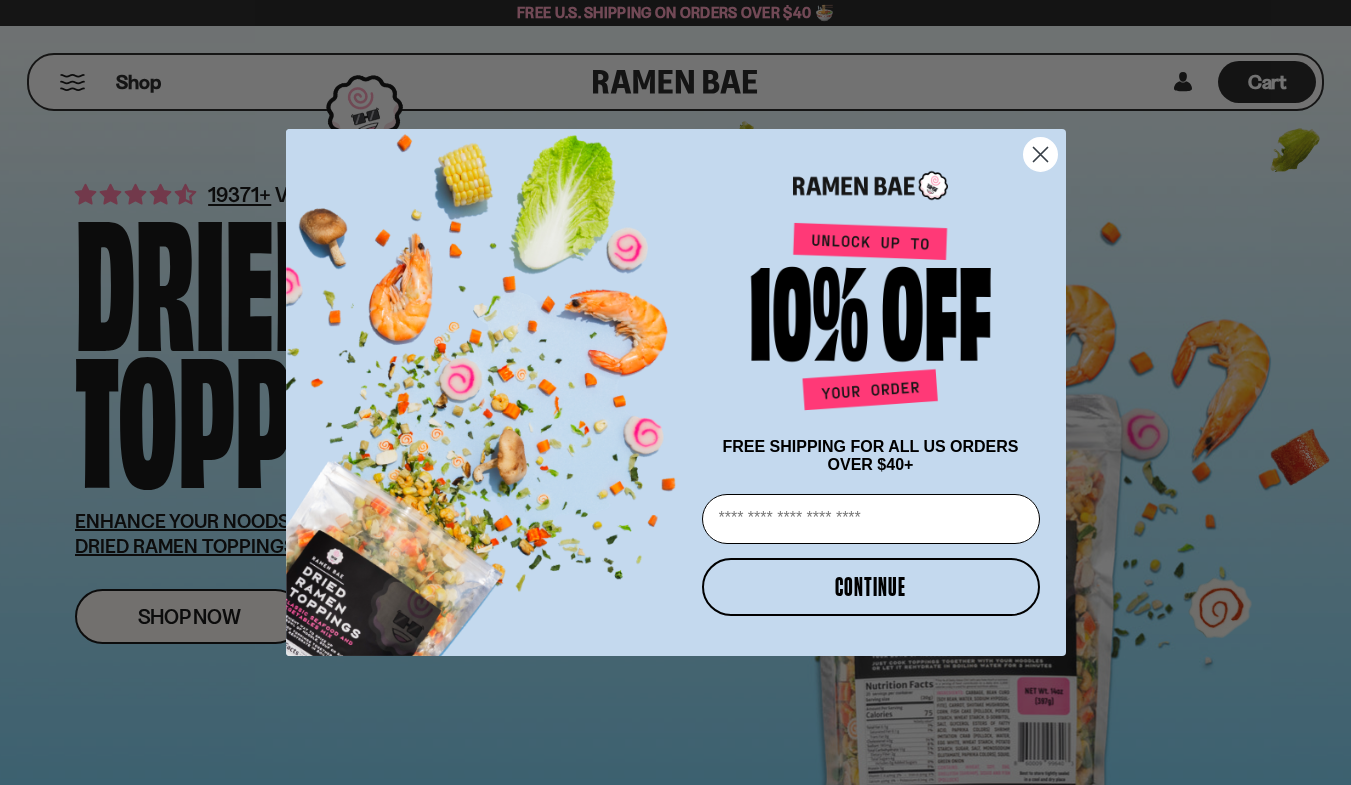 click on "Email" at bounding box center [871, 519] 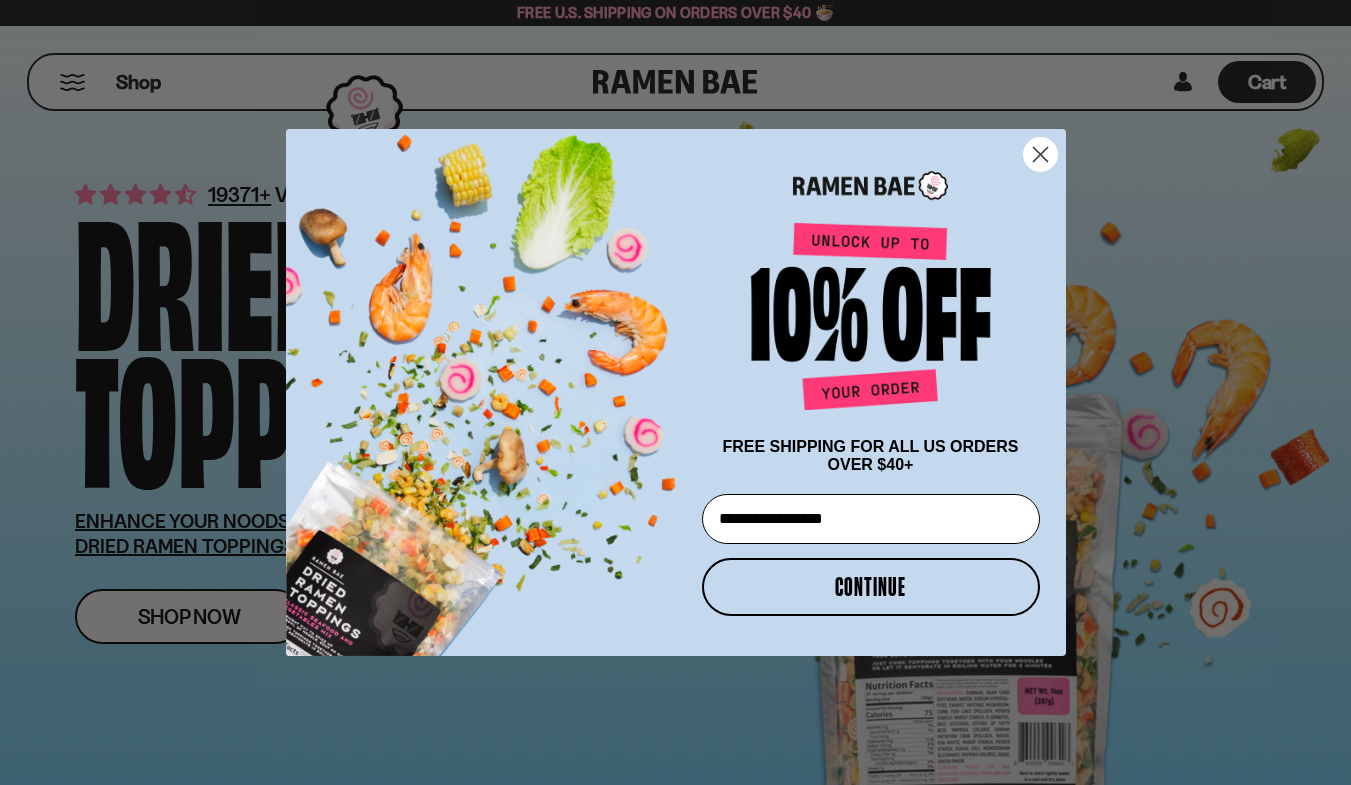 click on "CONTINUE" at bounding box center (871, 587) 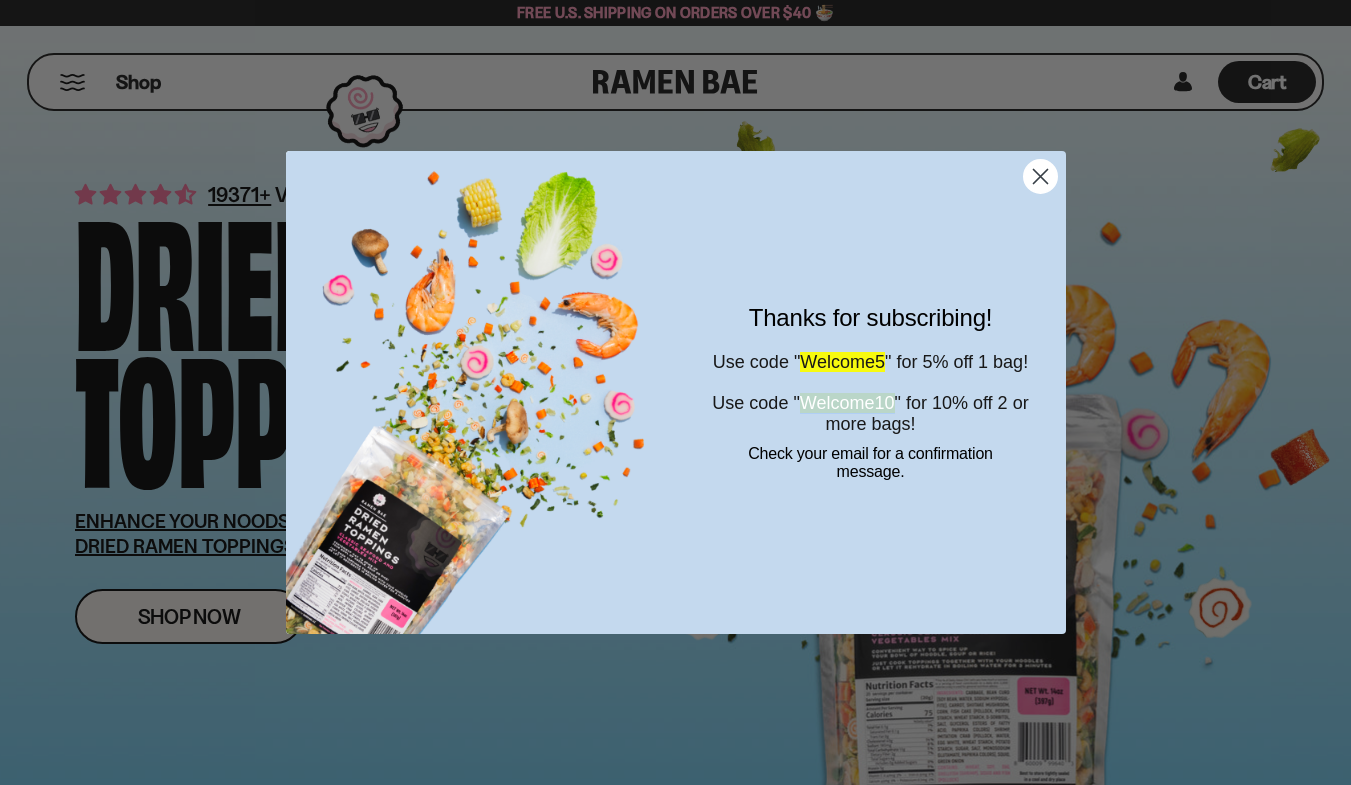 drag, startPoint x: 824, startPoint y: 429, endPoint x: 932, endPoint y: 427, distance: 108.01852 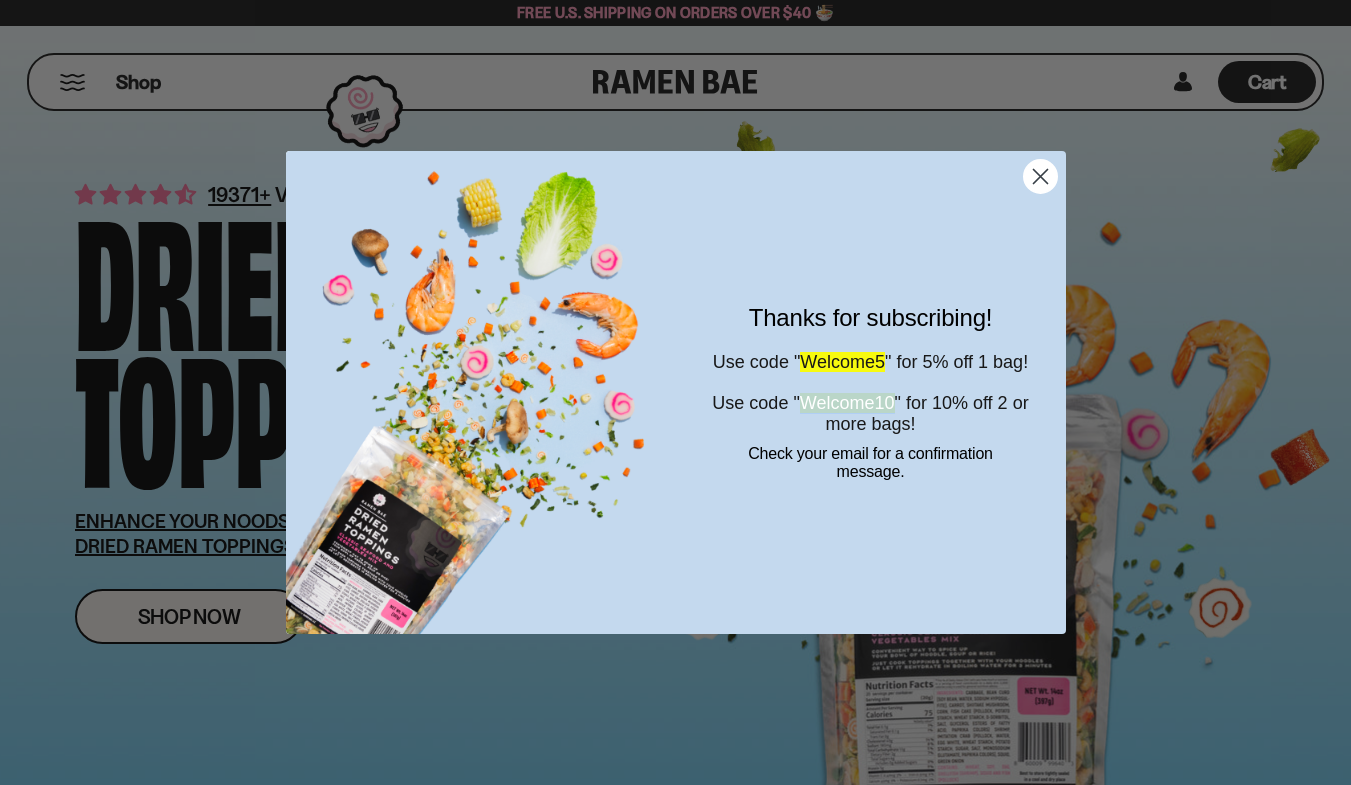 copy on "Welcome10" 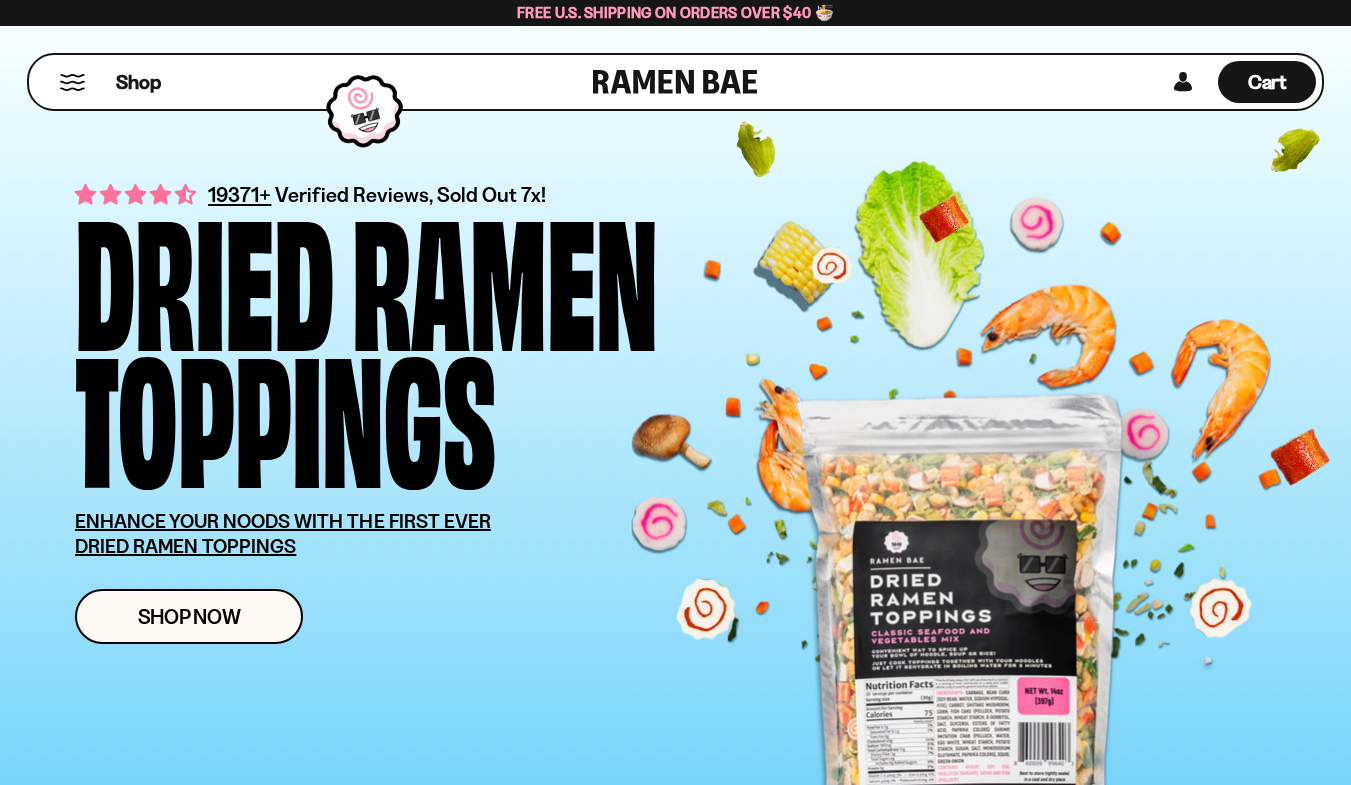 click at bounding box center (72, 82) 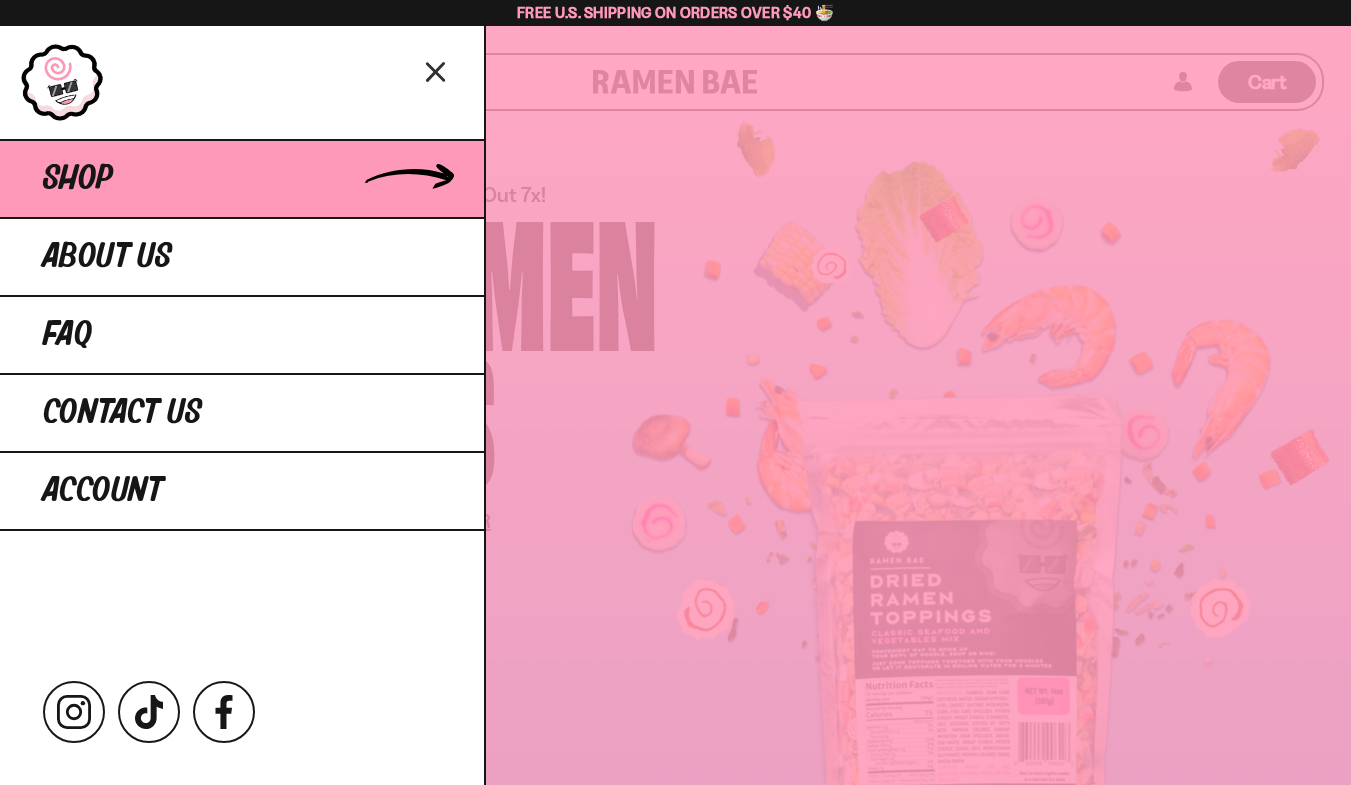 click on "Shop" at bounding box center [78, 179] 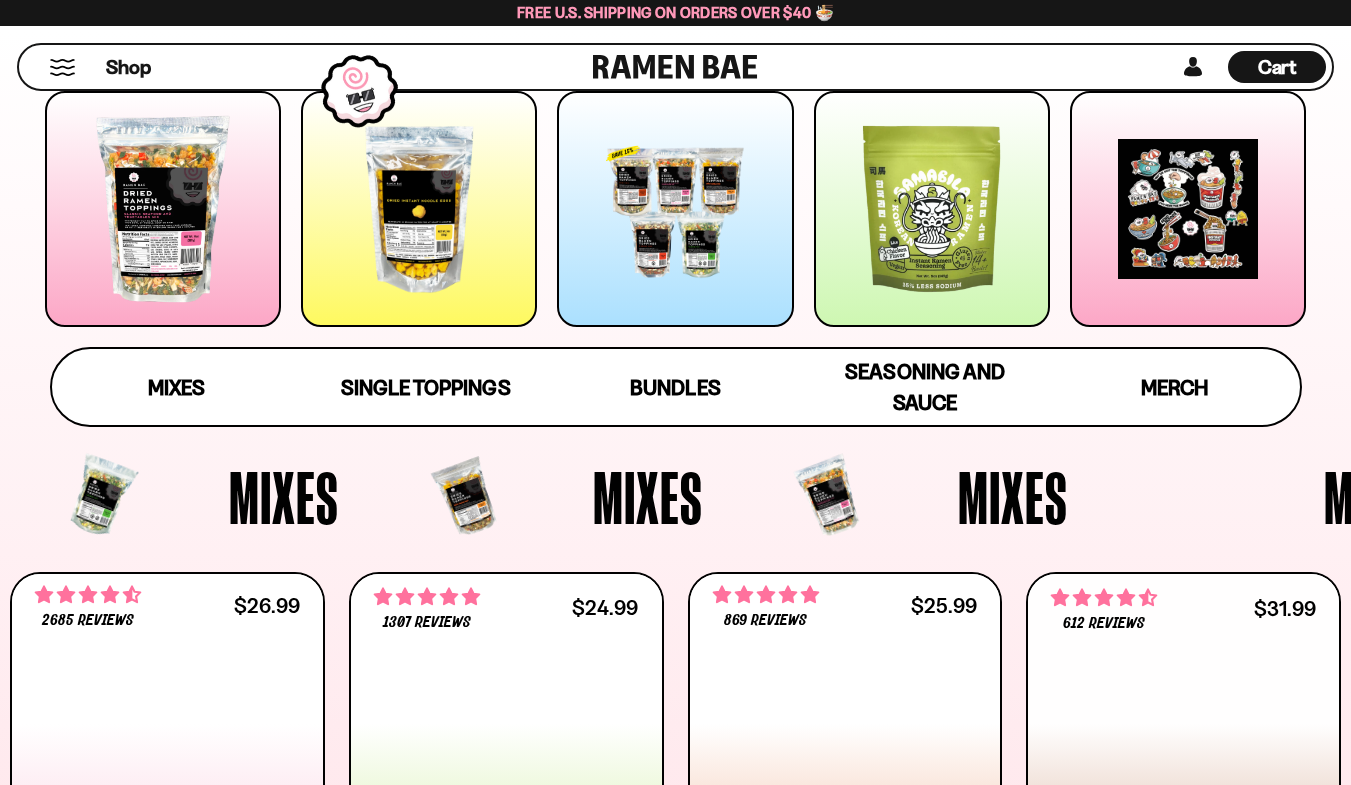 scroll, scrollTop: 285, scrollLeft: 0, axis: vertical 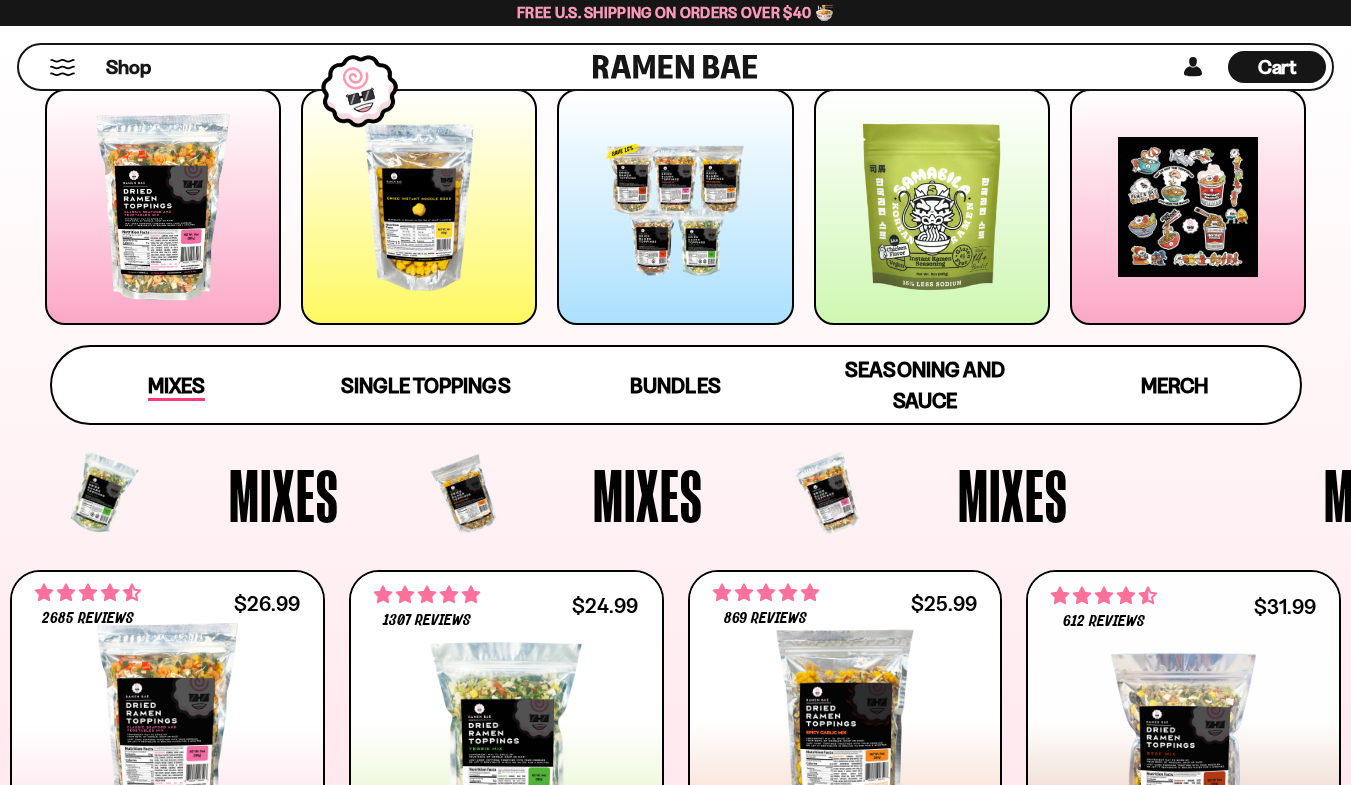 click on "Mixes" at bounding box center [176, 387] 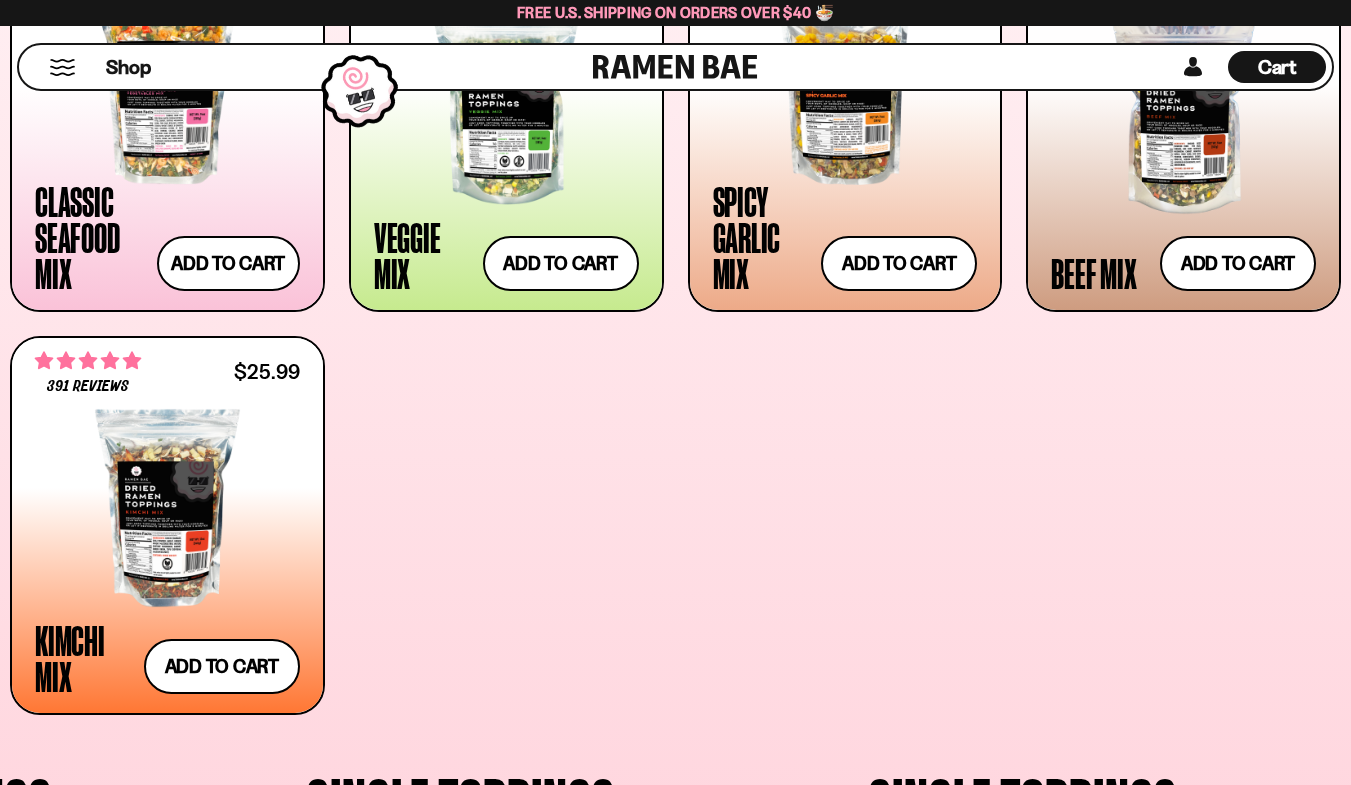 scroll, scrollTop: 910, scrollLeft: 0, axis: vertical 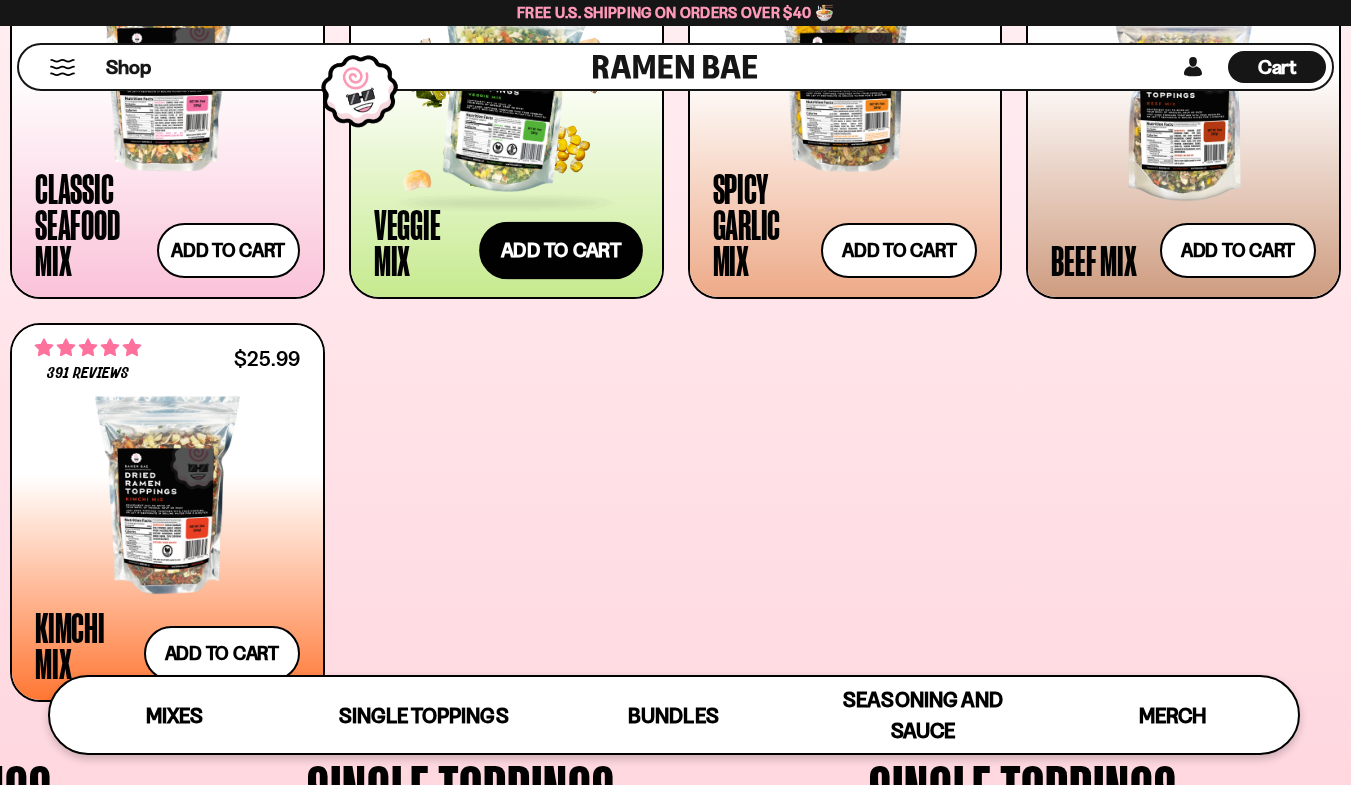 click on "Add to cart
Add
—
Regular price
$24.99
Regular price
Sale price
$24.99
Unit price
/
per" at bounding box center (561, 251) 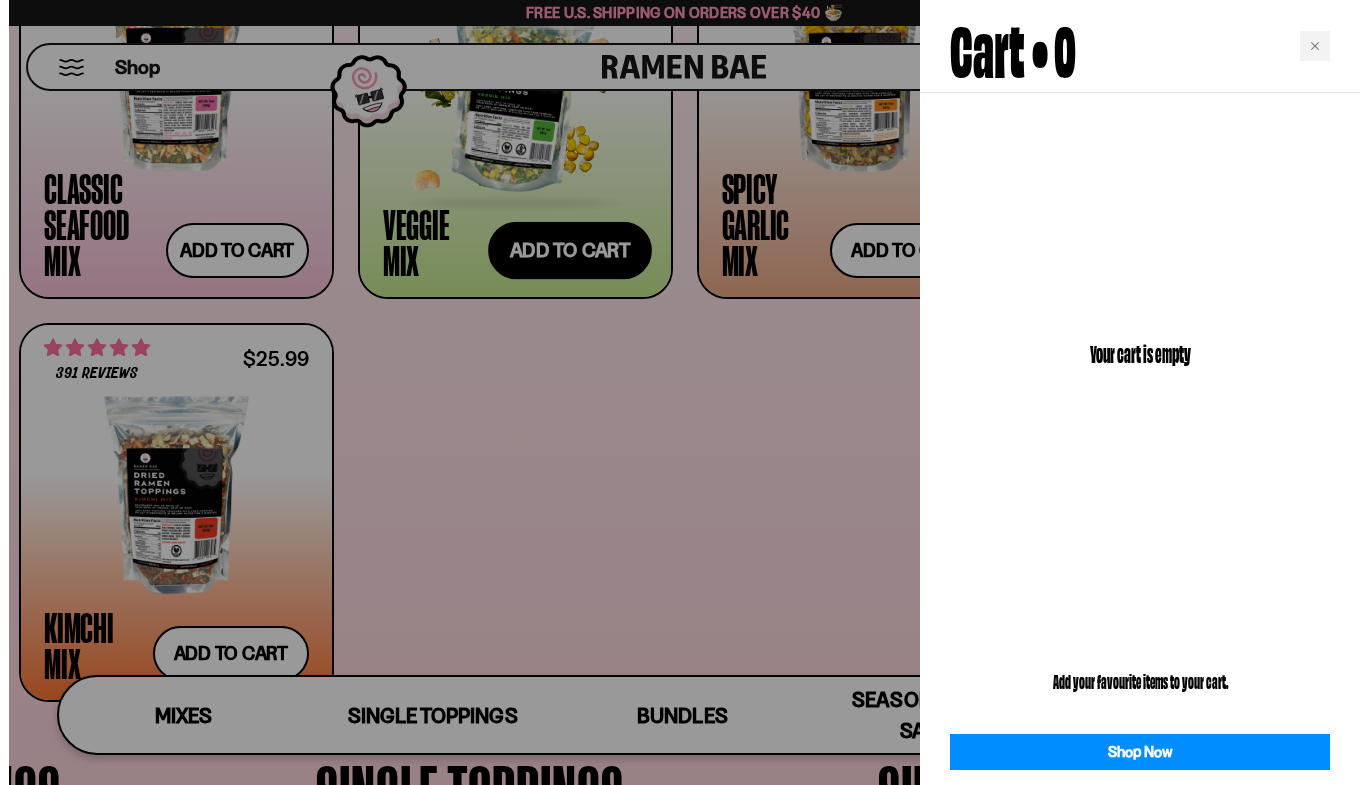 scroll, scrollTop: 914, scrollLeft: 0, axis: vertical 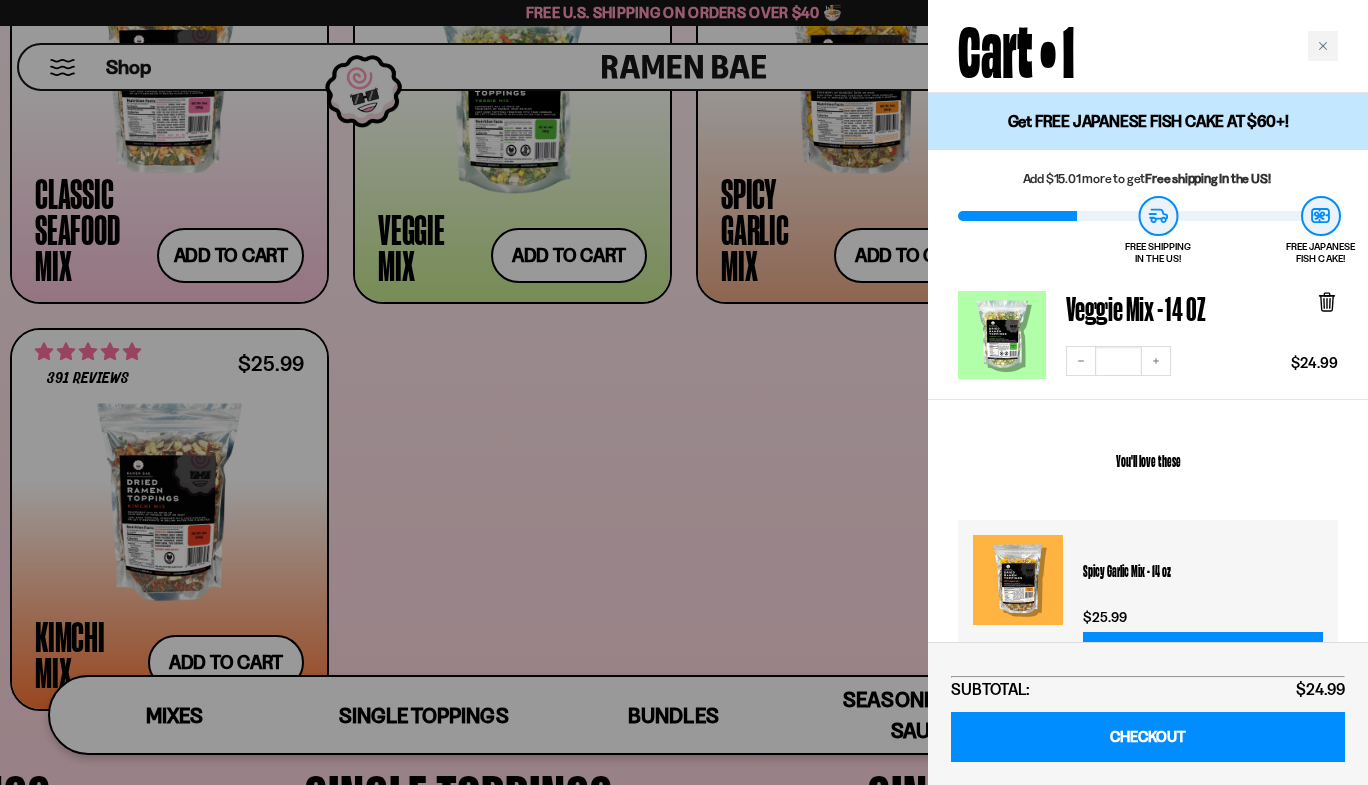 click at bounding box center [684, 392] 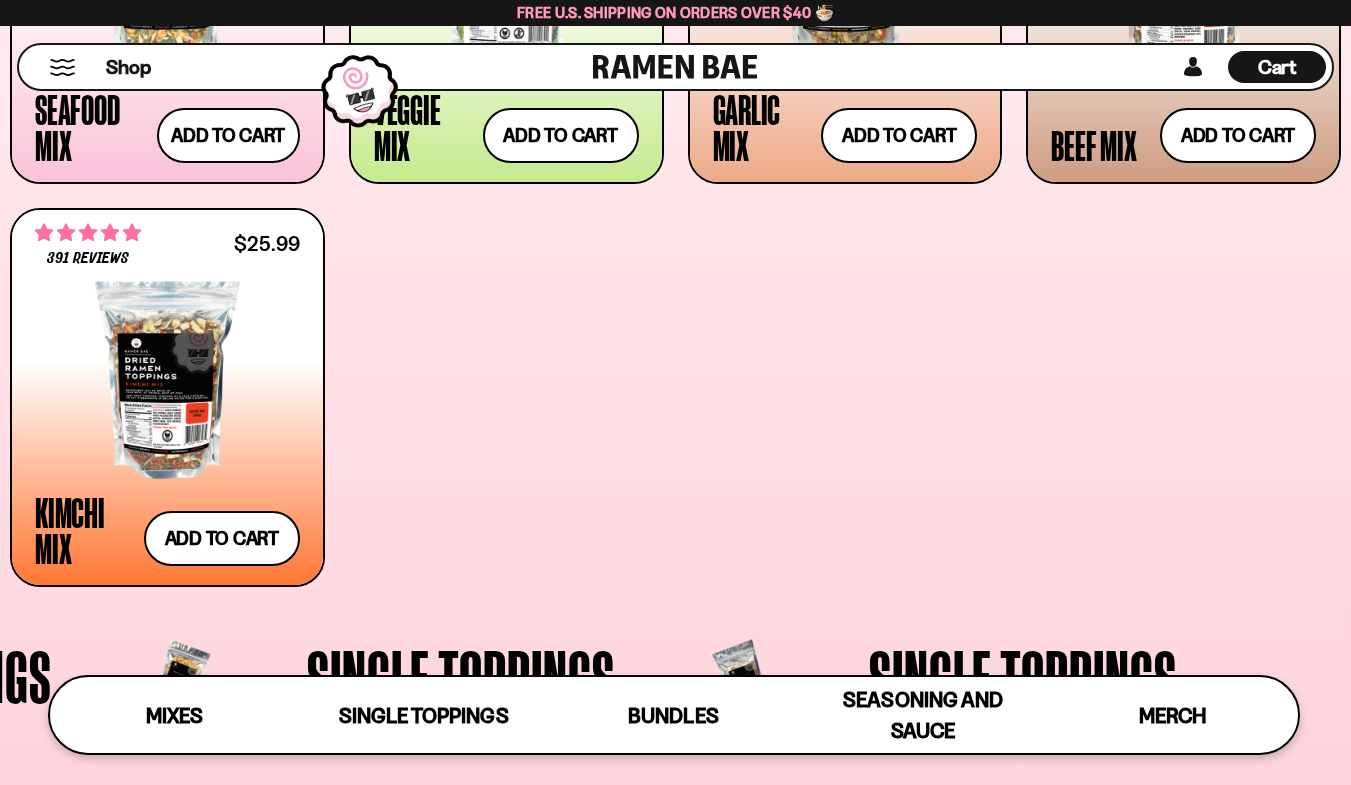 scroll, scrollTop: 1026, scrollLeft: 0, axis: vertical 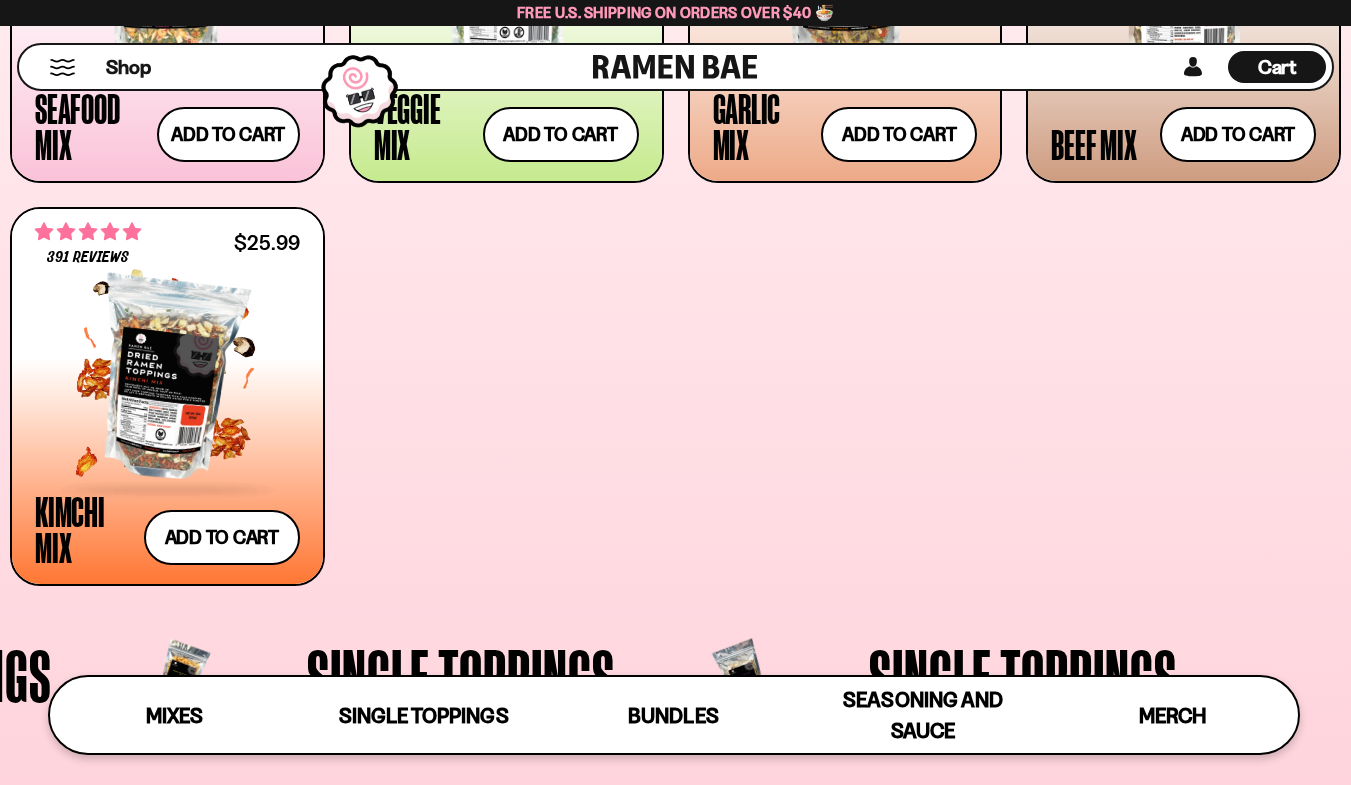 click at bounding box center [167, 379] 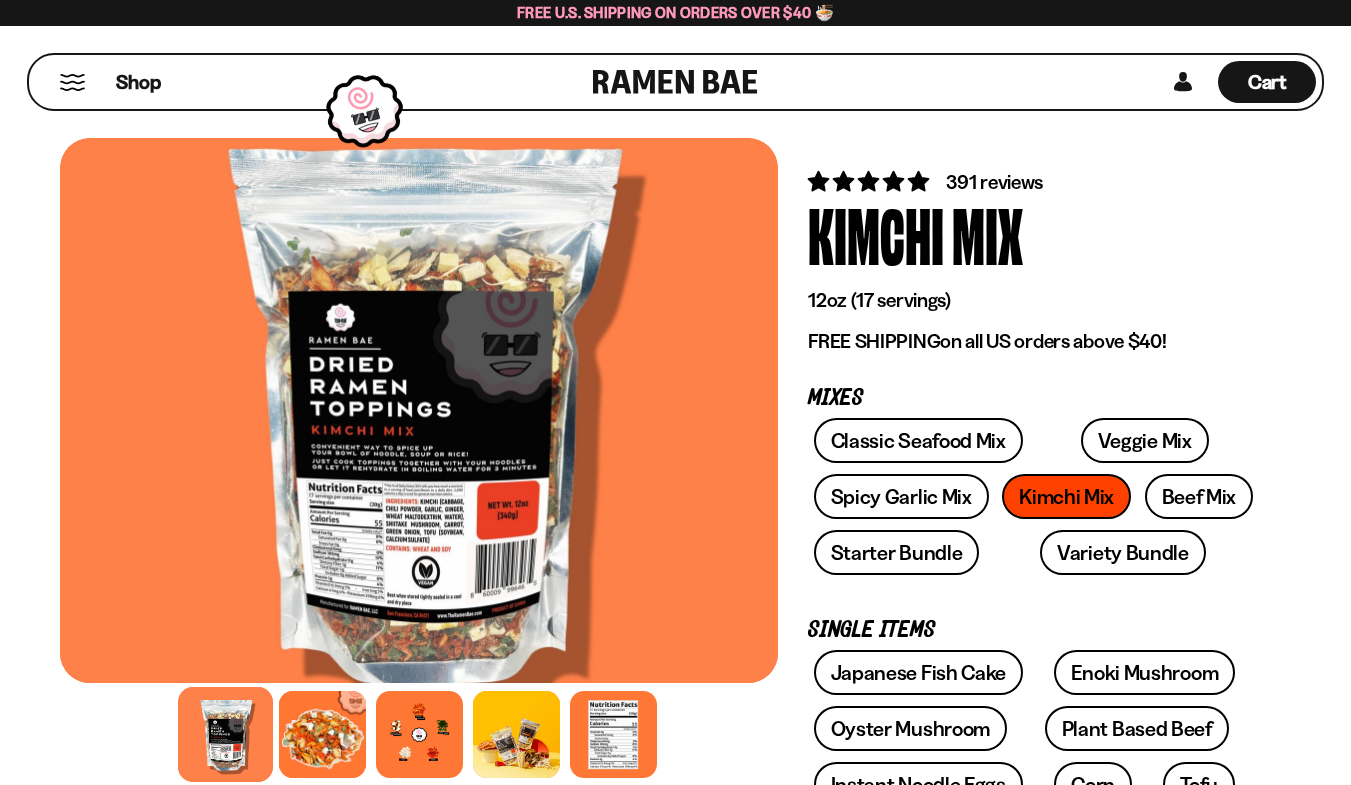 scroll, scrollTop: 20, scrollLeft: 0, axis: vertical 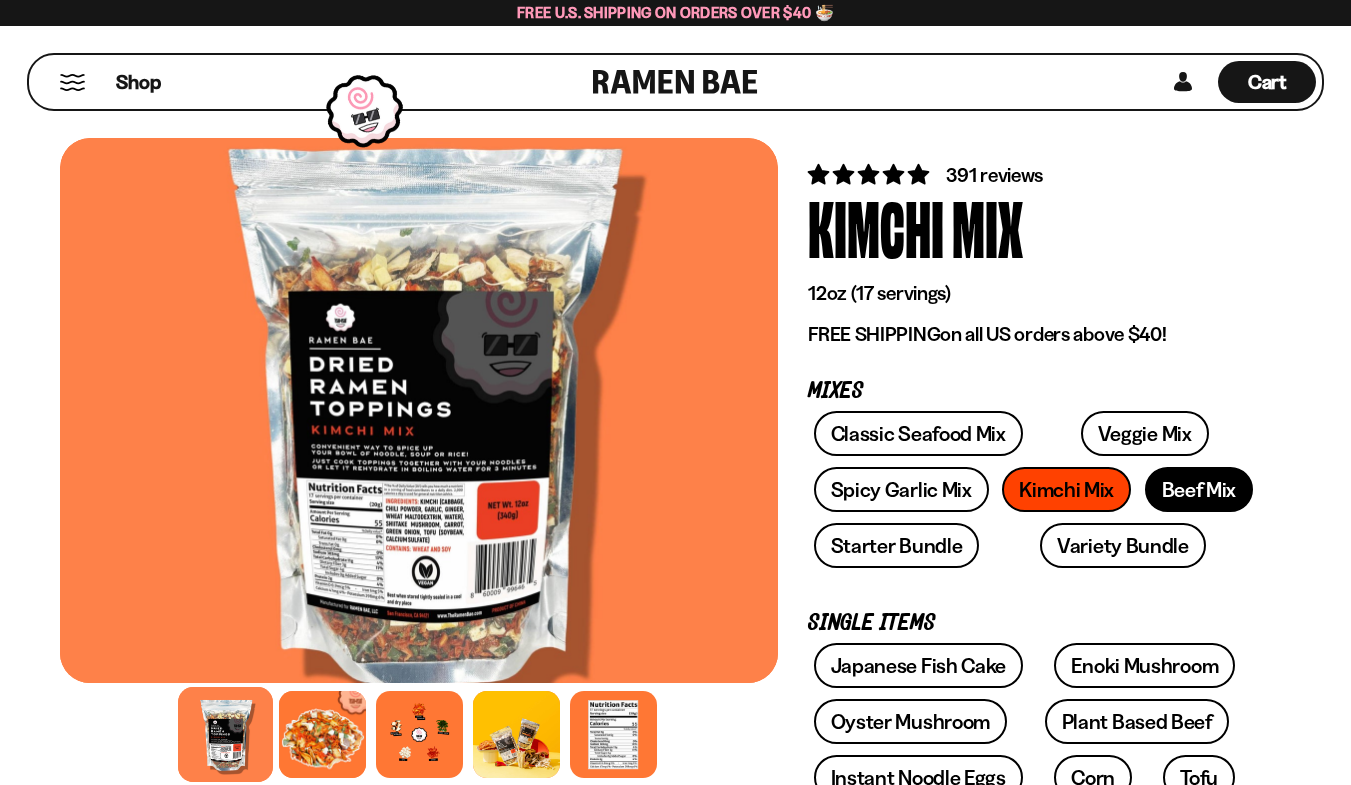 click on "Beef Mix" at bounding box center (1199, 489) 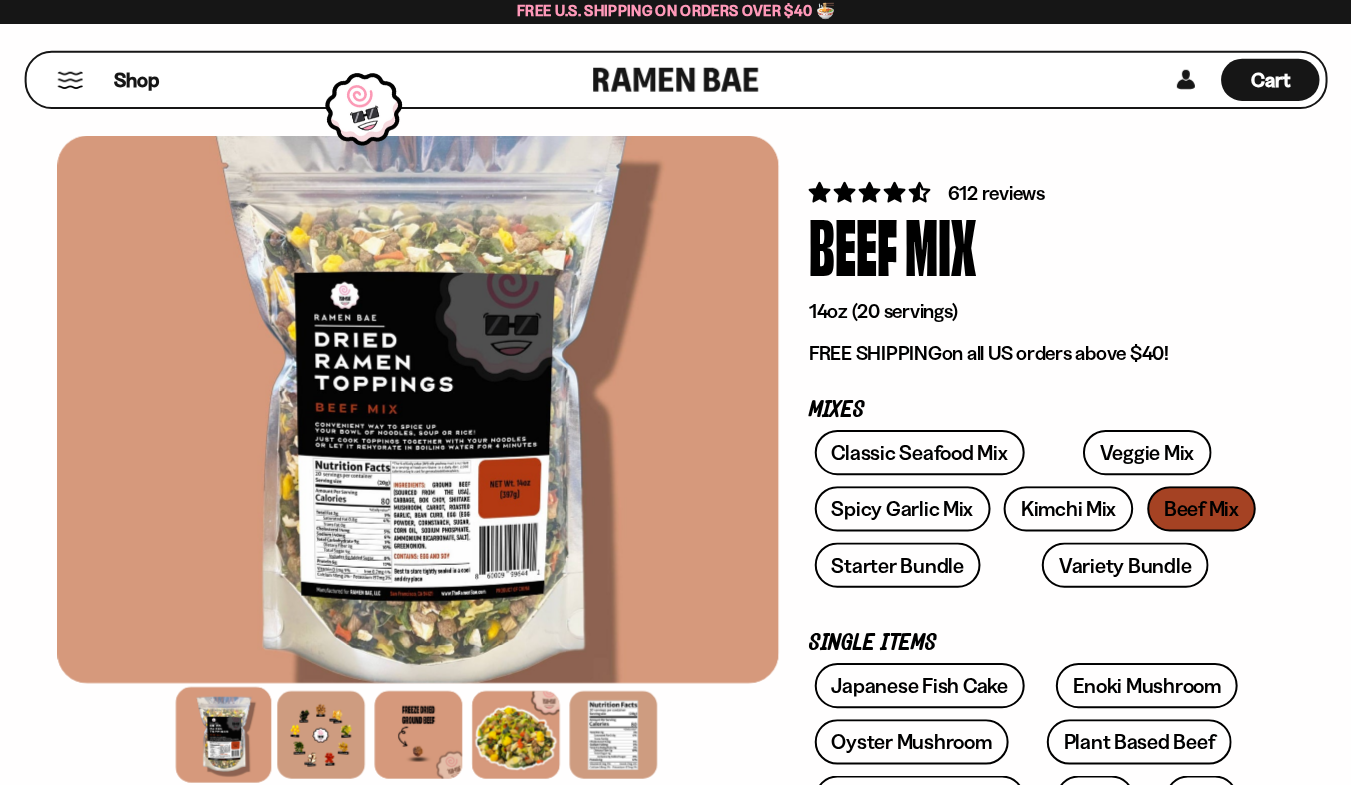 scroll, scrollTop: 0, scrollLeft: 0, axis: both 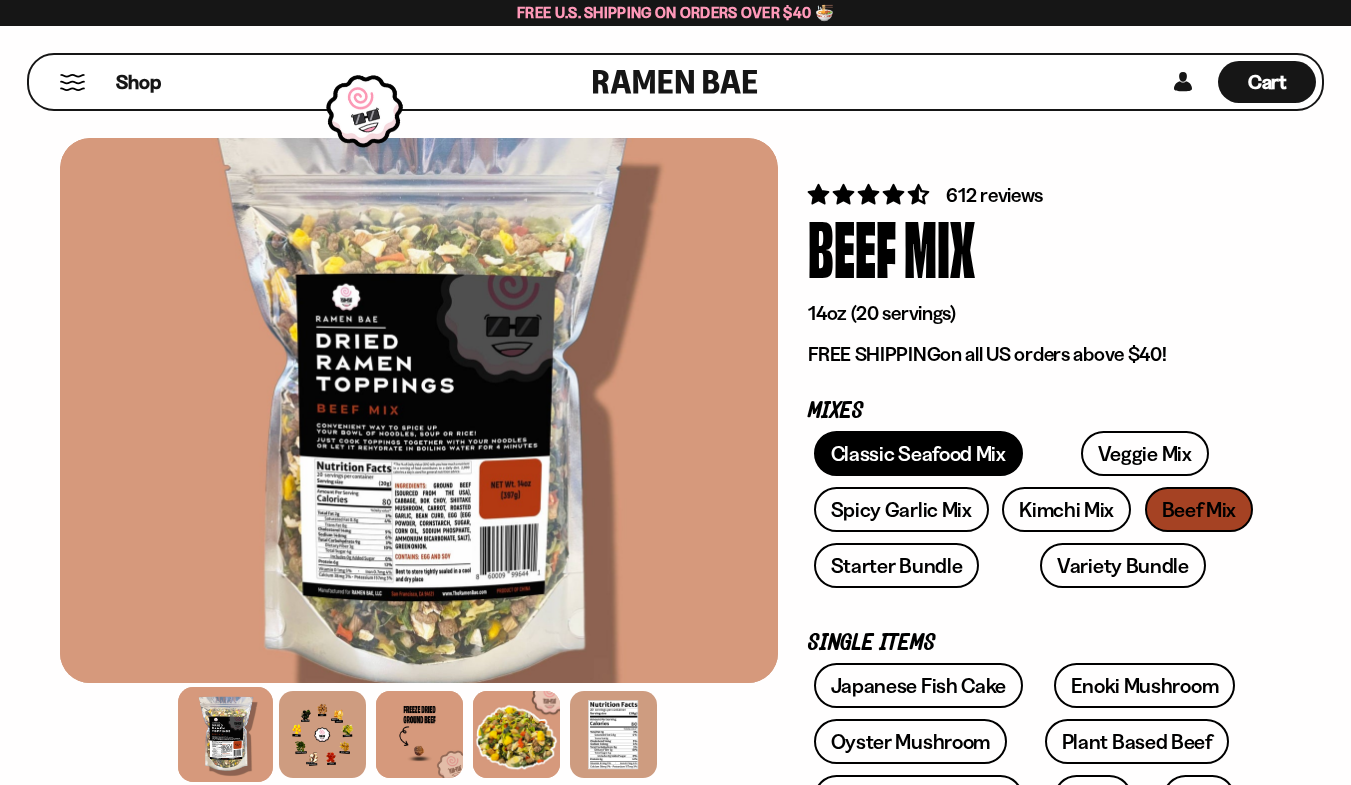 click on "Classic Seafood Mix" at bounding box center [918, 453] 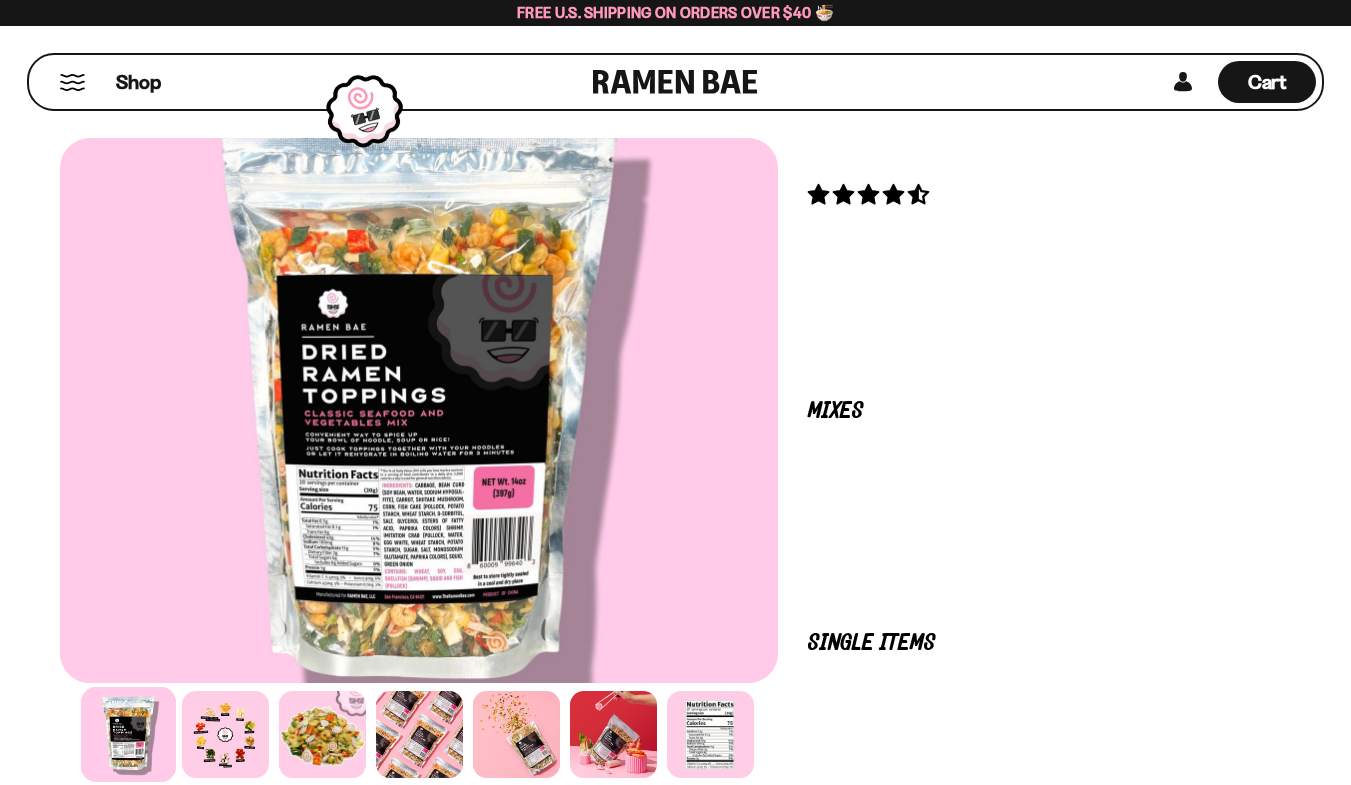 scroll, scrollTop: 0, scrollLeft: 0, axis: both 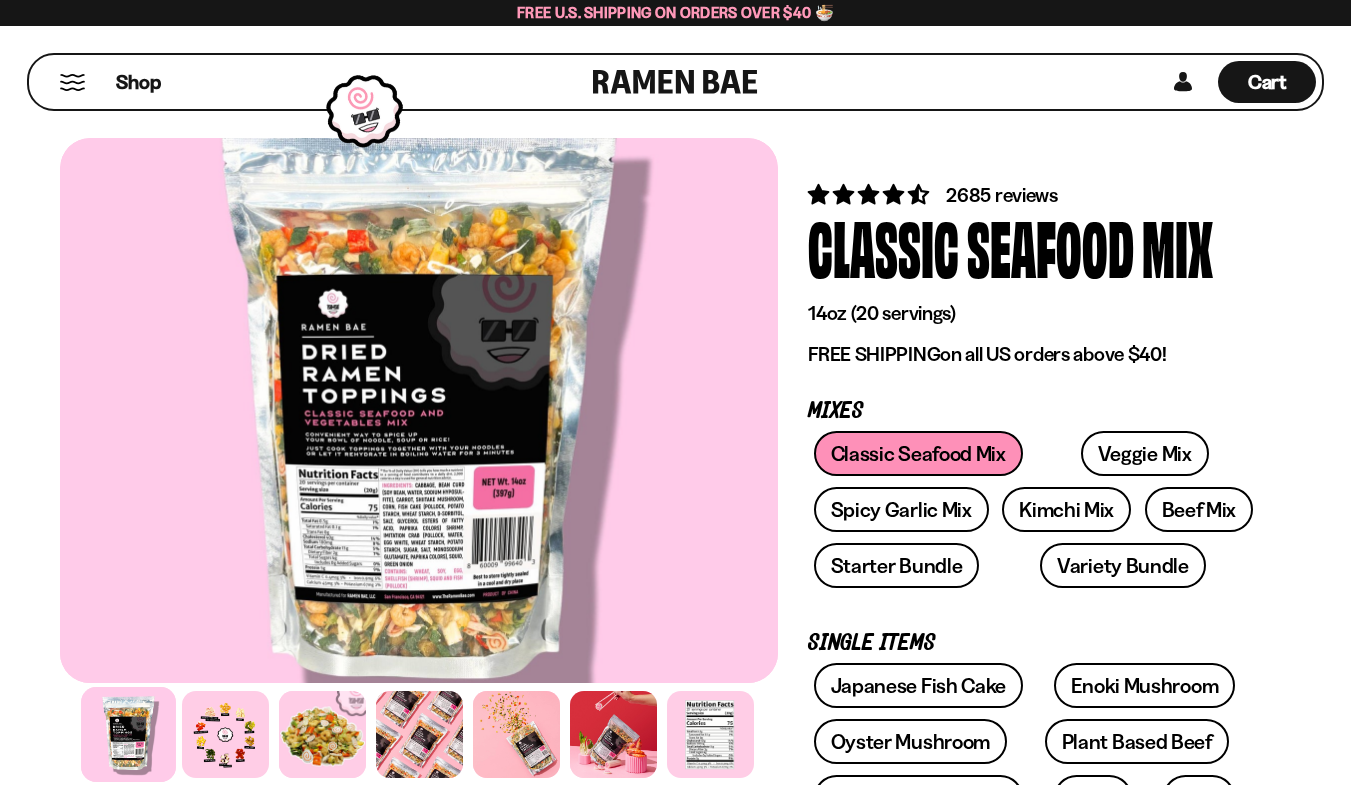 click at bounding box center (72, 82) 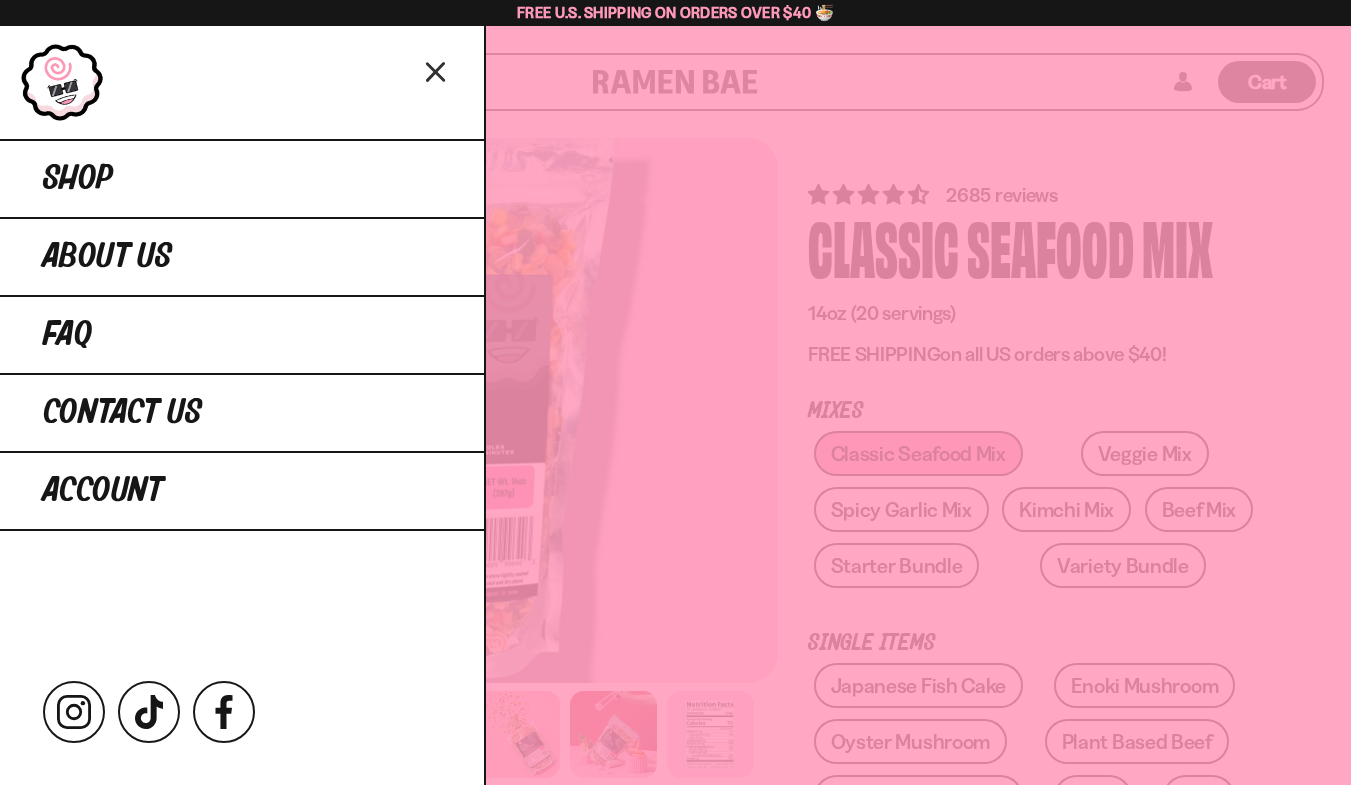 click 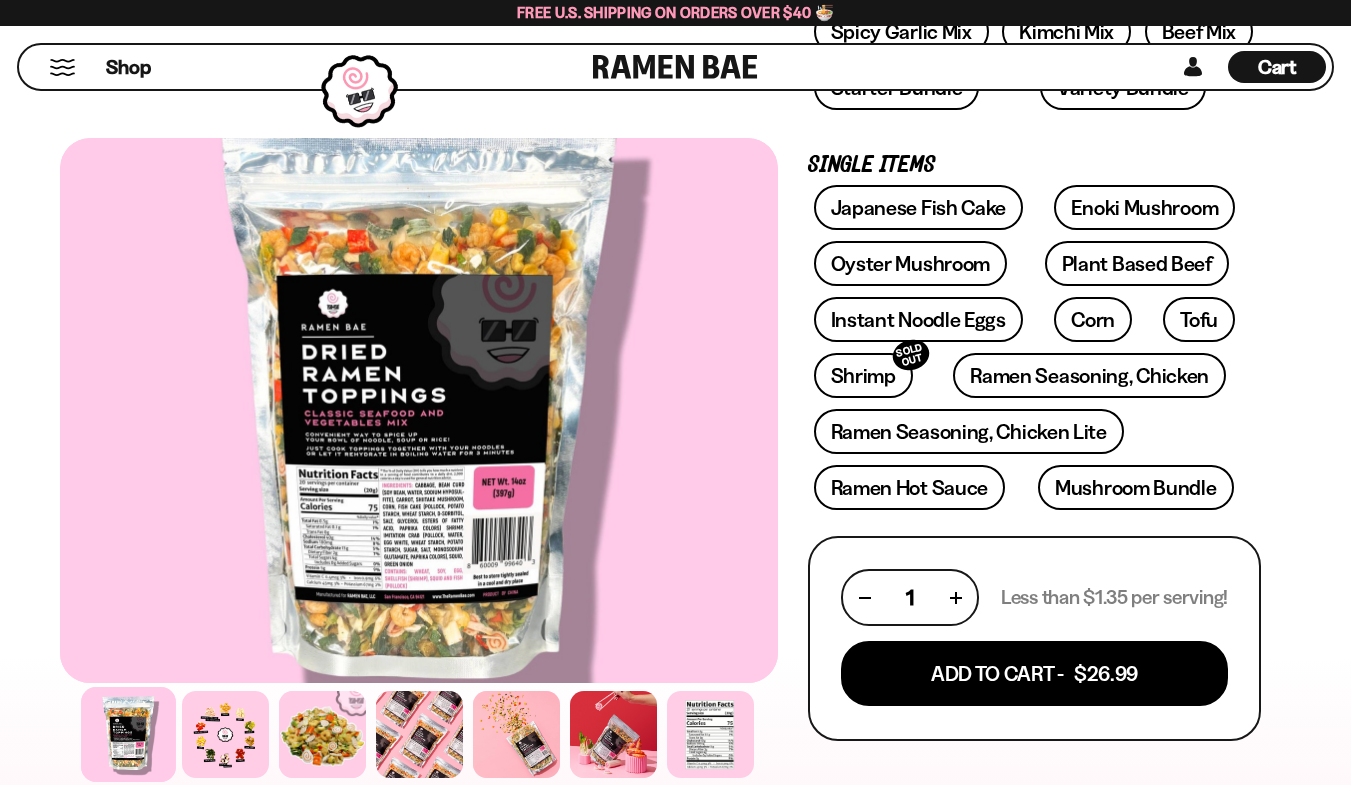 scroll, scrollTop: 486, scrollLeft: 0, axis: vertical 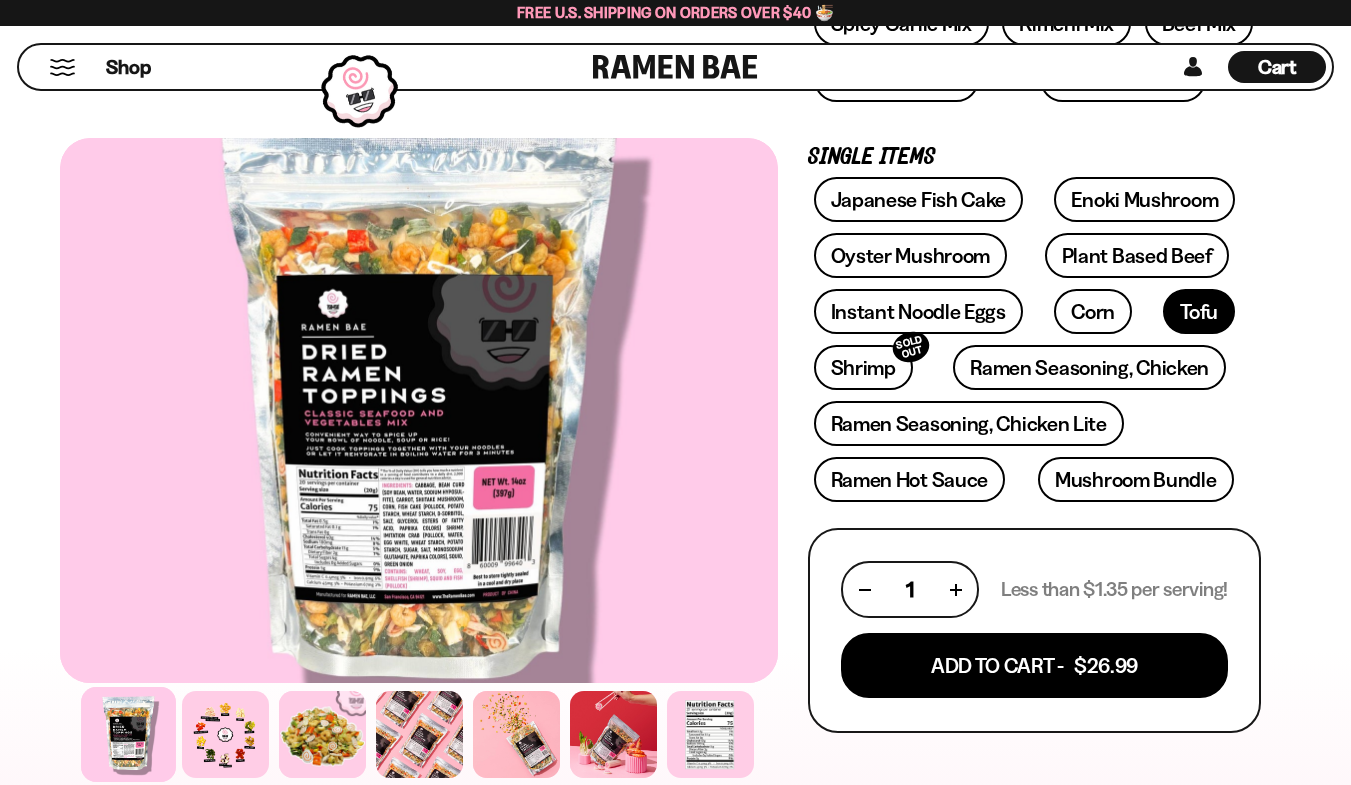 click on "Tofu" at bounding box center [1199, 311] 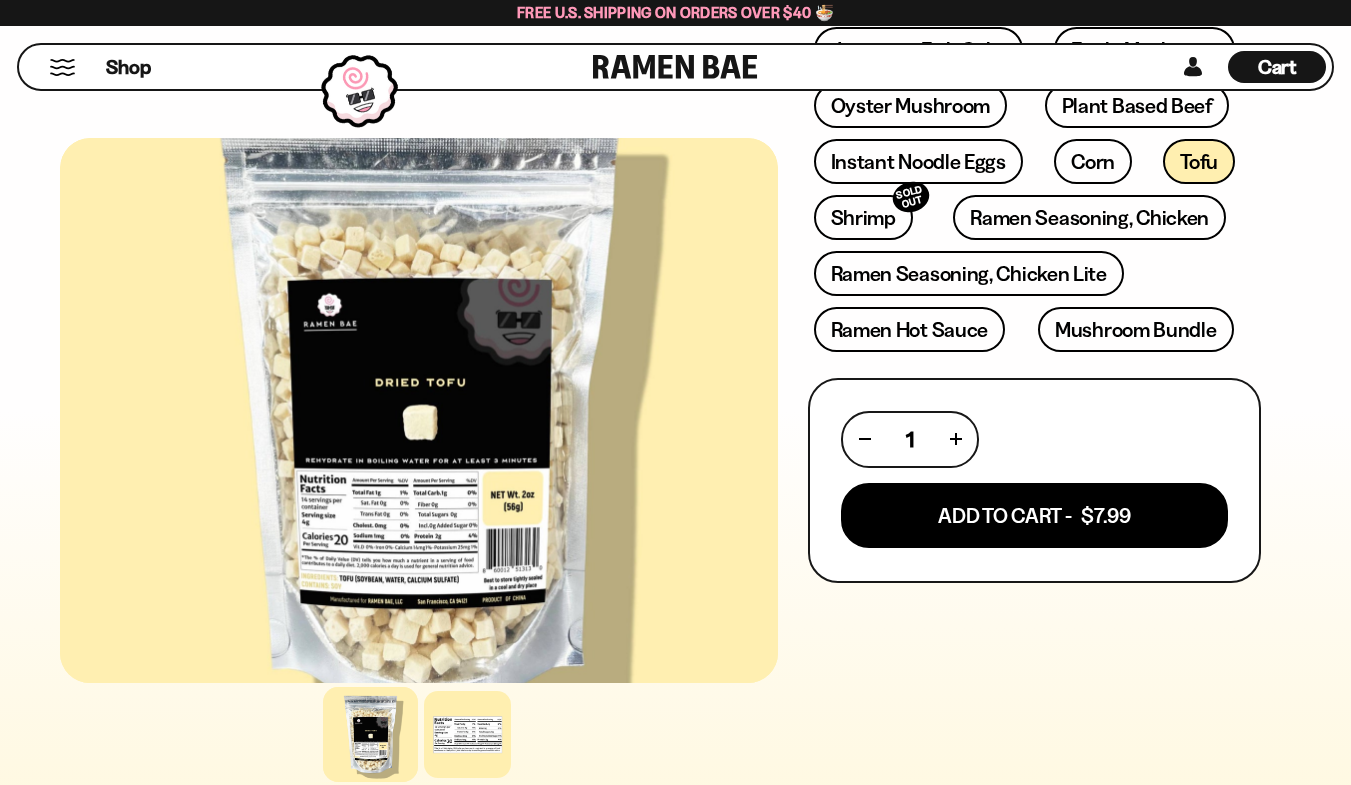 scroll, scrollTop: 640, scrollLeft: 0, axis: vertical 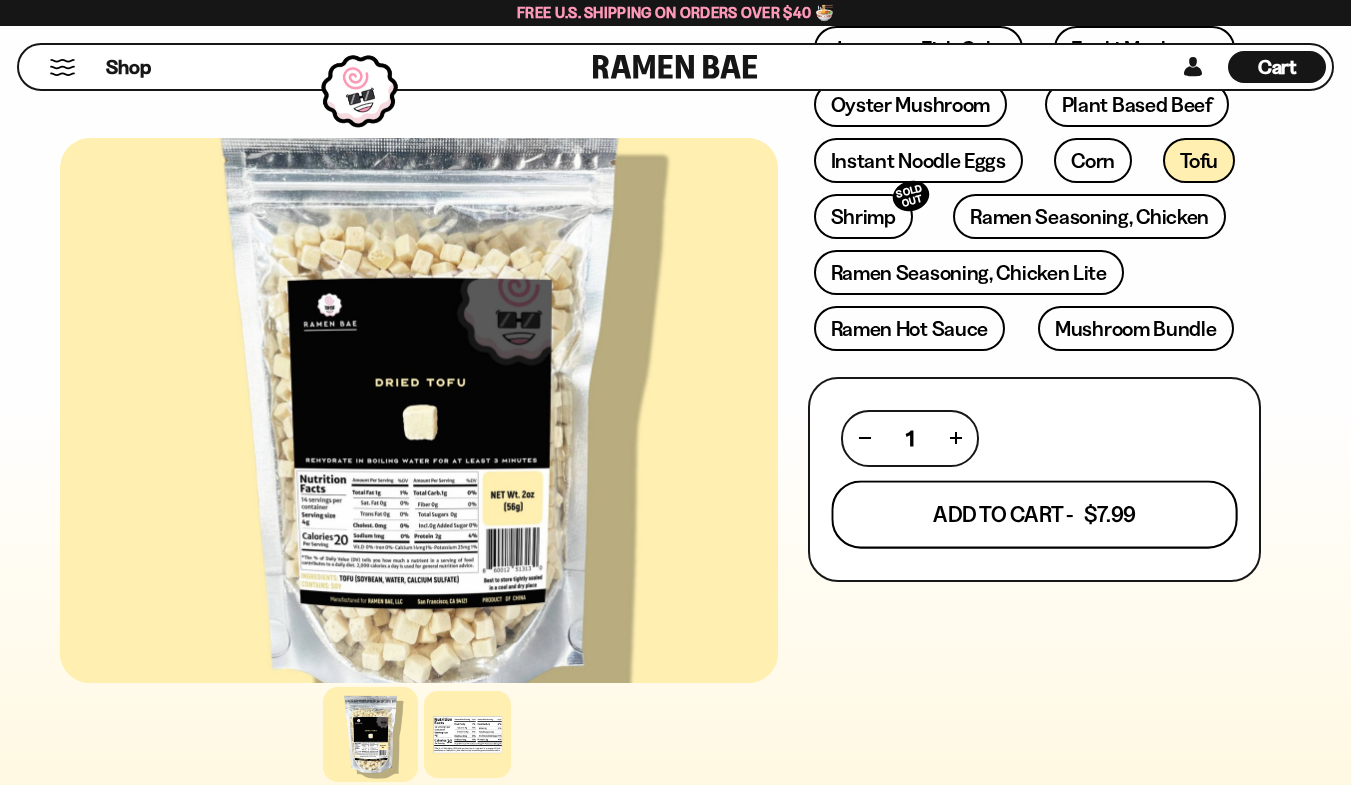 click on "Add To Cart -
$7.99" at bounding box center (1034, 514) 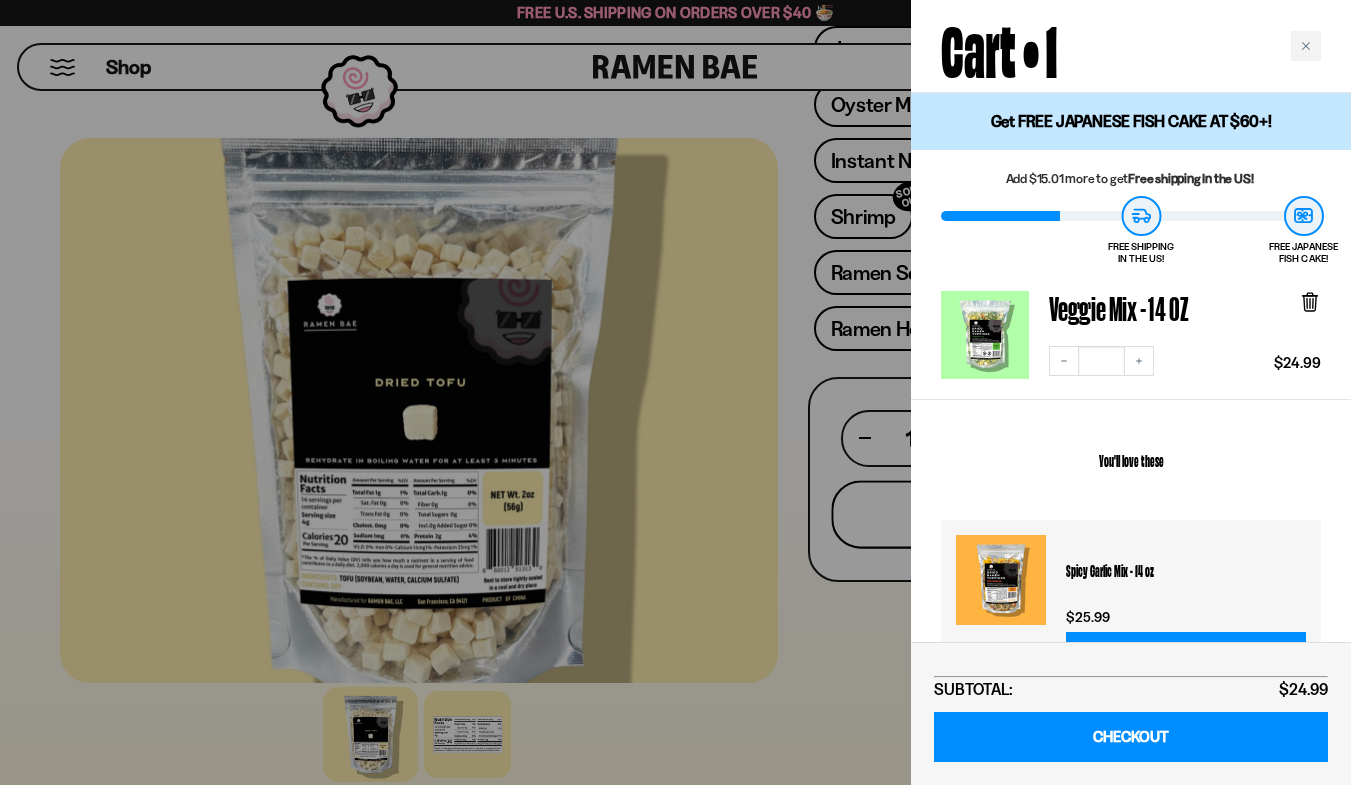 scroll, scrollTop: 641, scrollLeft: 0, axis: vertical 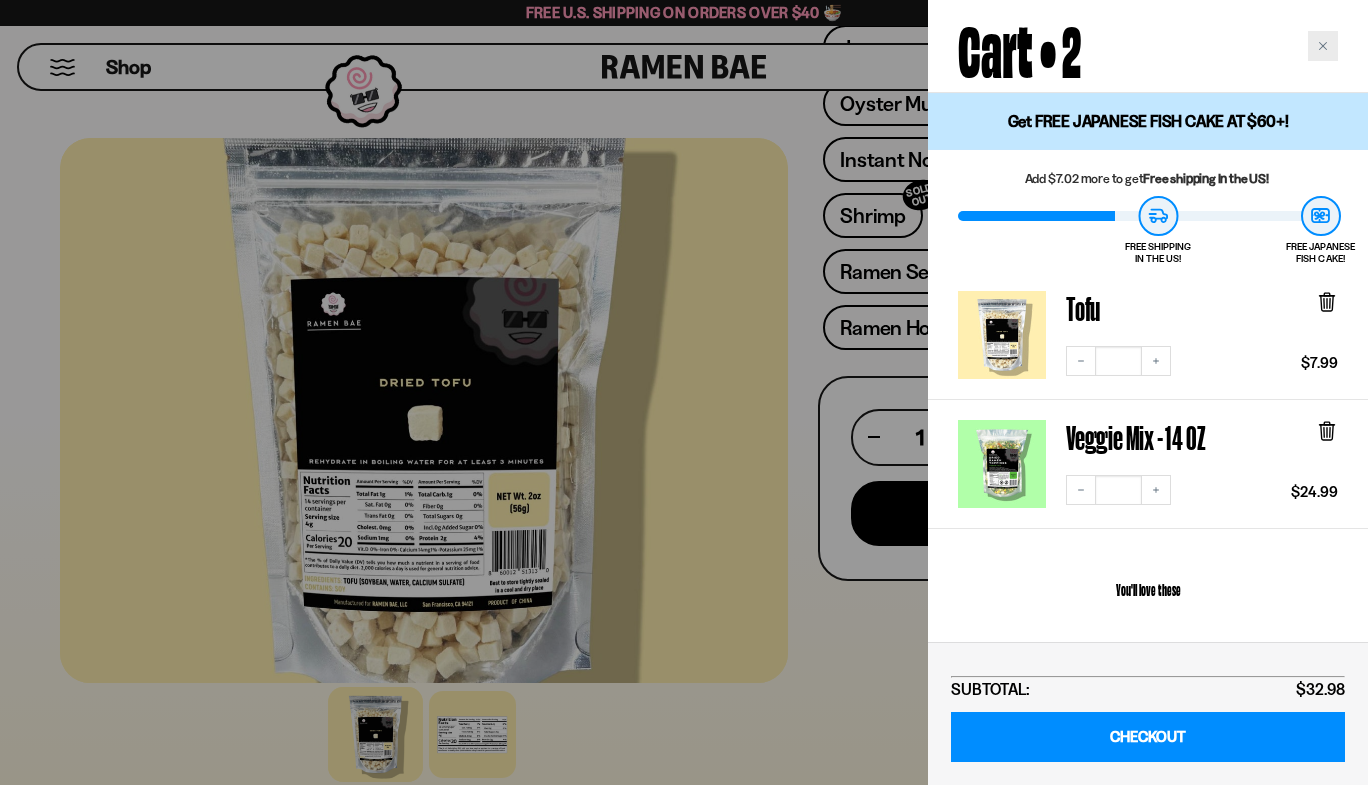 click 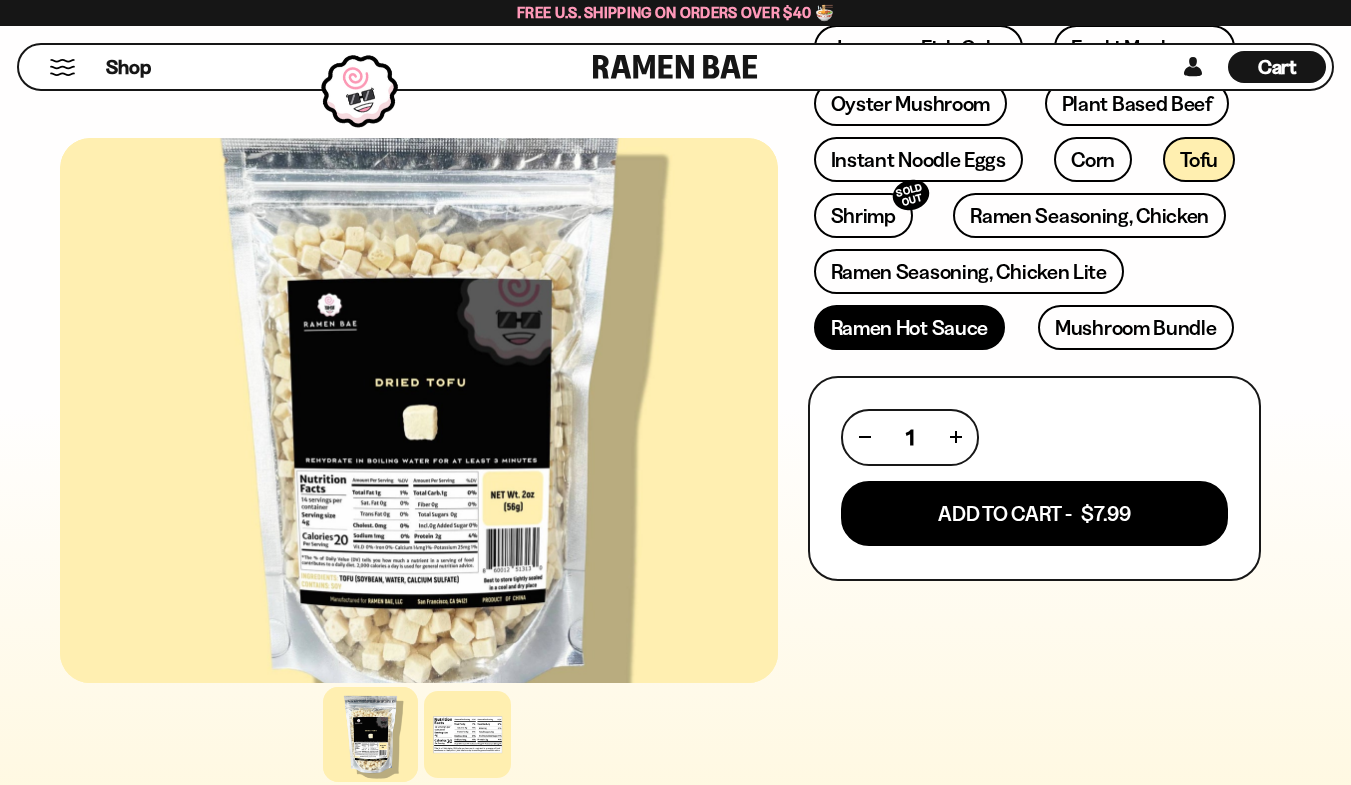 click on "Ramen Hot Sauce" at bounding box center [910, 327] 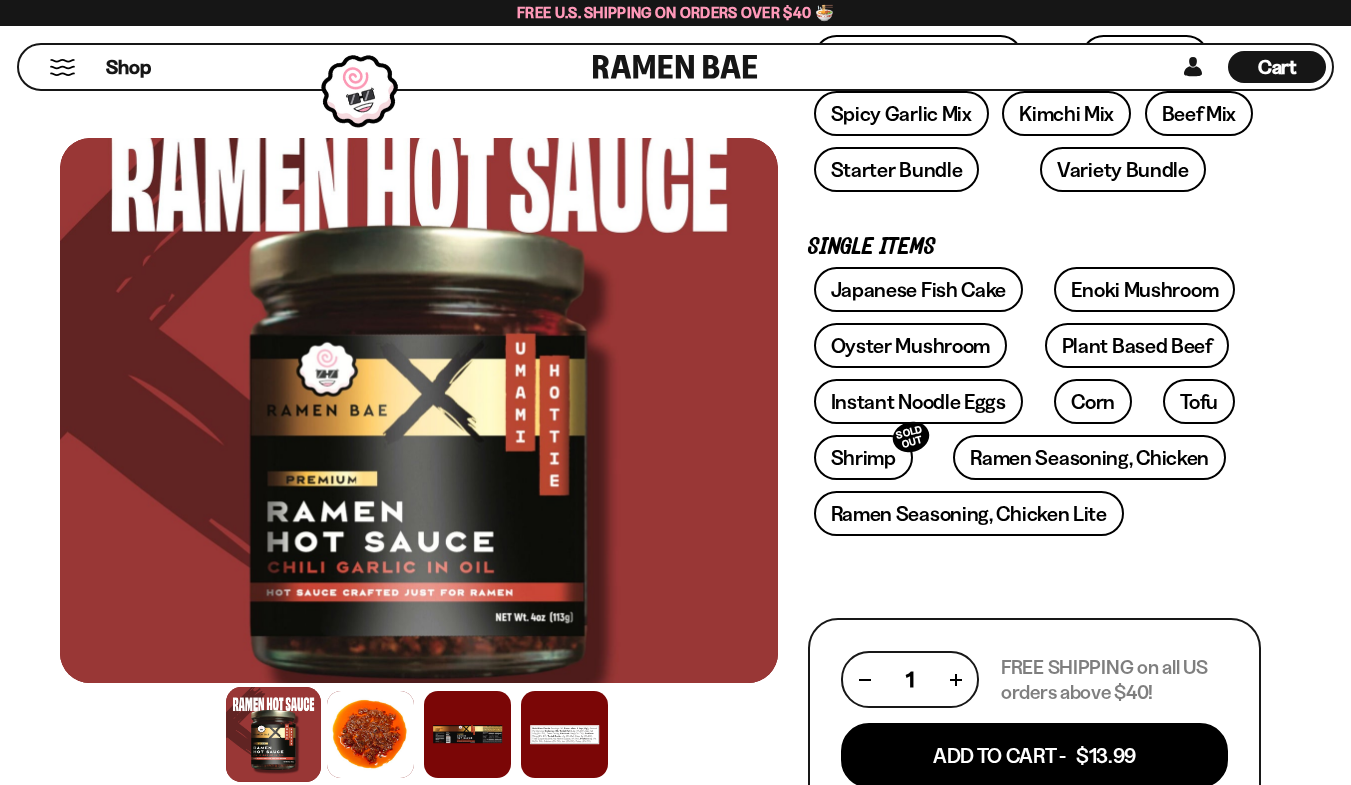 scroll, scrollTop: 427, scrollLeft: 0, axis: vertical 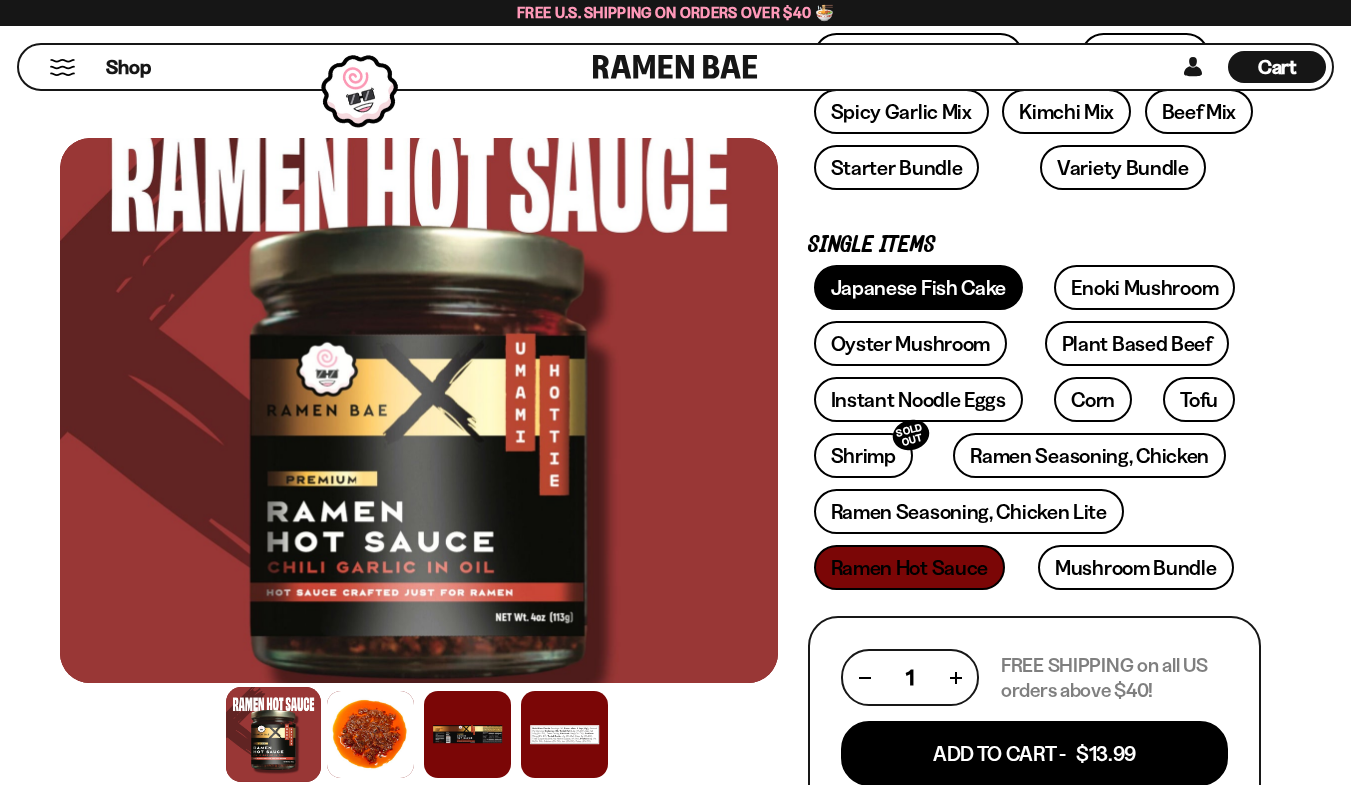 click on "Japanese Fish Cake" at bounding box center (919, 287) 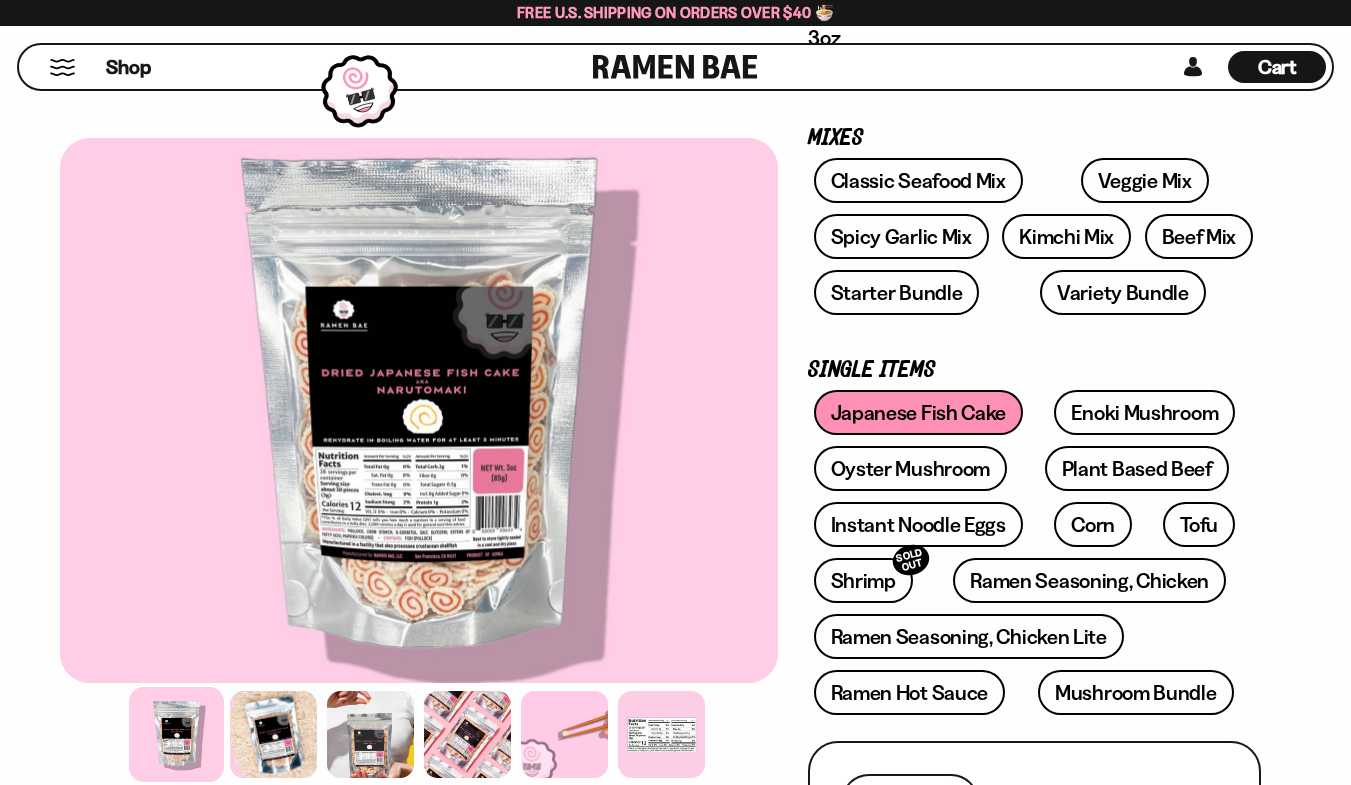 scroll, scrollTop: 277, scrollLeft: 0, axis: vertical 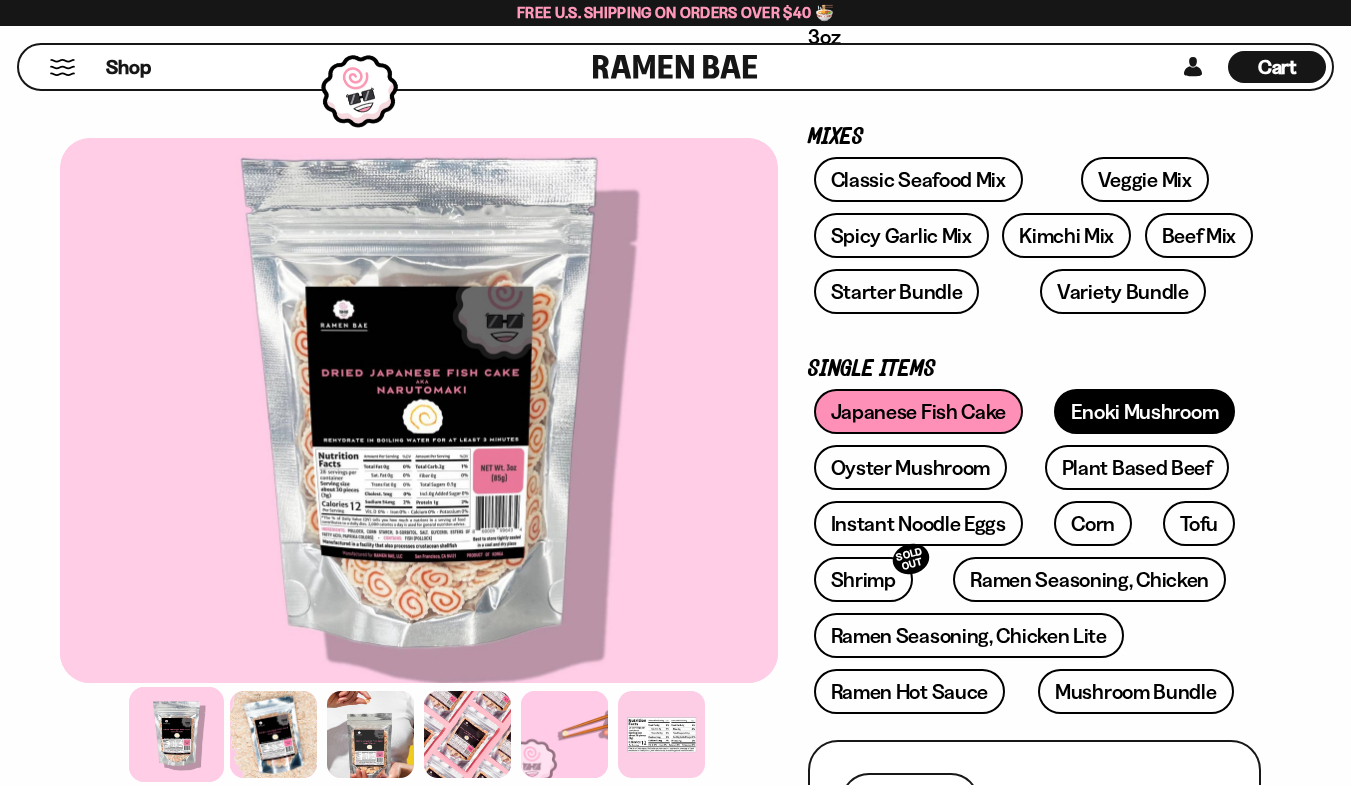 click on "Enoki Mushroom" at bounding box center (1144, 411) 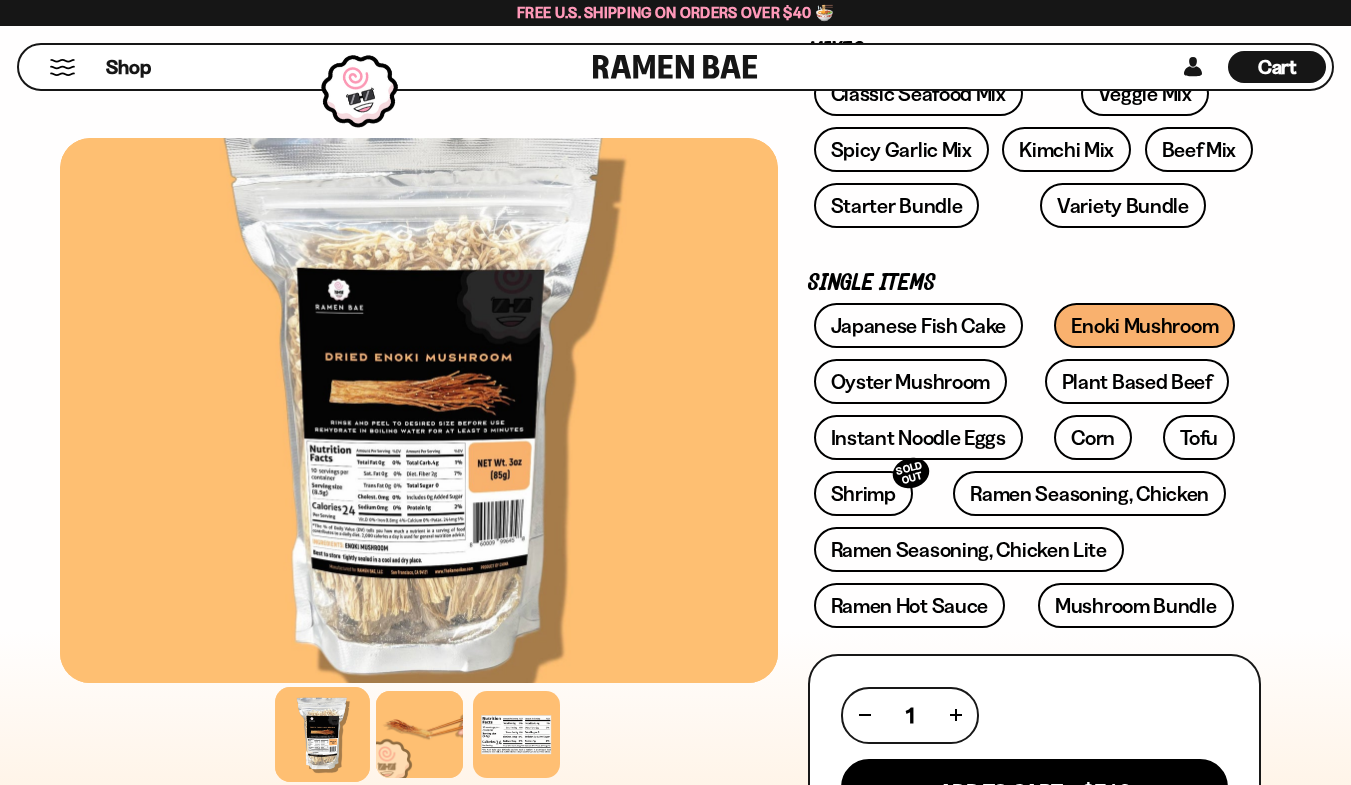 scroll, scrollTop: 365, scrollLeft: 0, axis: vertical 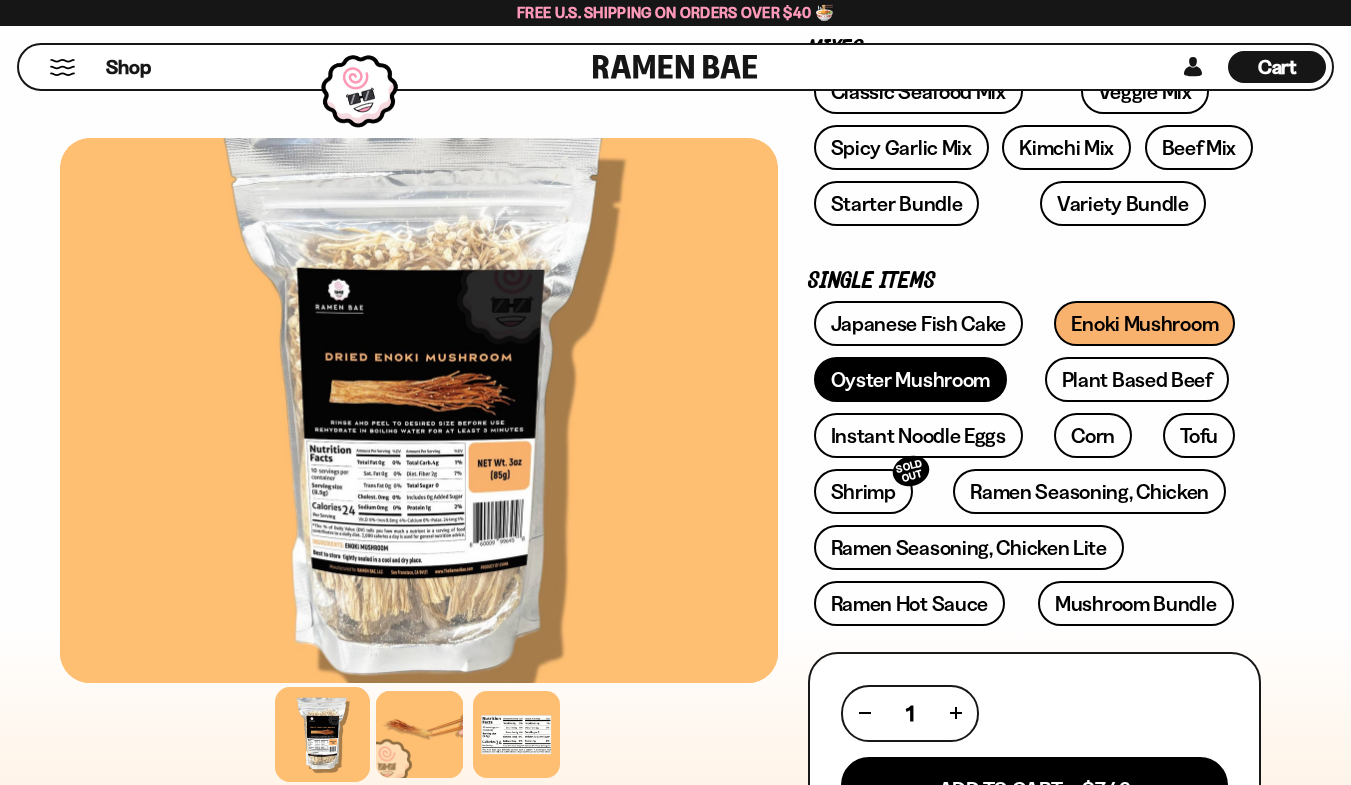 click on "Oyster Mushroom" at bounding box center [911, 379] 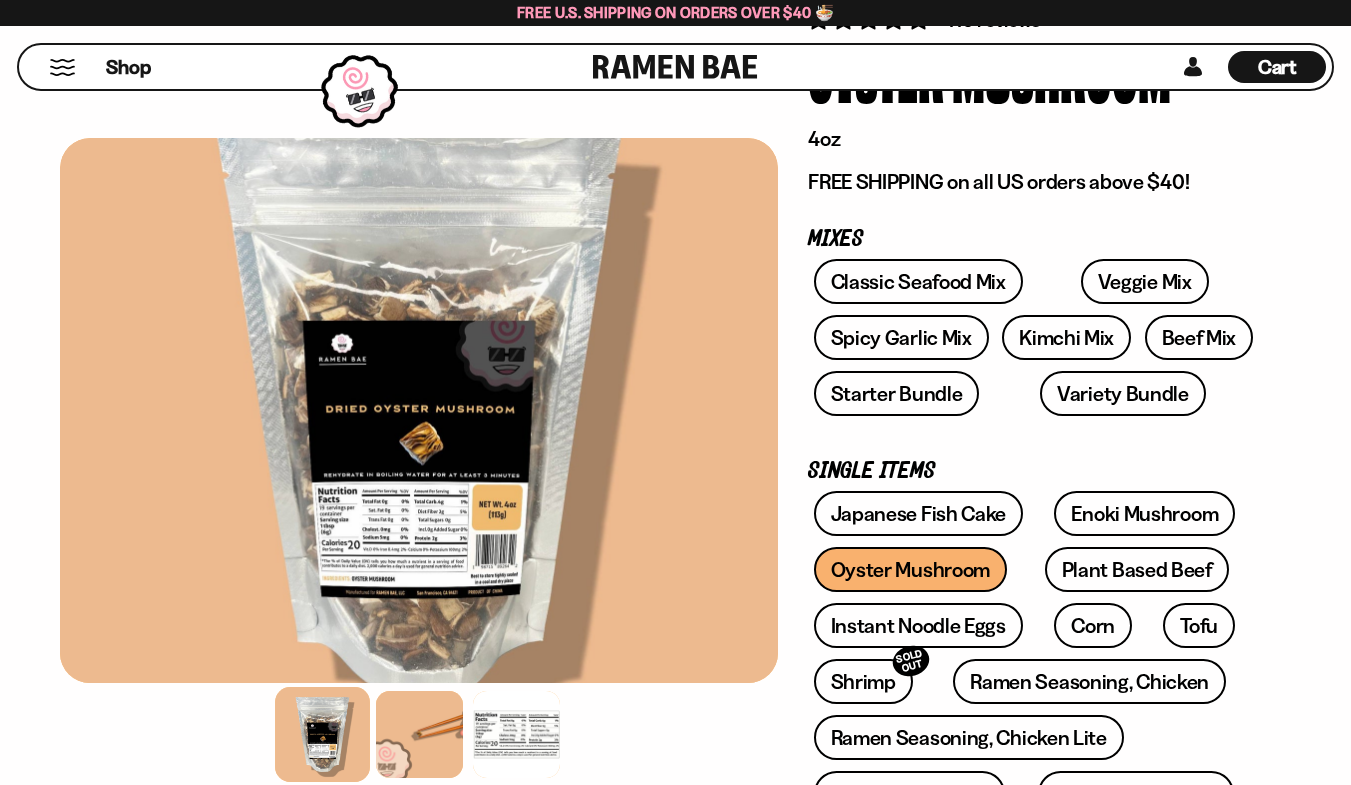 scroll, scrollTop: 345, scrollLeft: 0, axis: vertical 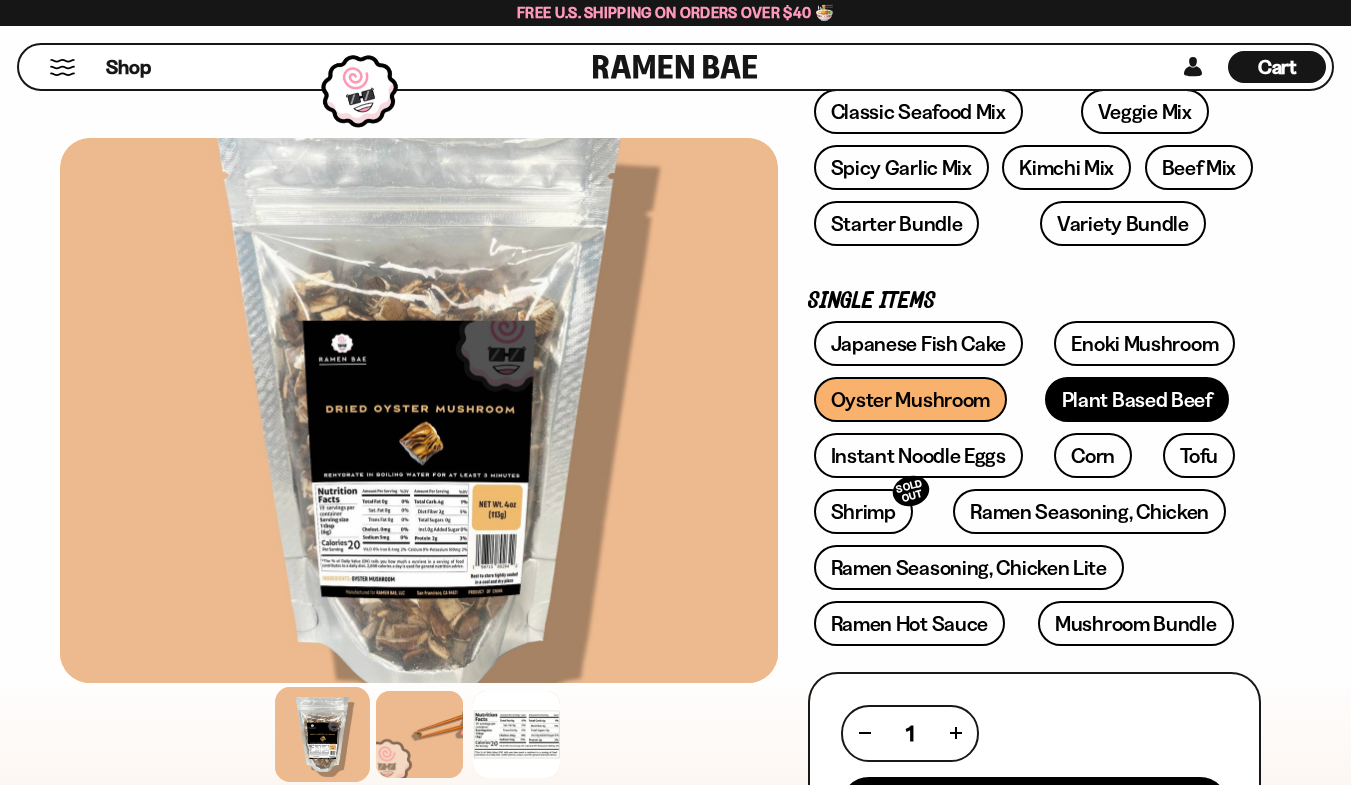 click on "Plant Based Beef" at bounding box center (1137, 399) 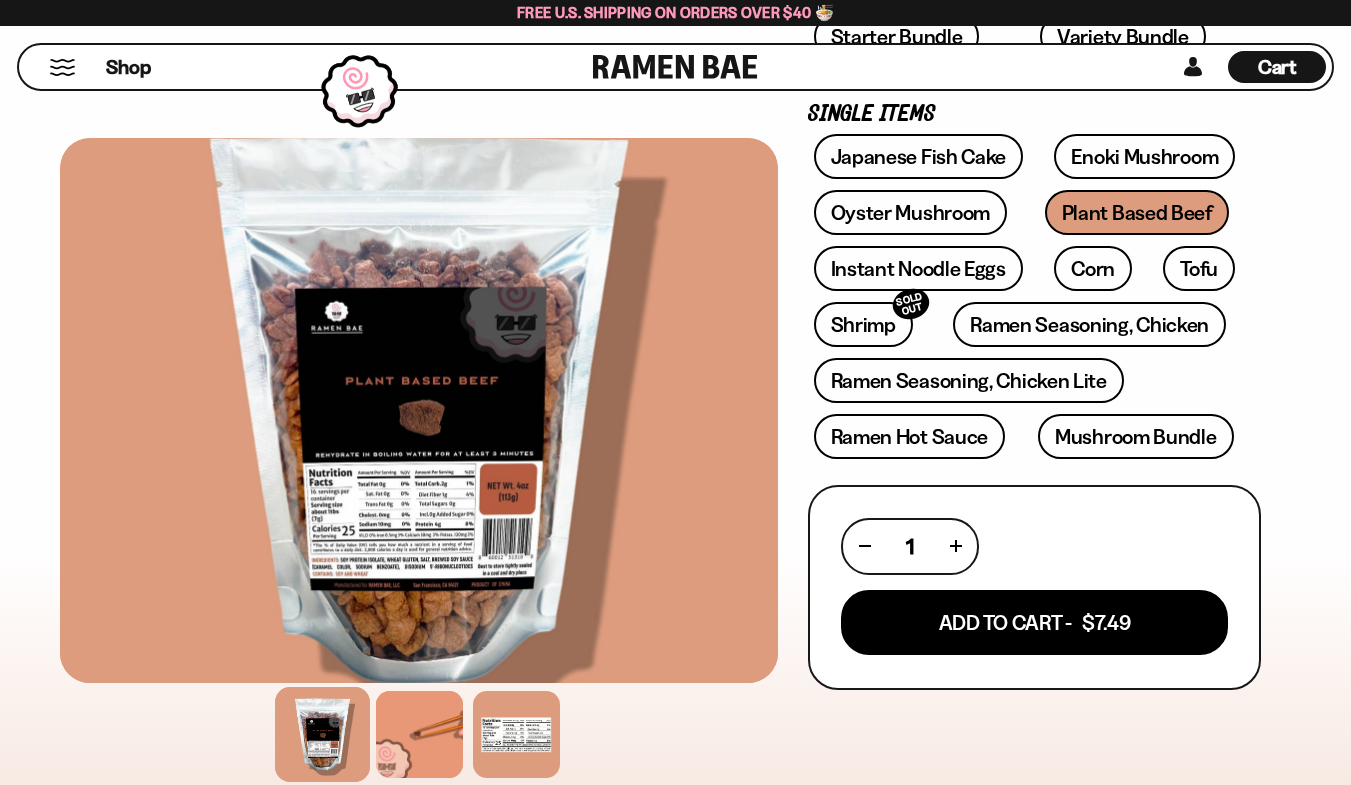 scroll, scrollTop: 533, scrollLeft: 0, axis: vertical 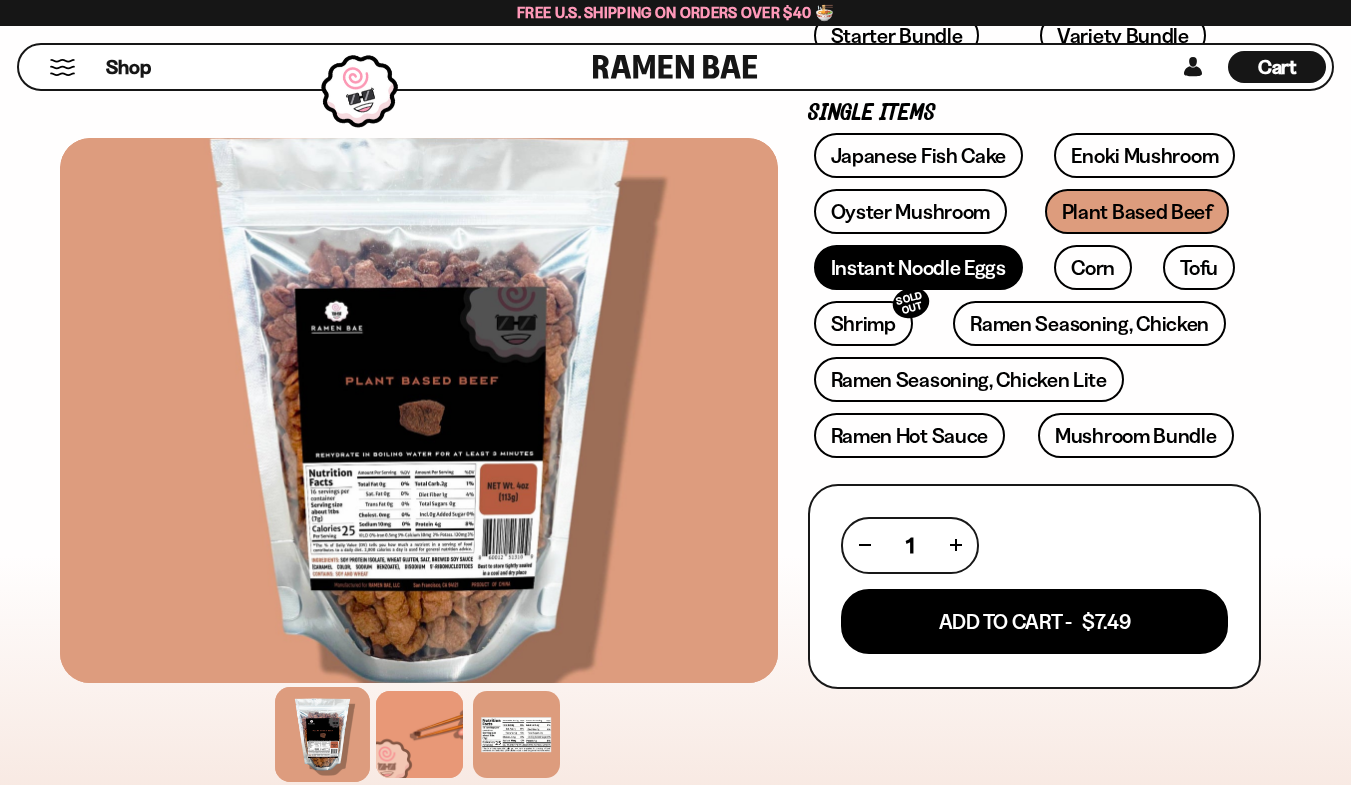 click on "Instant Noodle Eggs" at bounding box center [918, 267] 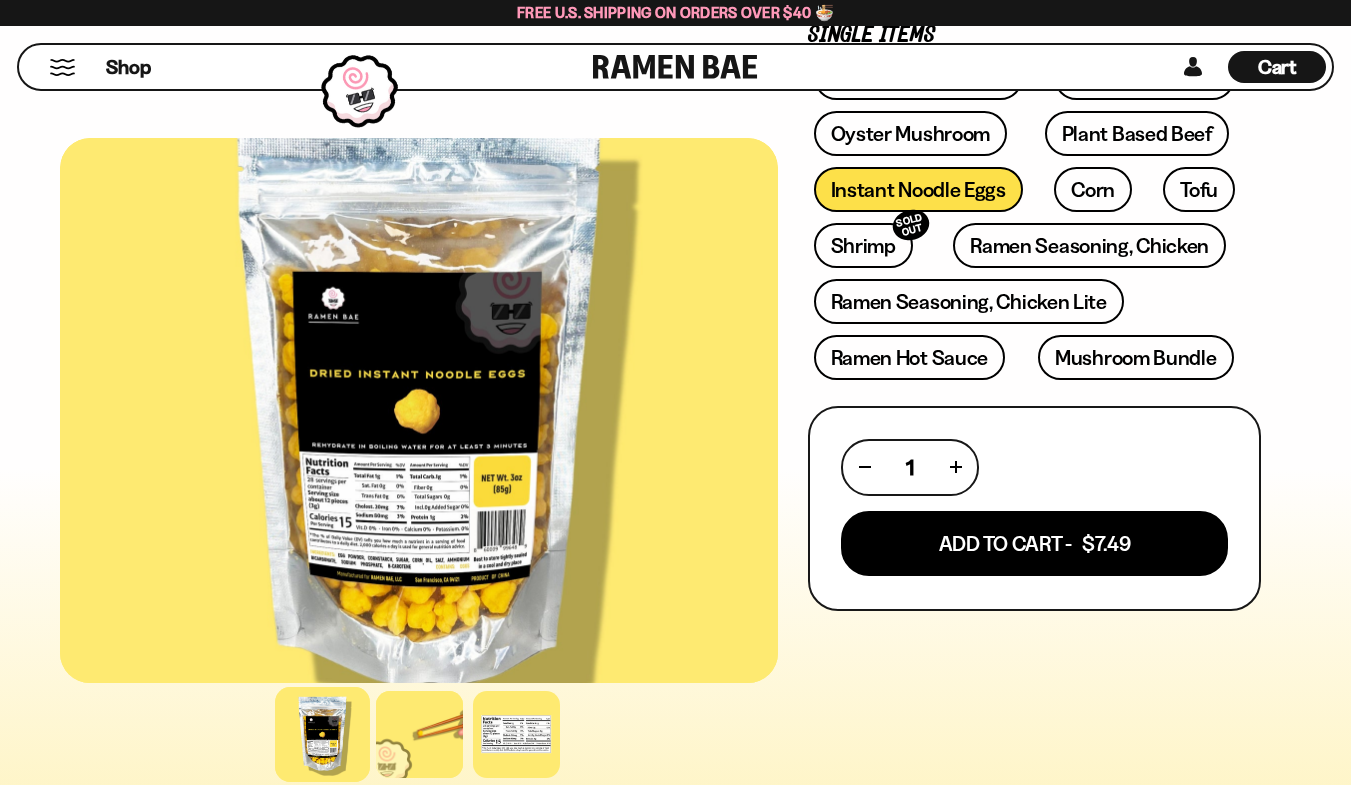 scroll, scrollTop: 613, scrollLeft: 0, axis: vertical 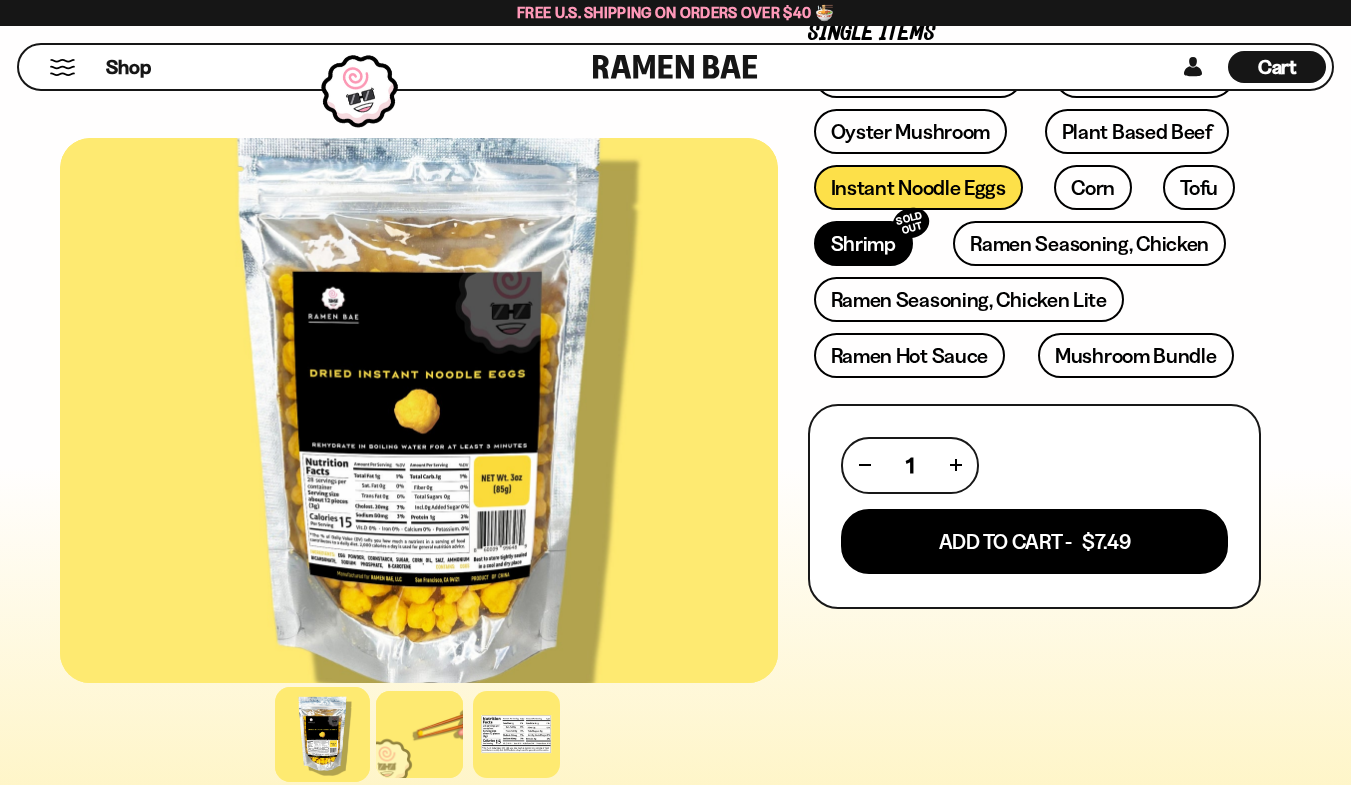click on "Shrimp
SOLD OUT" at bounding box center [863, 243] 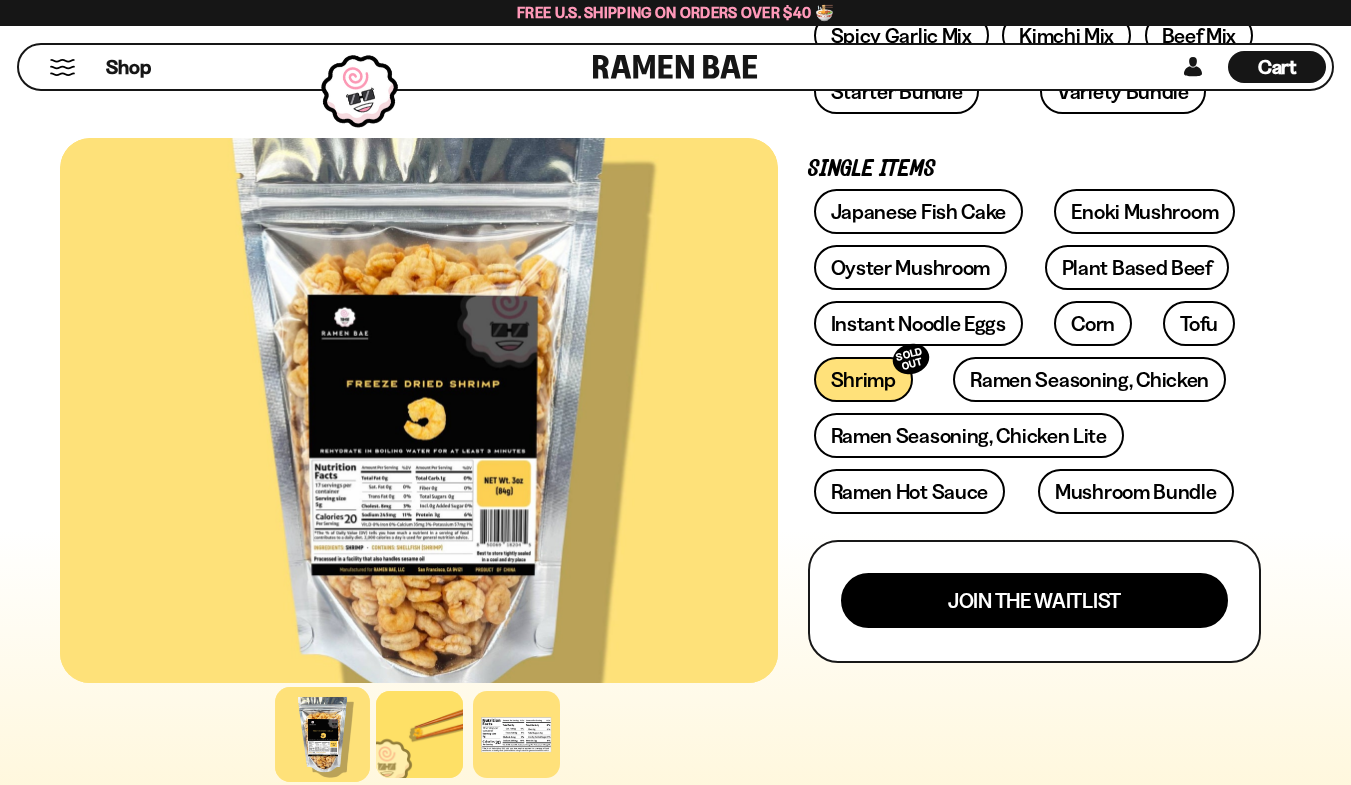 scroll, scrollTop: 478, scrollLeft: 0, axis: vertical 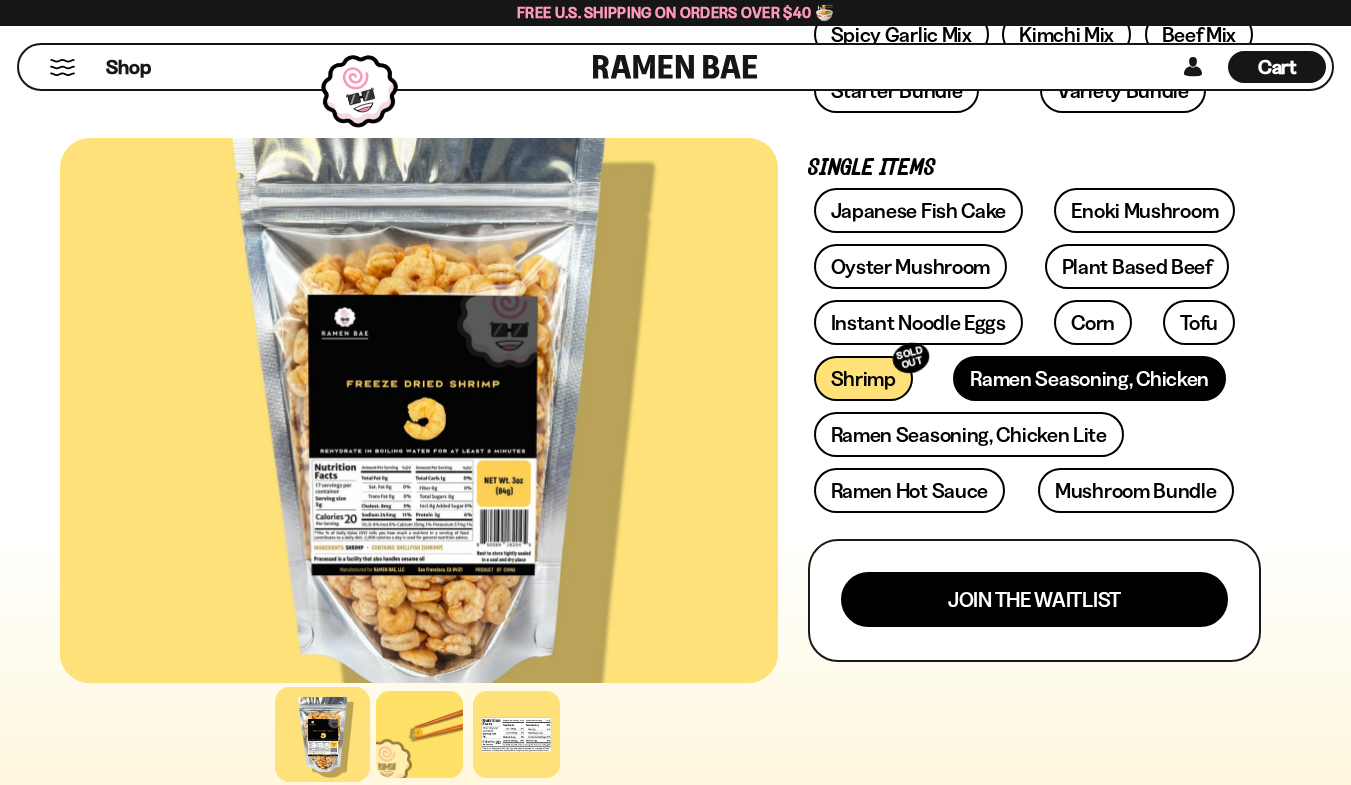click on "Ramen Seasoning, Chicken" at bounding box center [1089, 378] 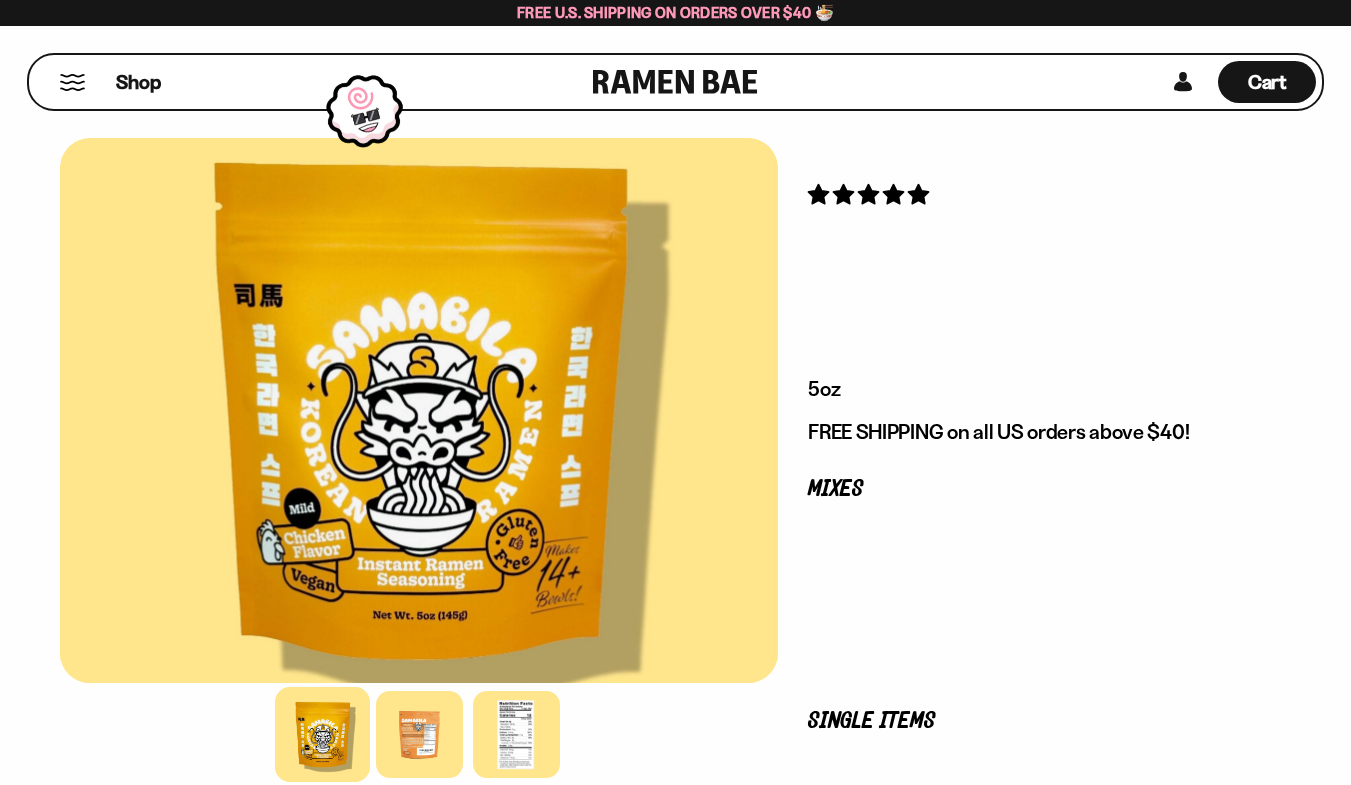 scroll, scrollTop: 0, scrollLeft: 0, axis: both 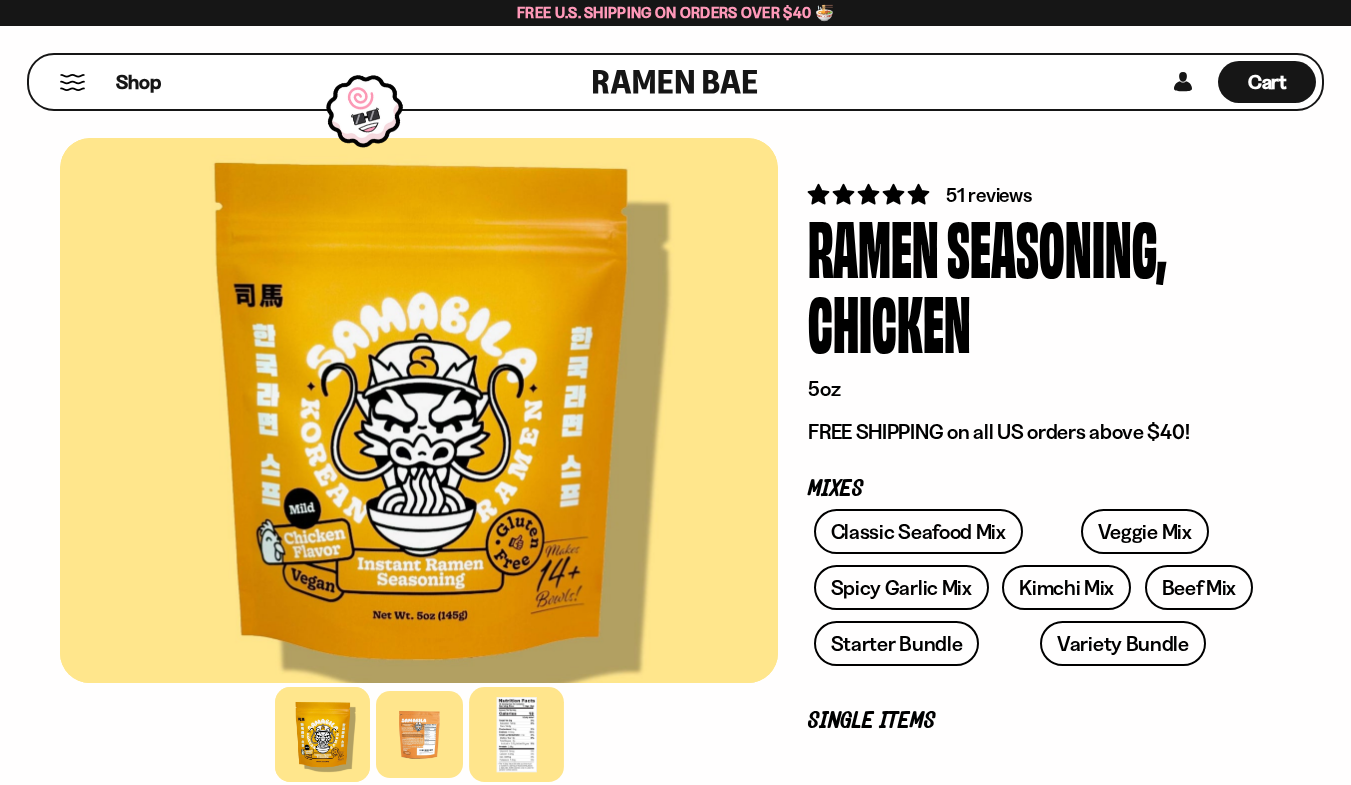 click at bounding box center (516, 734) 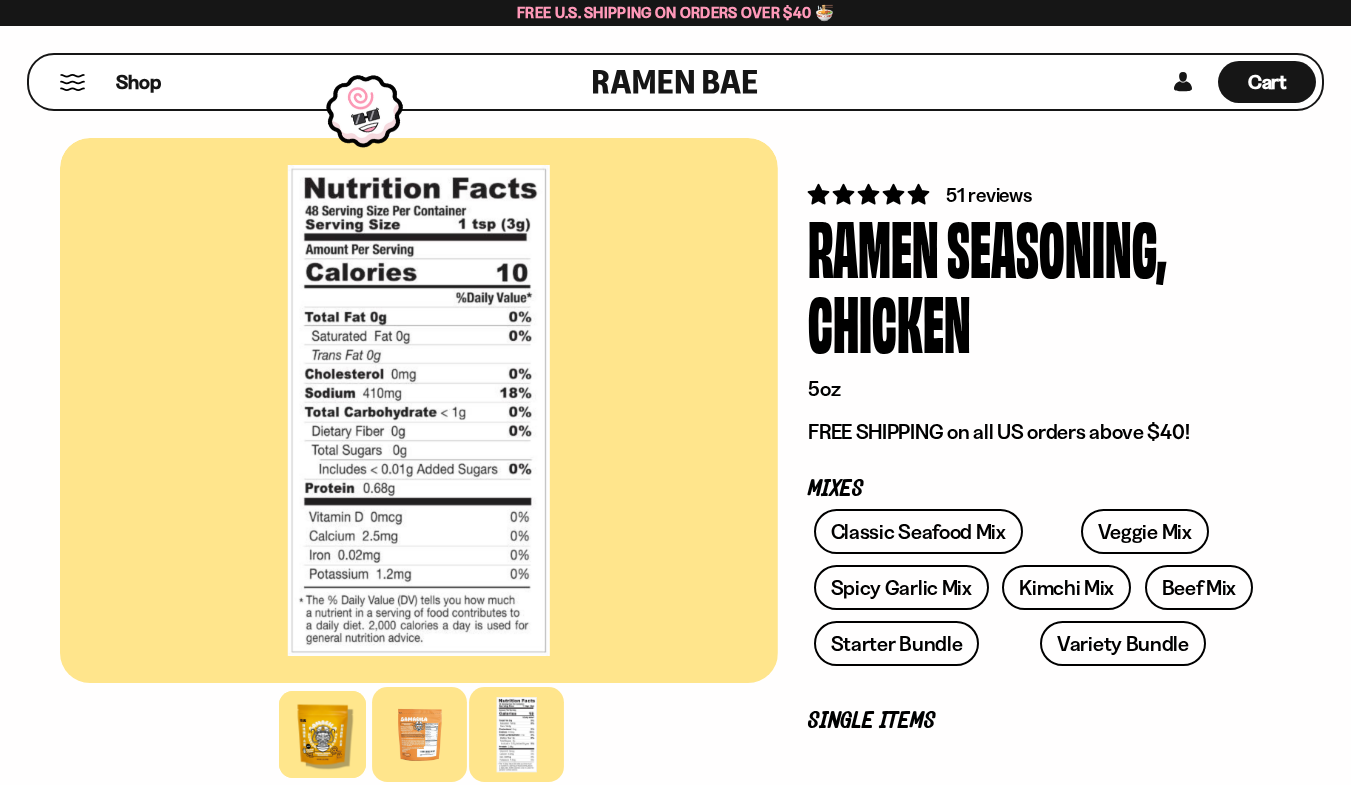 click at bounding box center (419, 734) 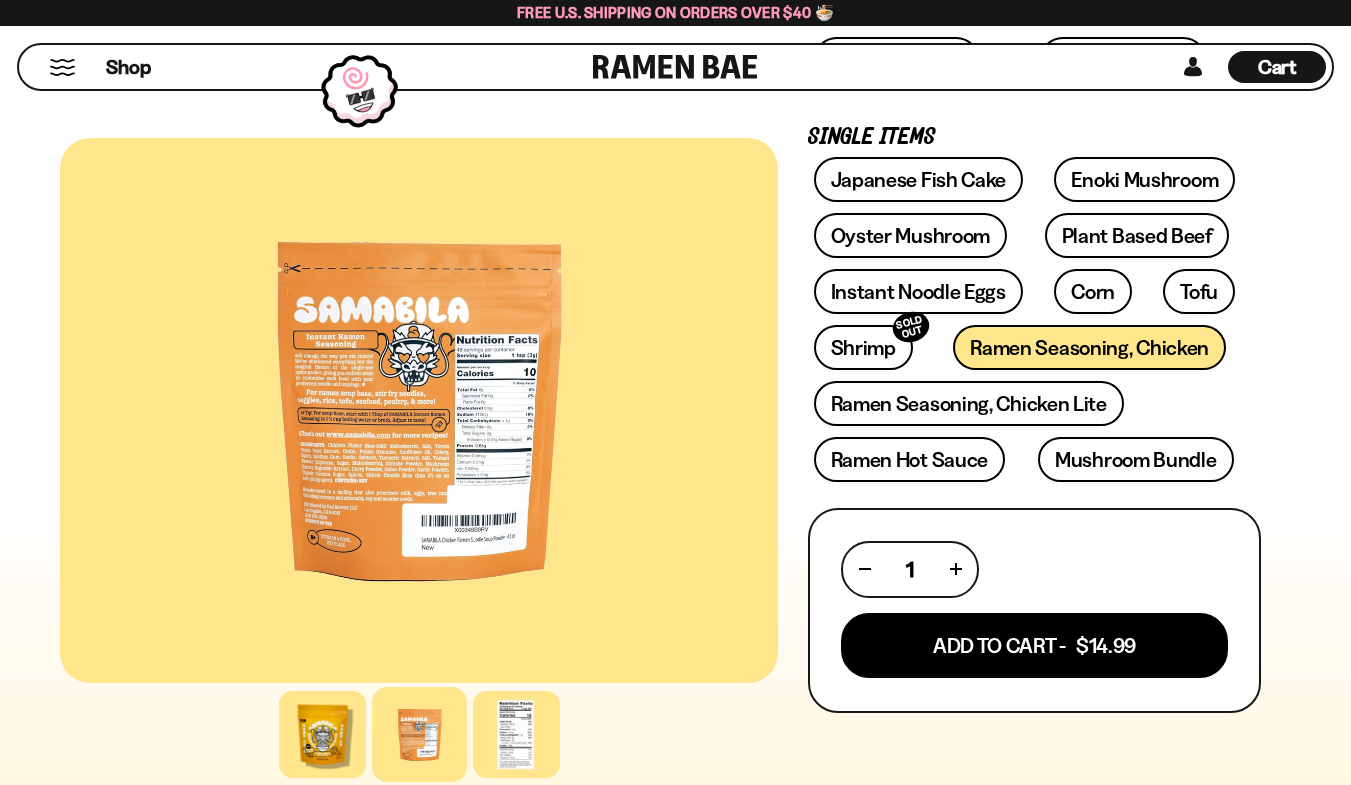 scroll, scrollTop: 583, scrollLeft: 0, axis: vertical 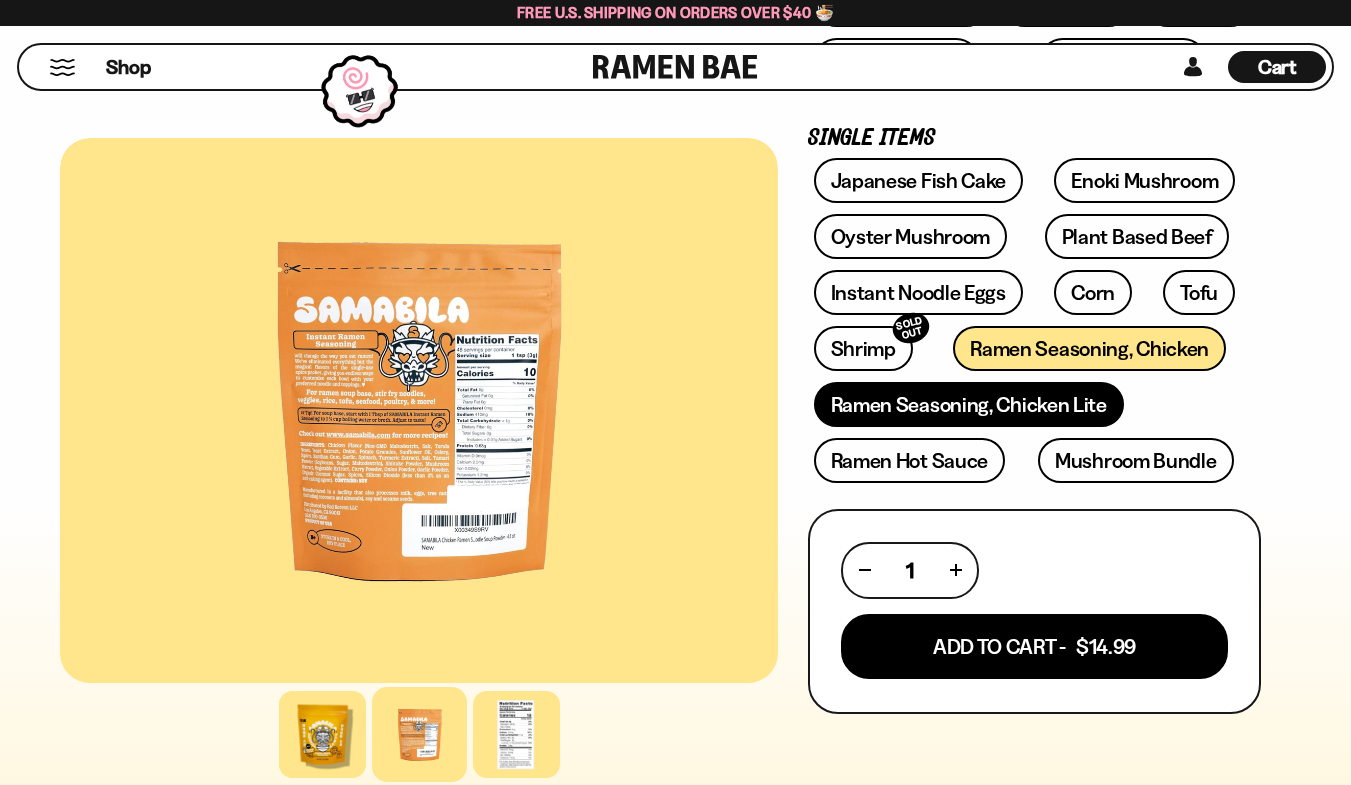 click on "Ramen Seasoning, Chicken Lite" at bounding box center [969, 404] 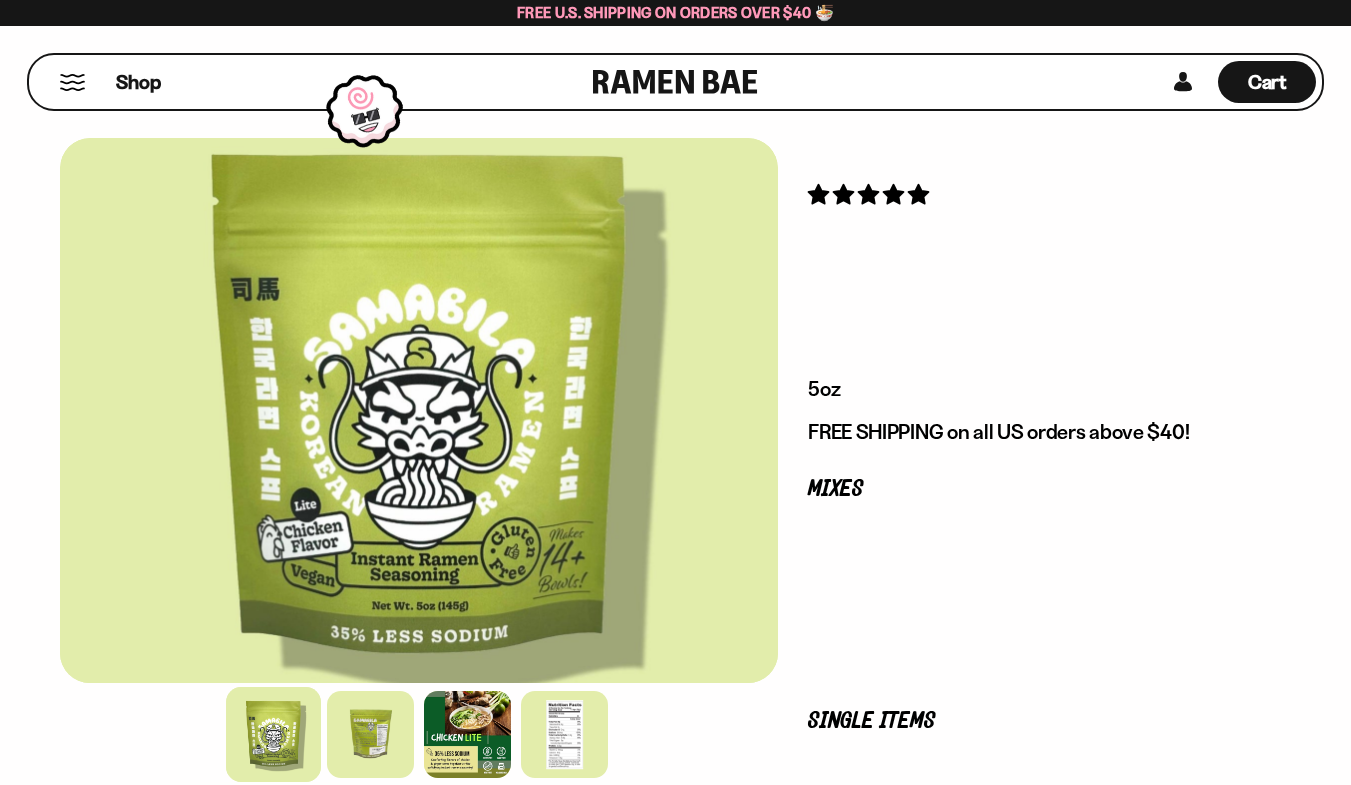 scroll, scrollTop: 0, scrollLeft: 0, axis: both 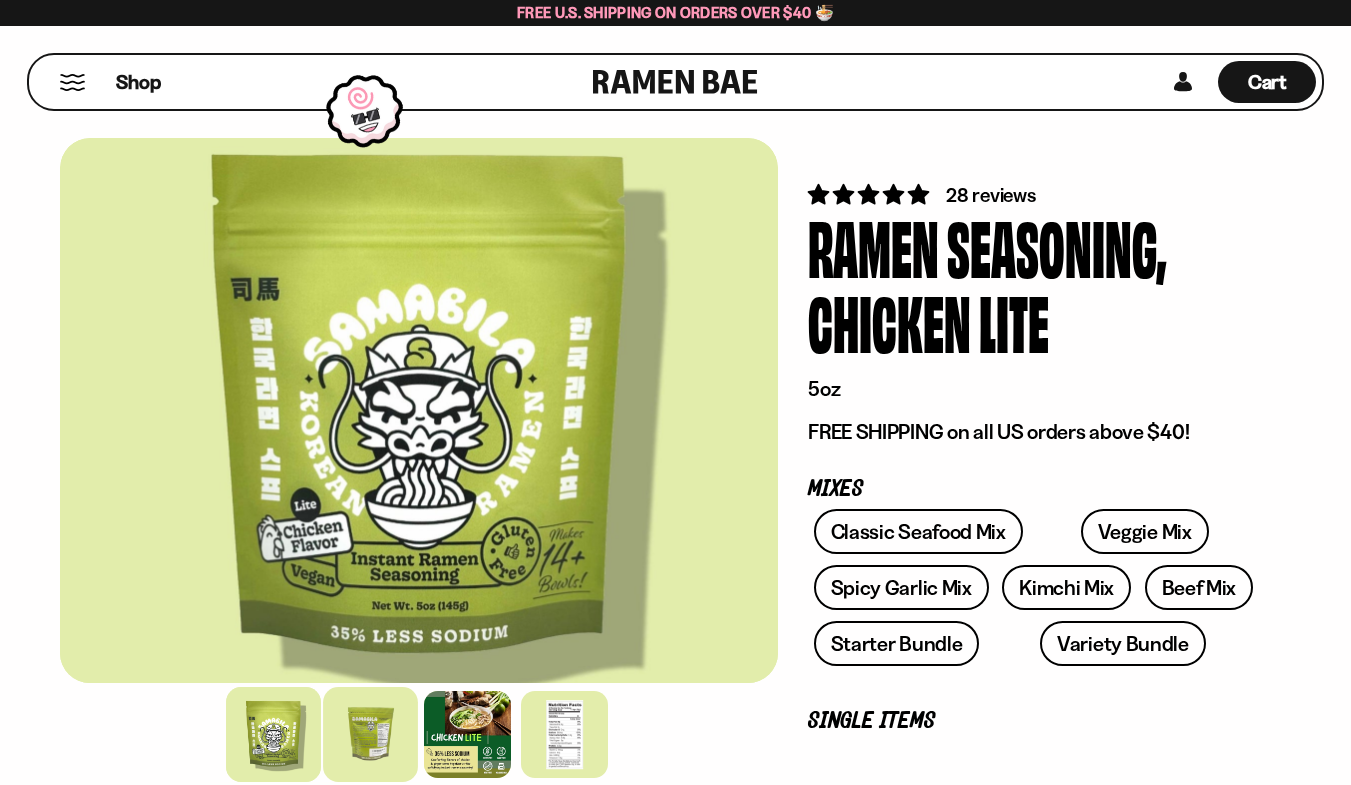 click at bounding box center [370, 734] 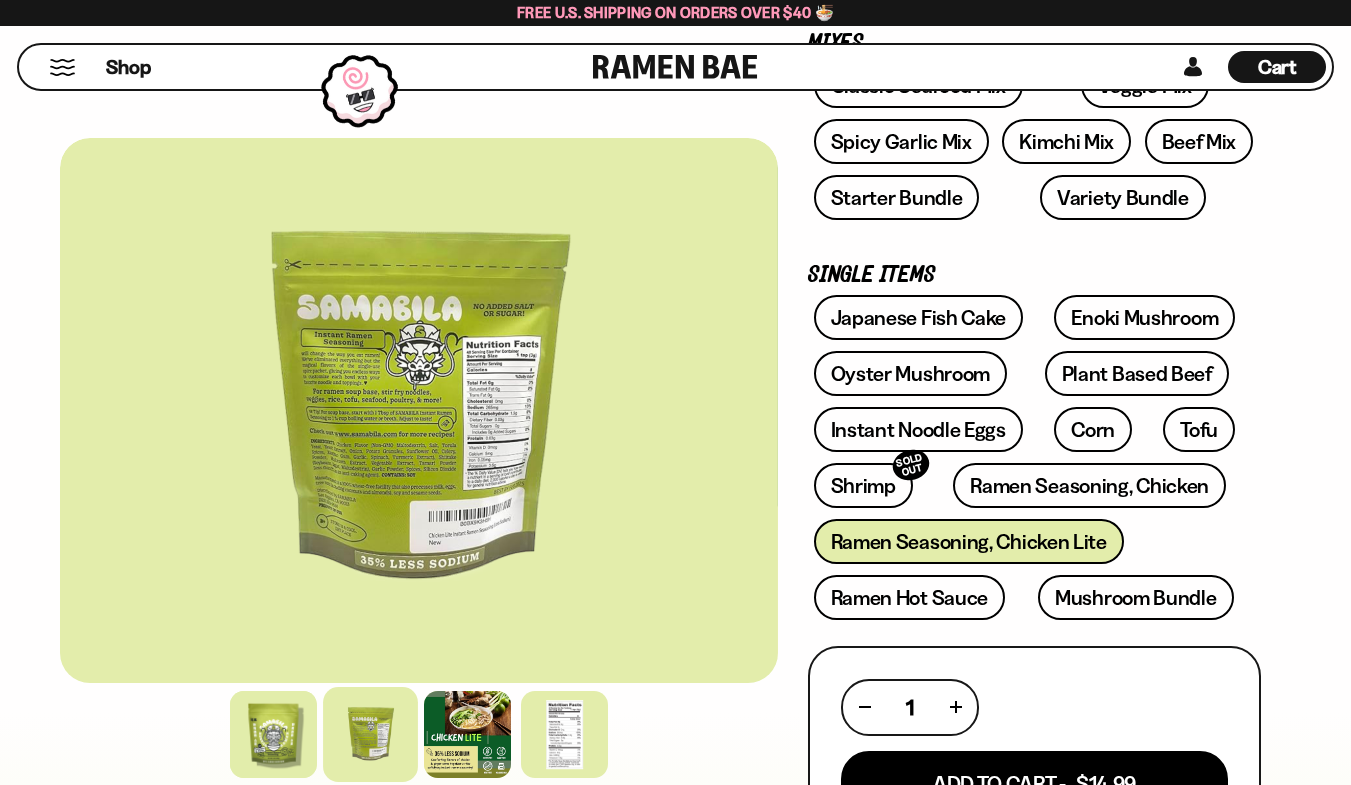 scroll, scrollTop: 618, scrollLeft: 0, axis: vertical 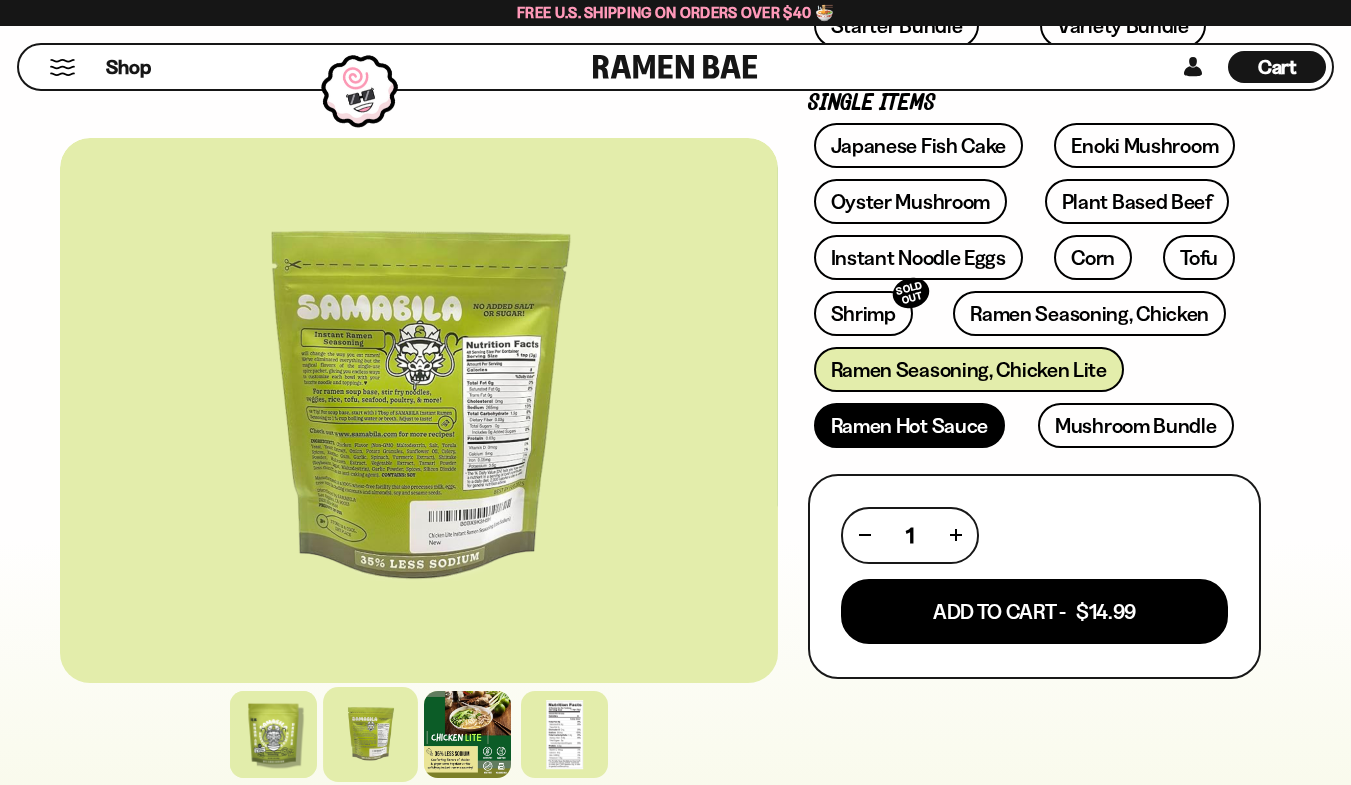click on "Ramen Hot Sauce" at bounding box center (910, 425) 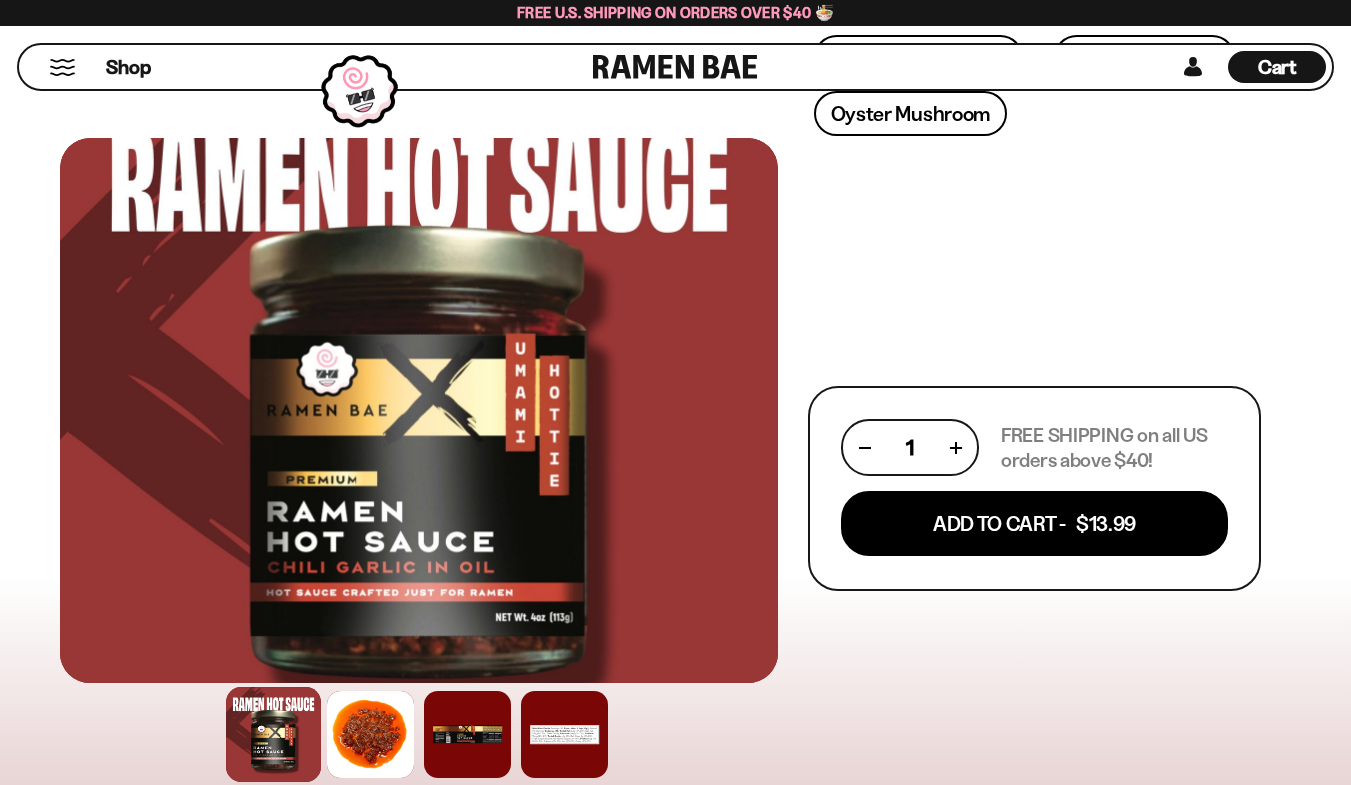 scroll, scrollTop: 658, scrollLeft: 0, axis: vertical 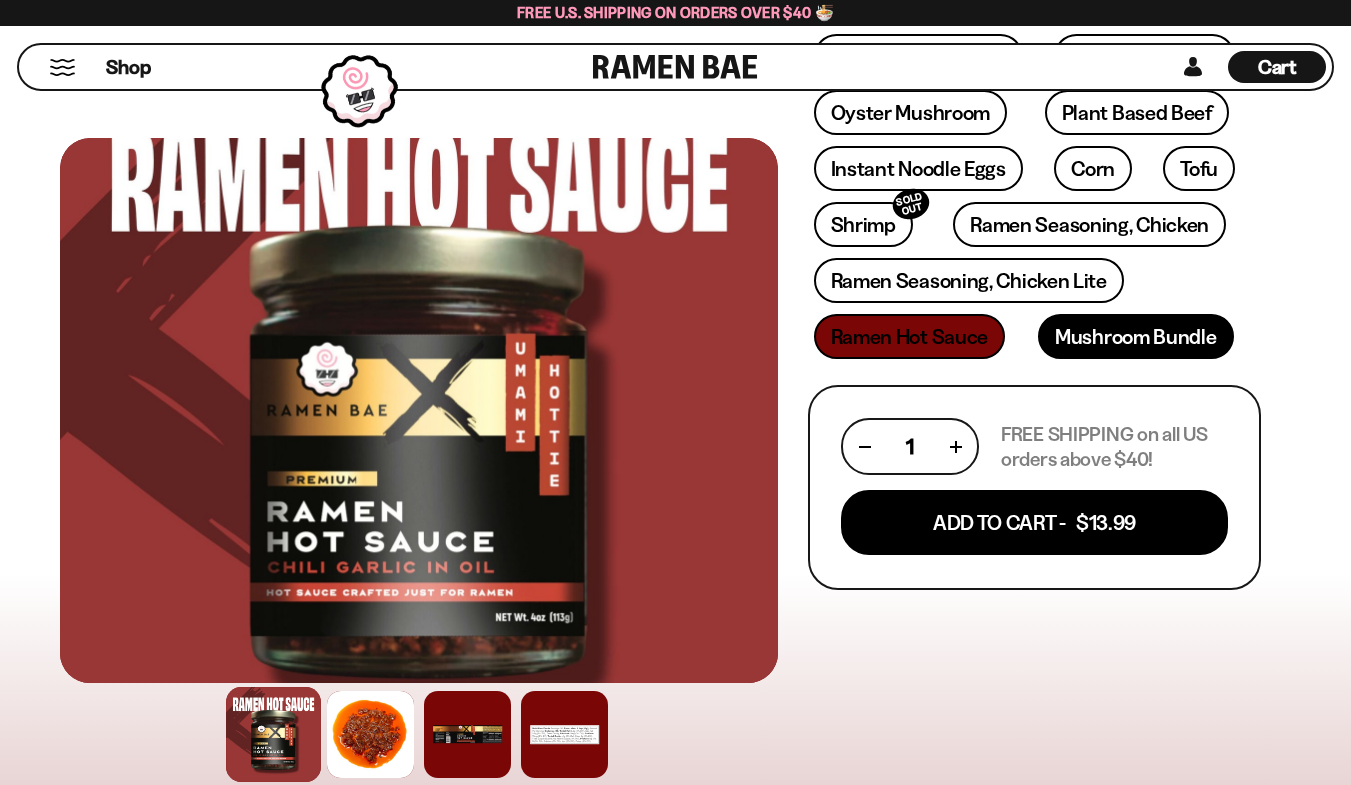 click on "Mushroom Bundle" at bounding box center (1136, 336) 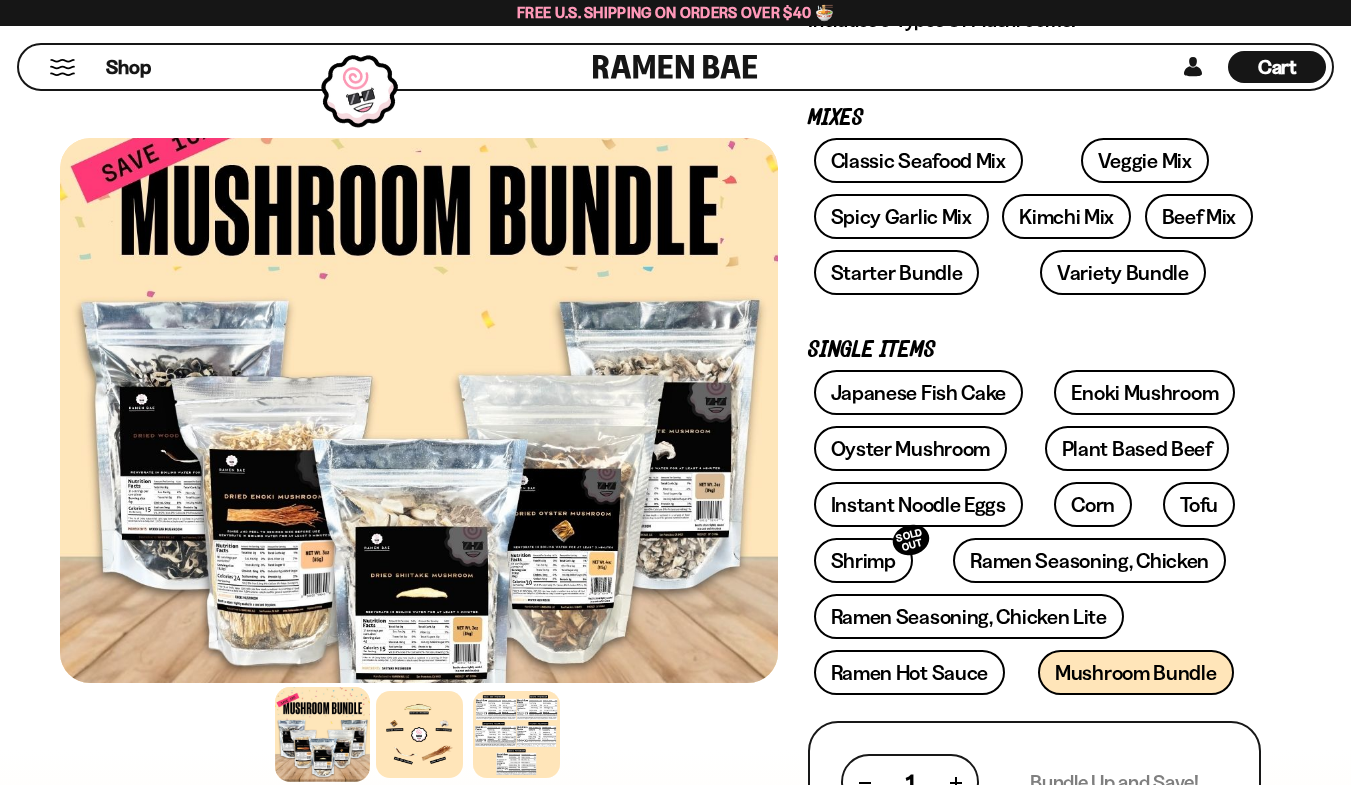 scroll, scrollTop: 294, scrollLeft: 0, axis: vertical 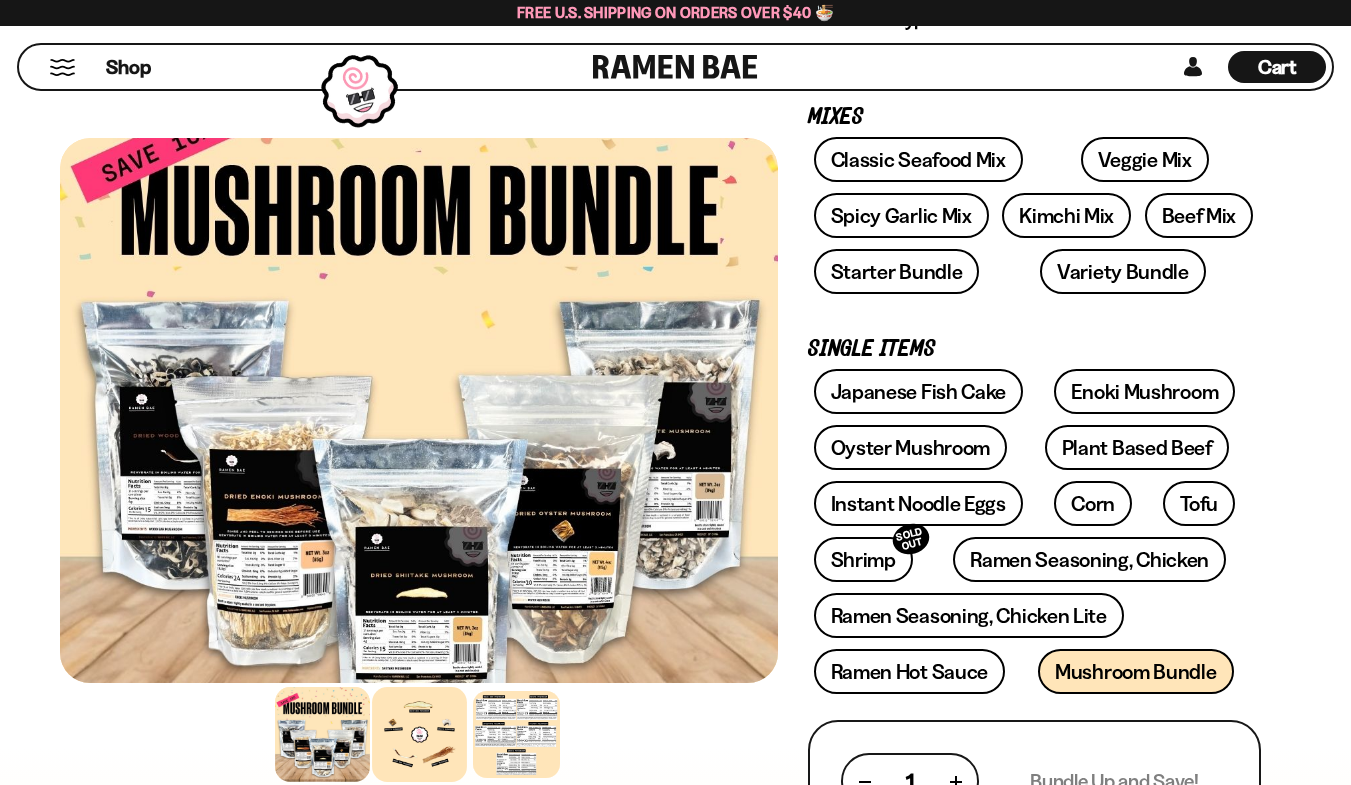 click at bounding box center [419, 734] 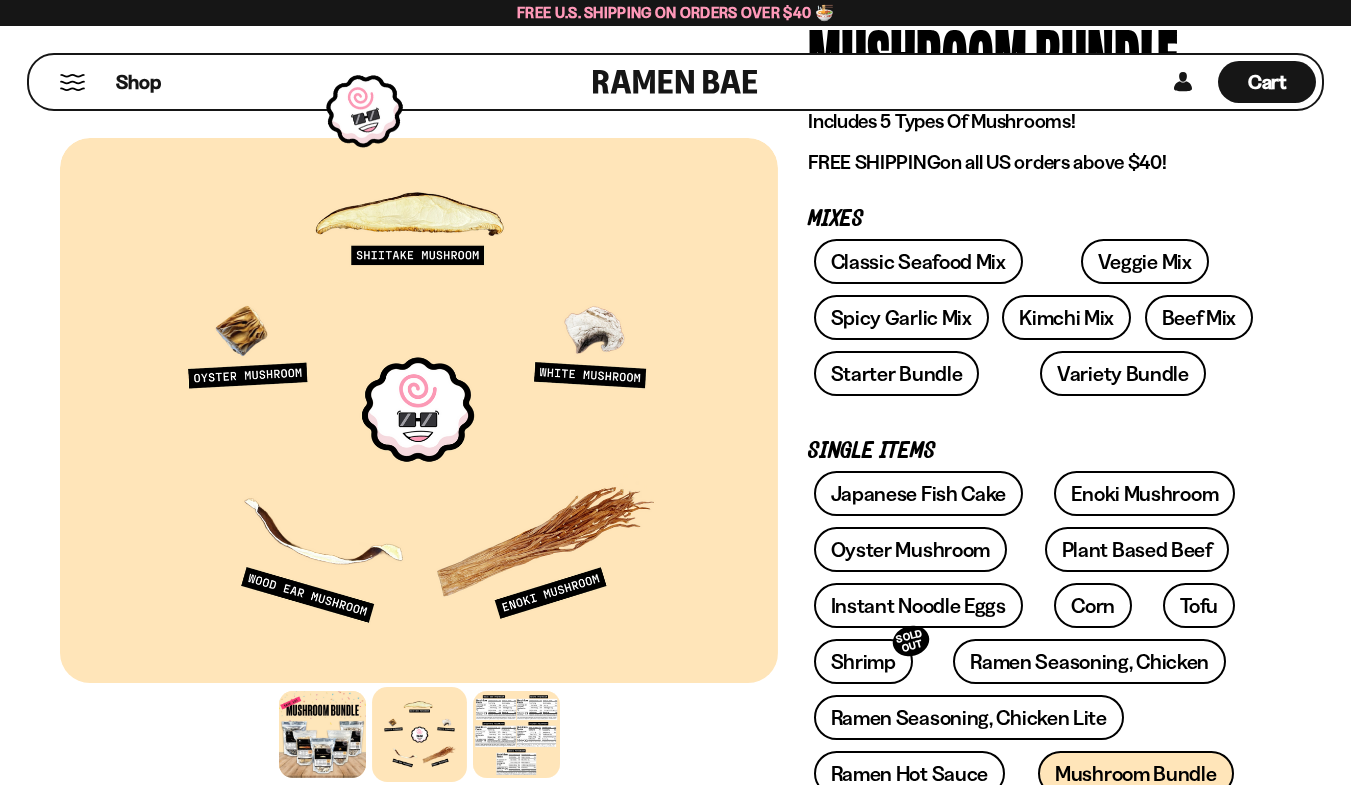 scroll, scrollTop: 3, scrollLeft: 0, axis: vertical 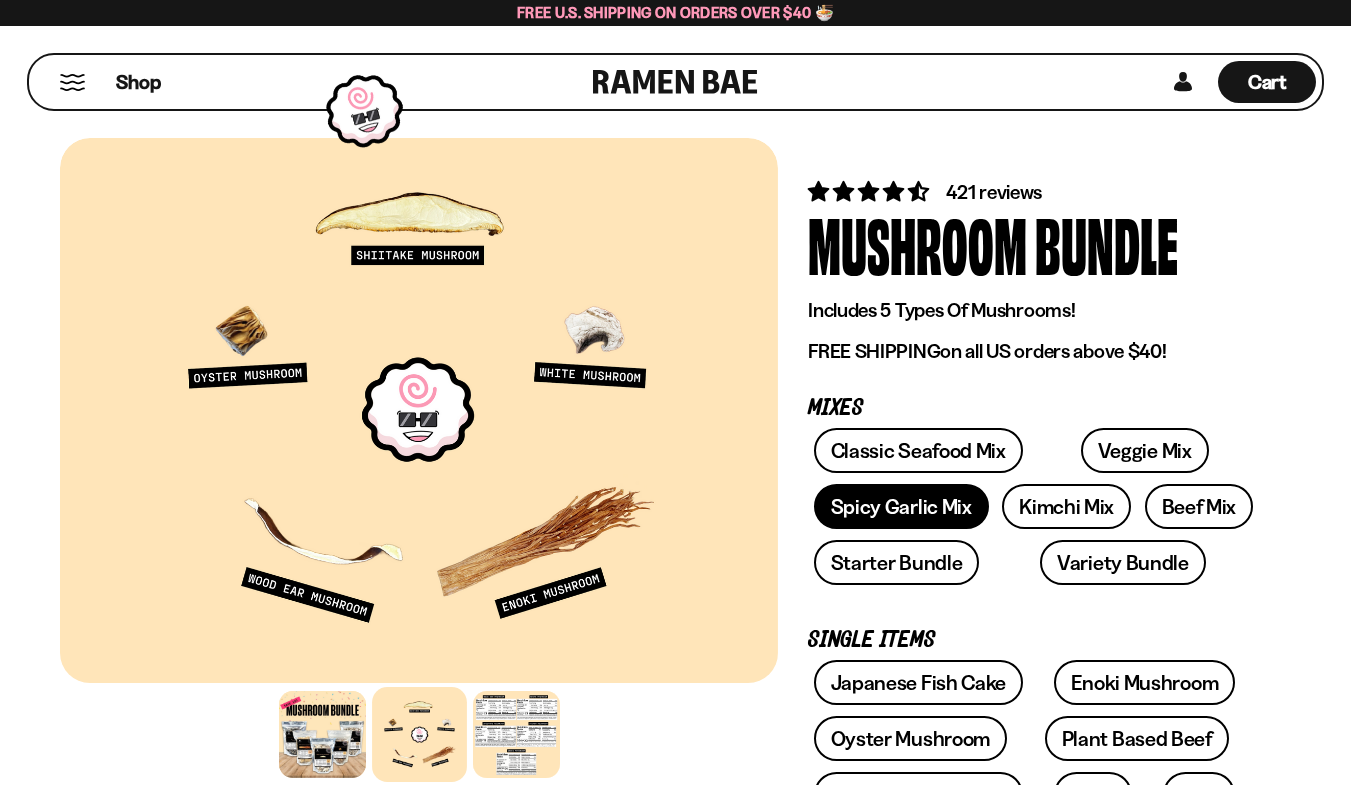 click on "Spicy Garlic Mix" at bounding box center (901, 506) 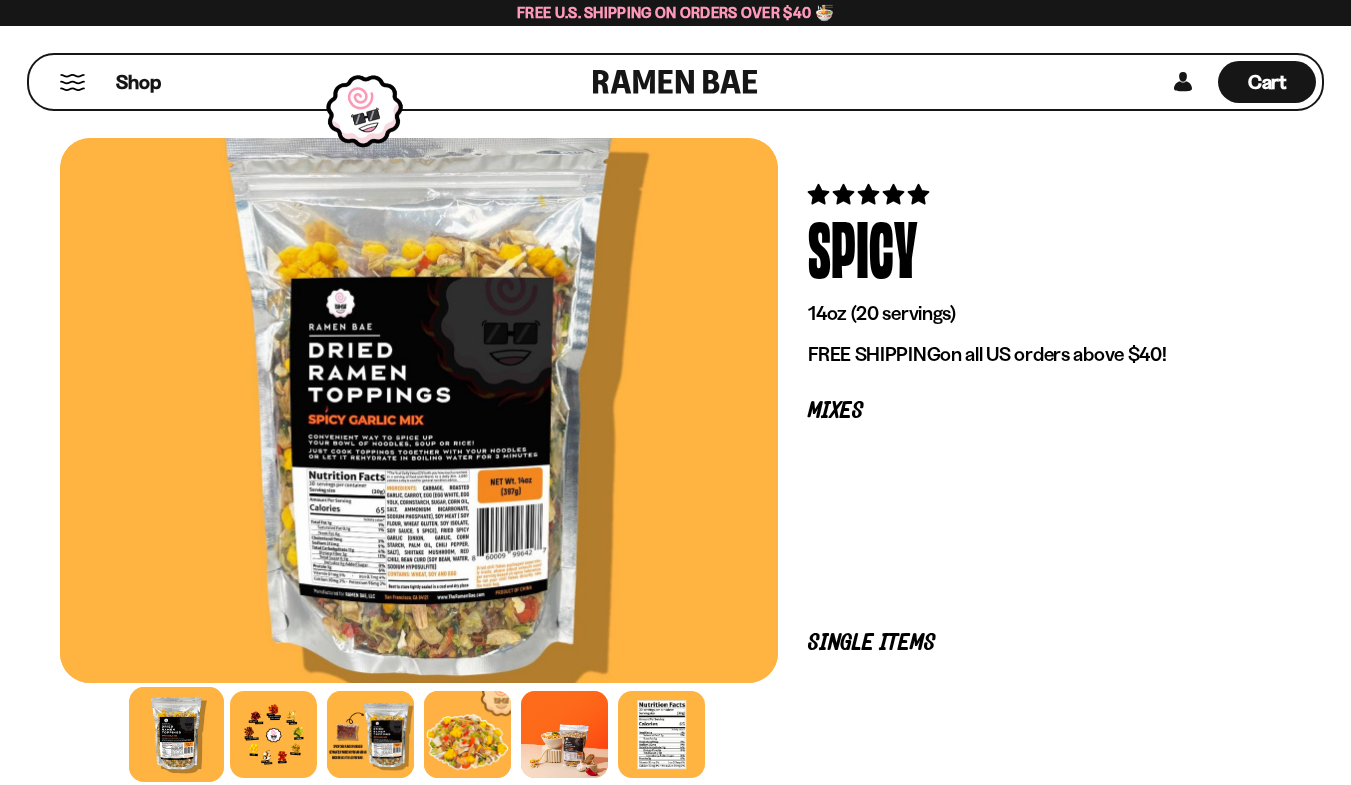 scroll, scrollTop: 0, scrollLeft: 0, axis: both 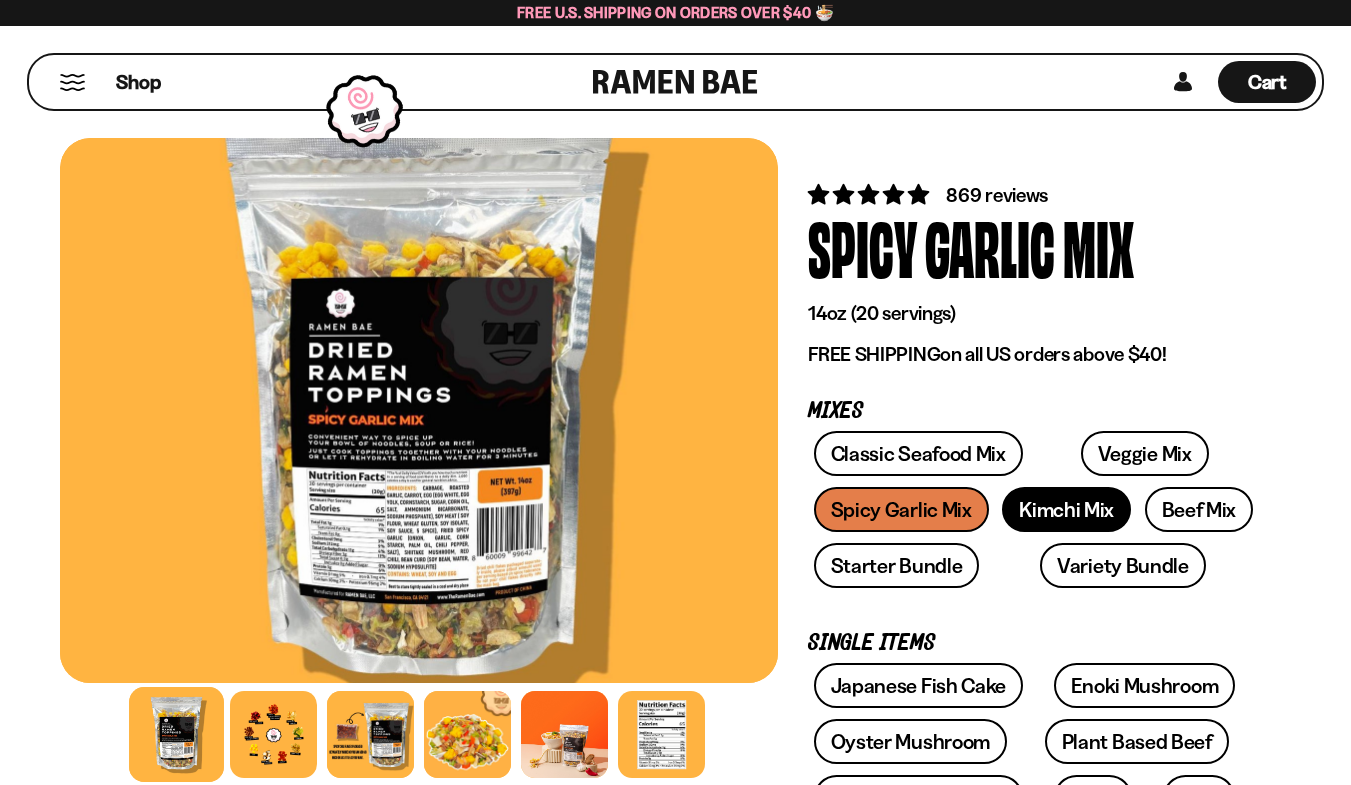 click on "Kimchi Mix" at bounding box center [1066, 509] 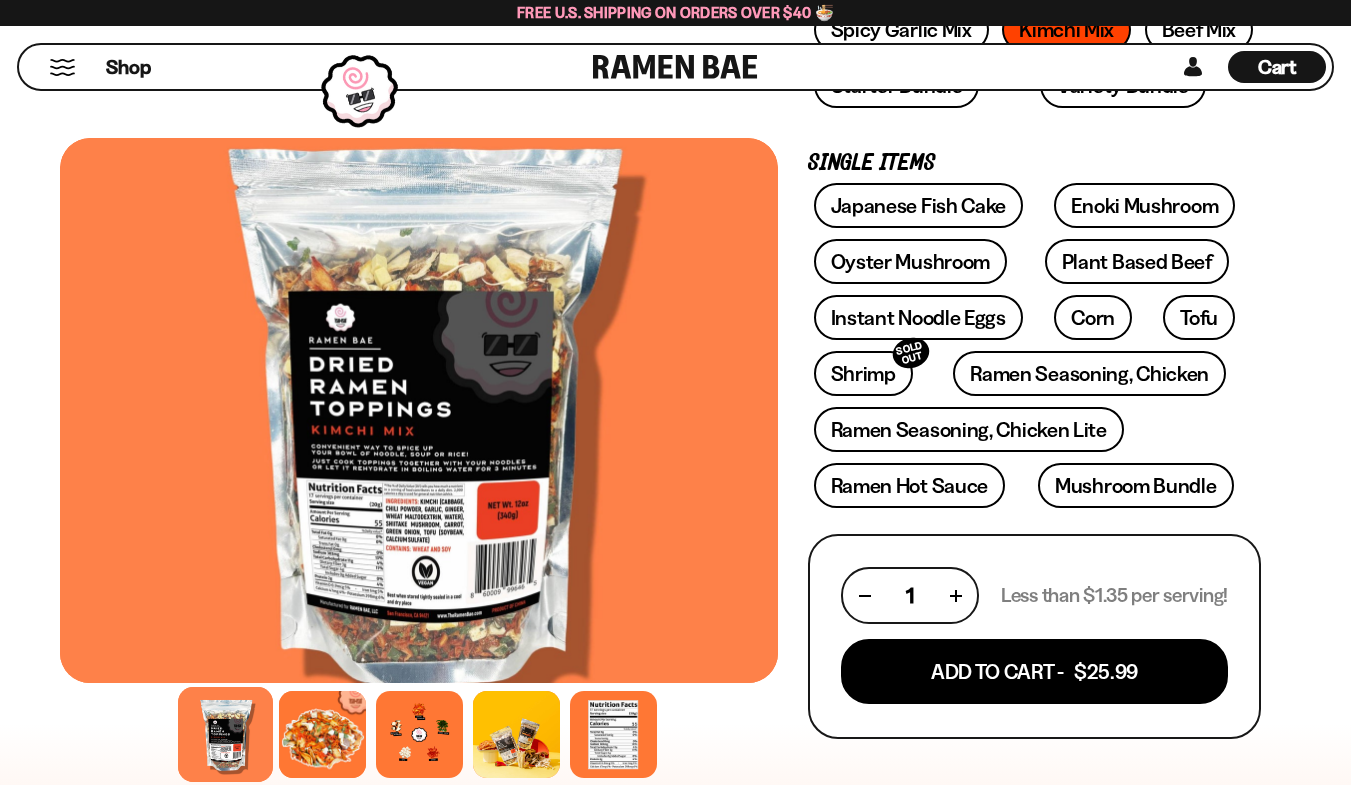 scroll, scrollTop: 262, scrollLeft: 0, axis: vertical 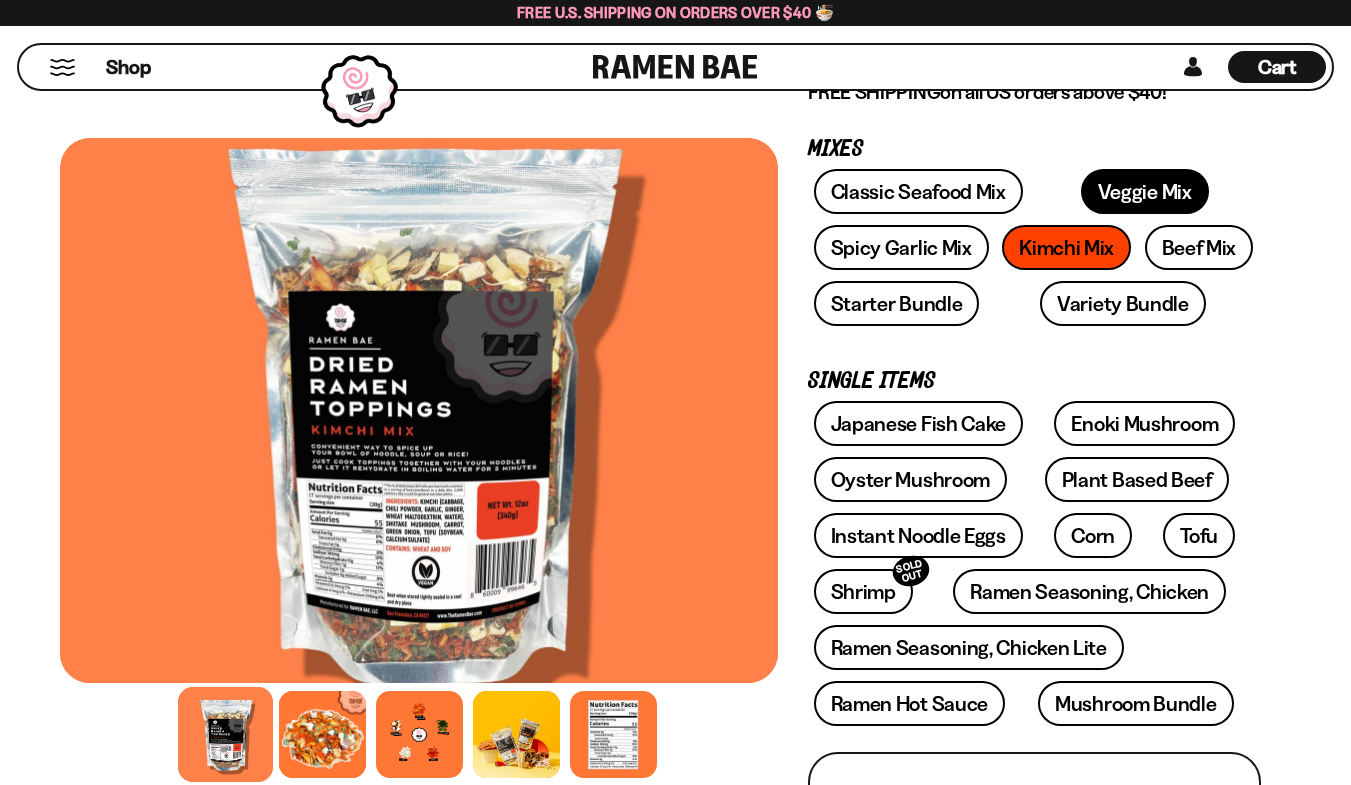 click on "Veggie Mix" at bounding box center [1145, 191] 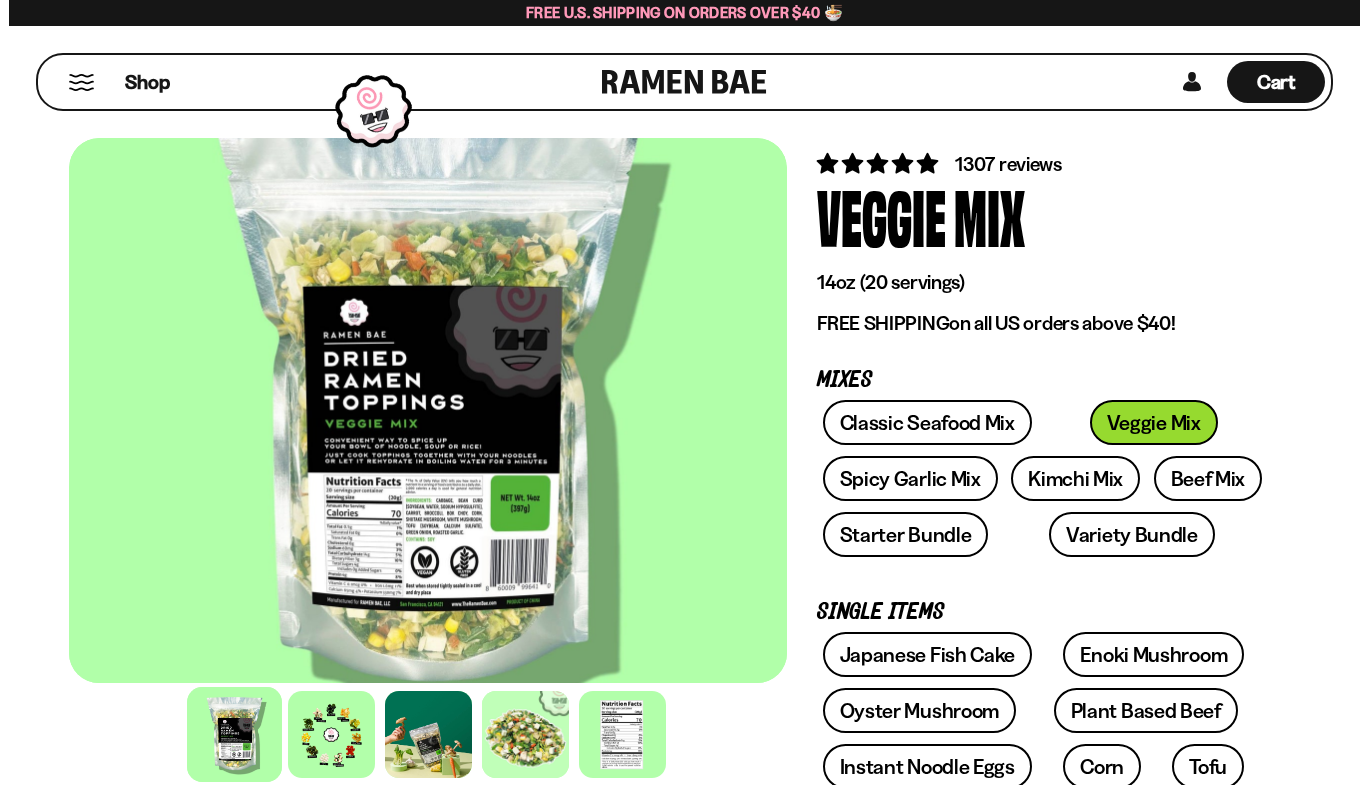 scroll, scrollTop: 0, scrollLeft: 0, axis: both 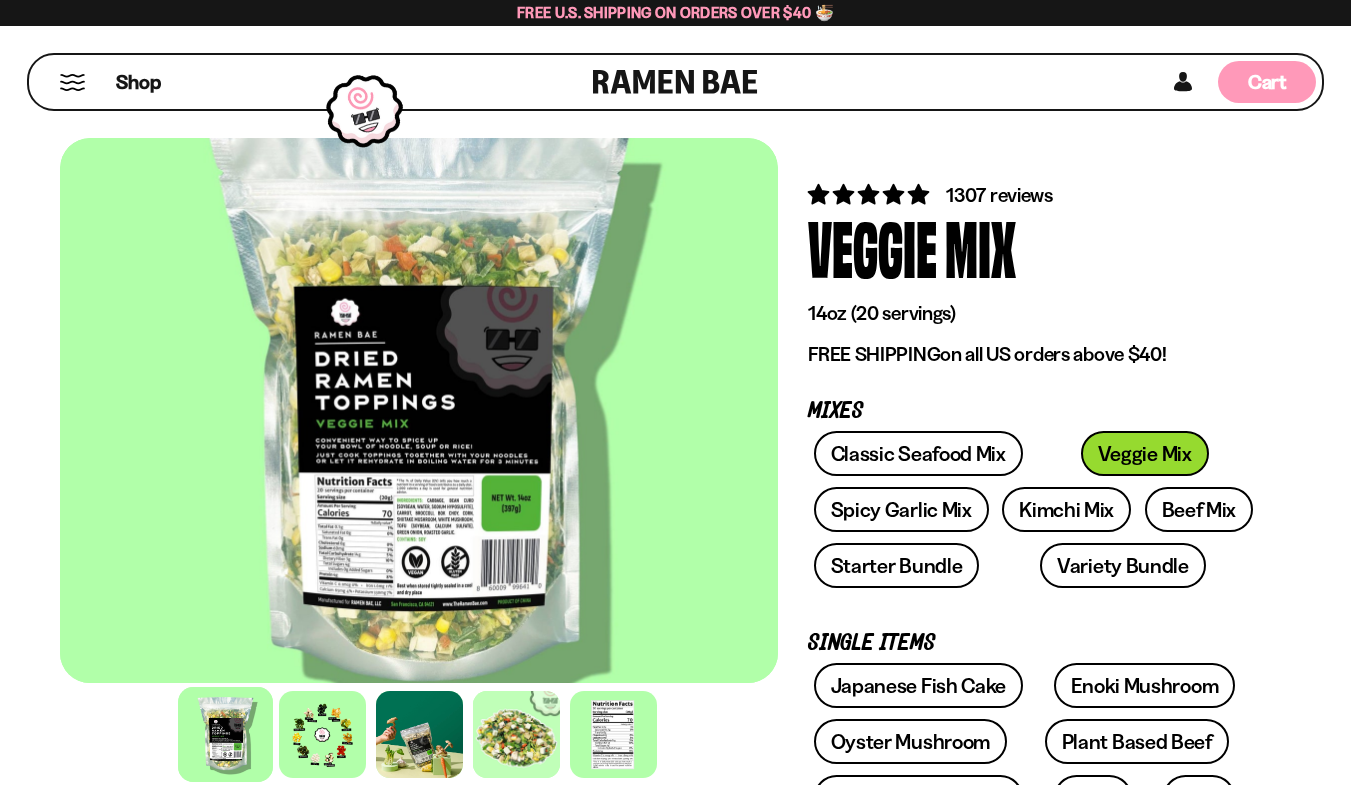 click on "Cart
D0381C2F-513E-4F90-8A41-6F0A75DCBAAA" at bounding box center [1267, 82] 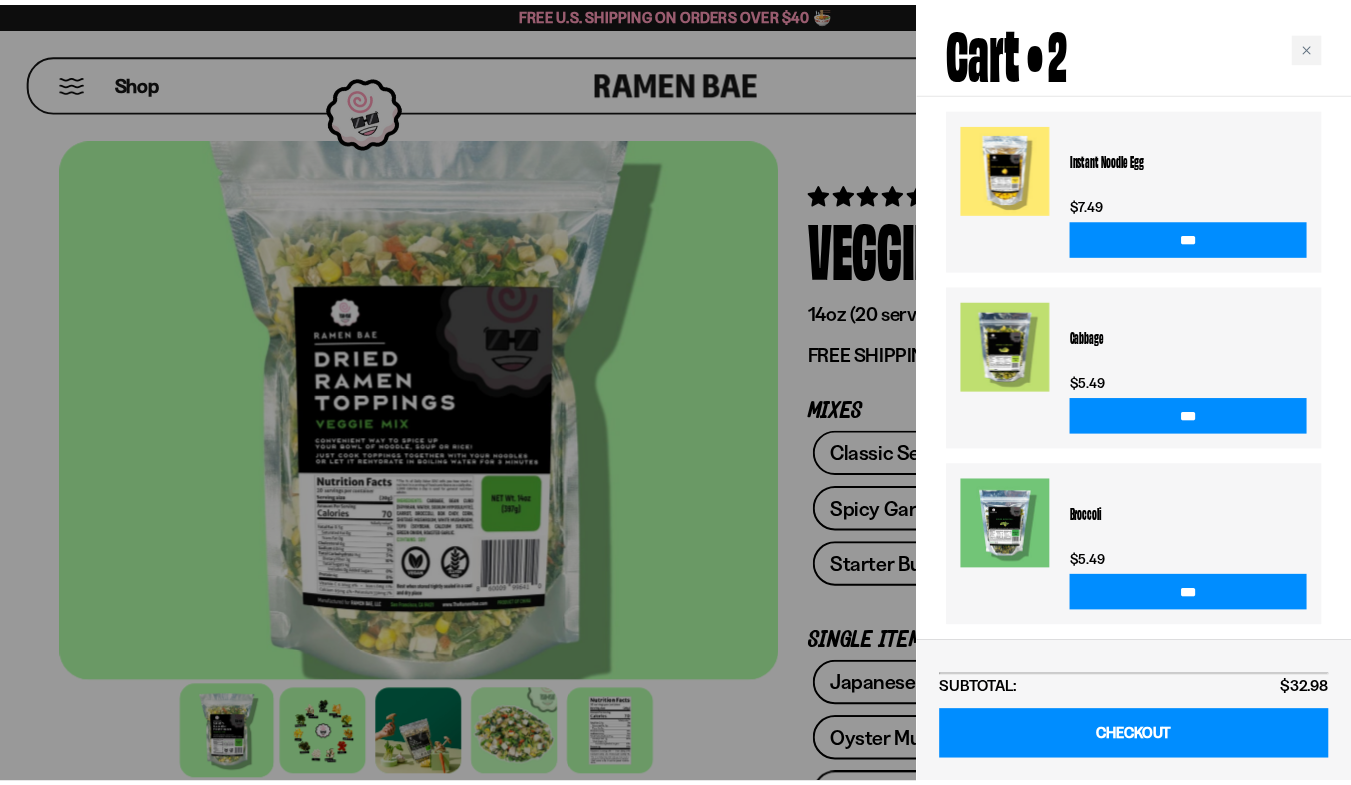 scroll, scrollTop: 578, scrollLeft: 0, axis: vertical 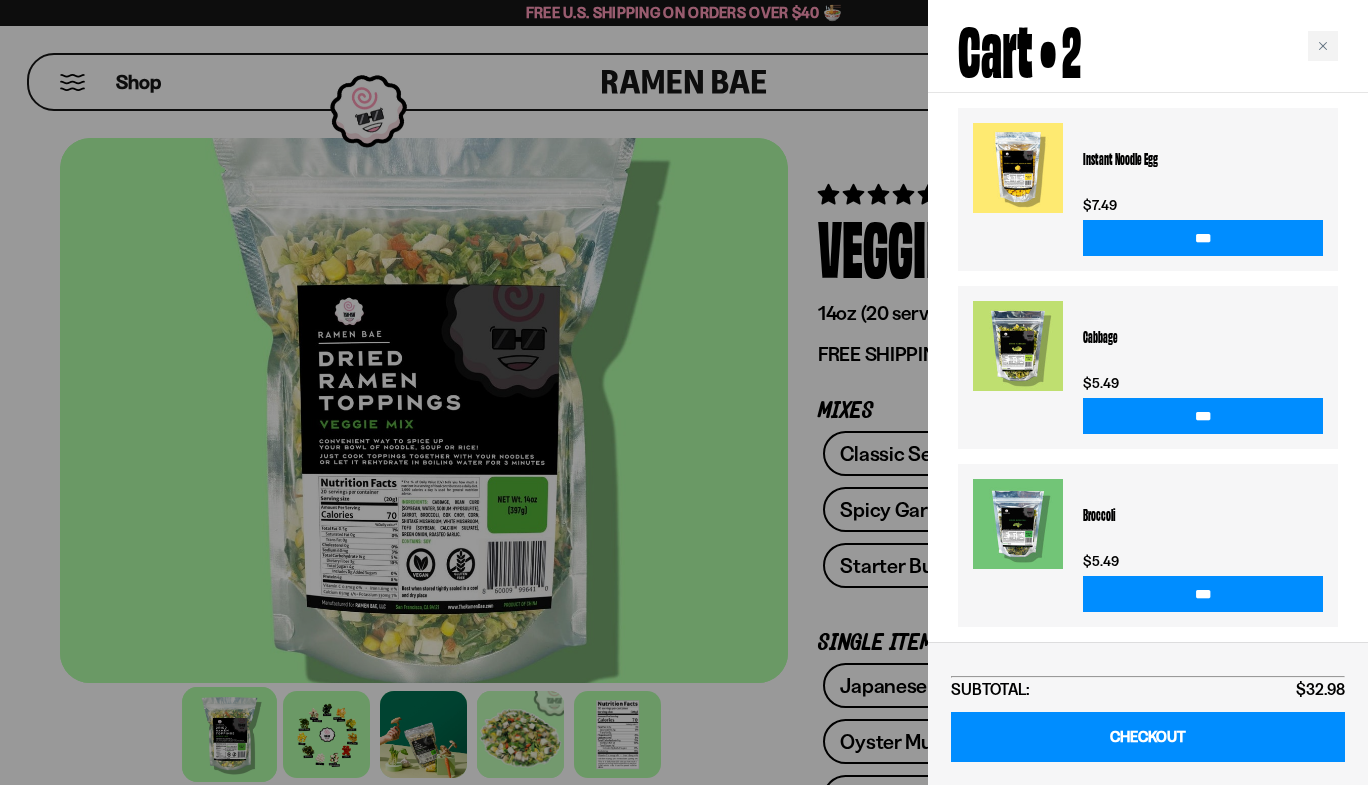 click at bounding box center (684, 392) 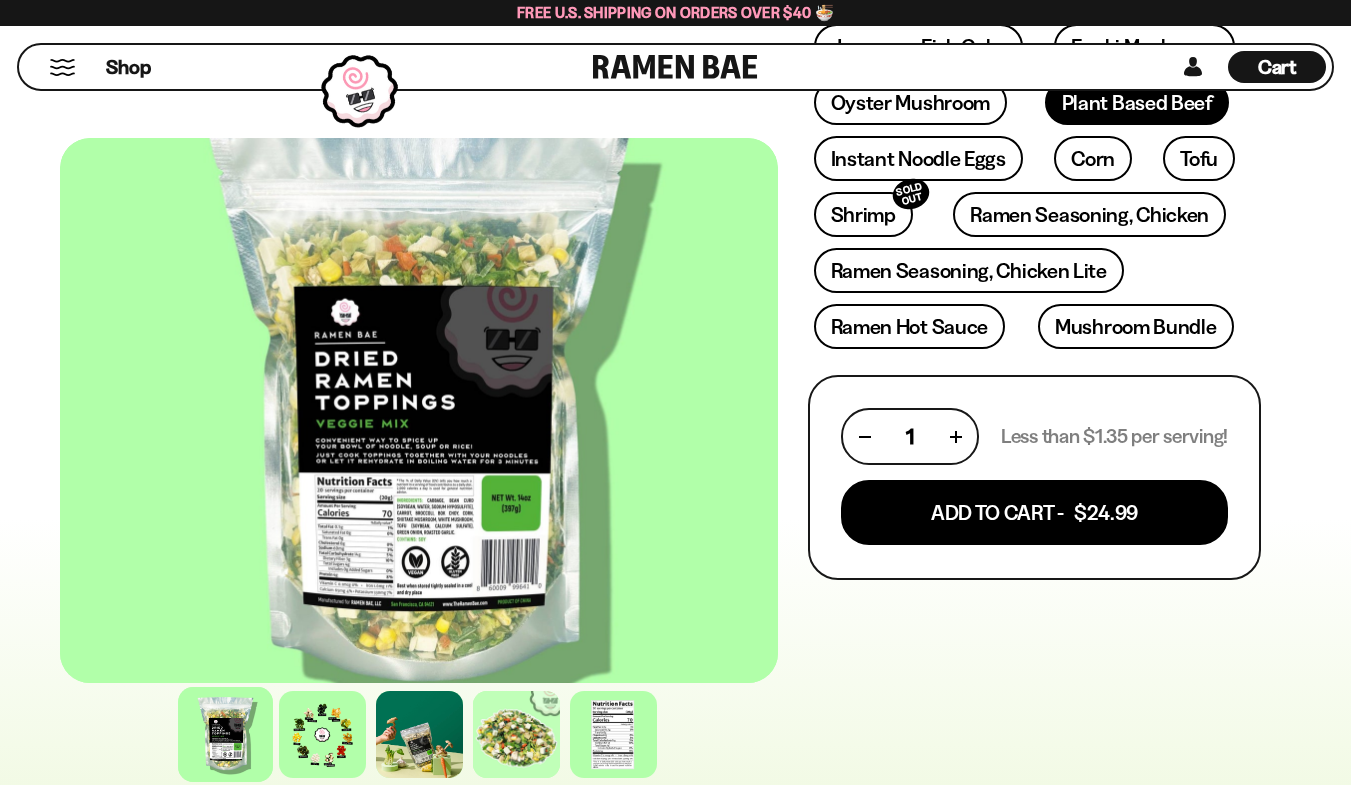 scroll, scrollTop: 643, scrollLeft: 0, axis: vertical 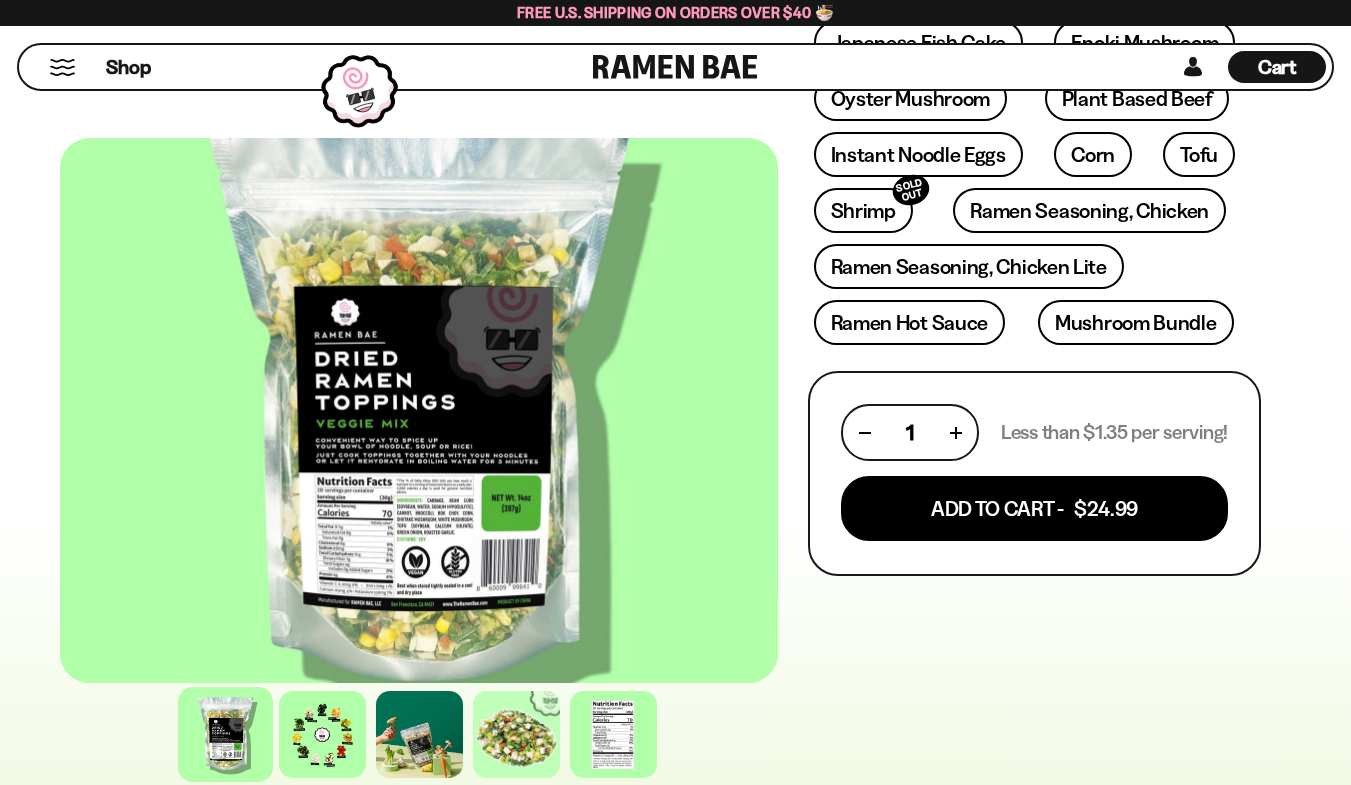 click at bounding box center [62, 67] 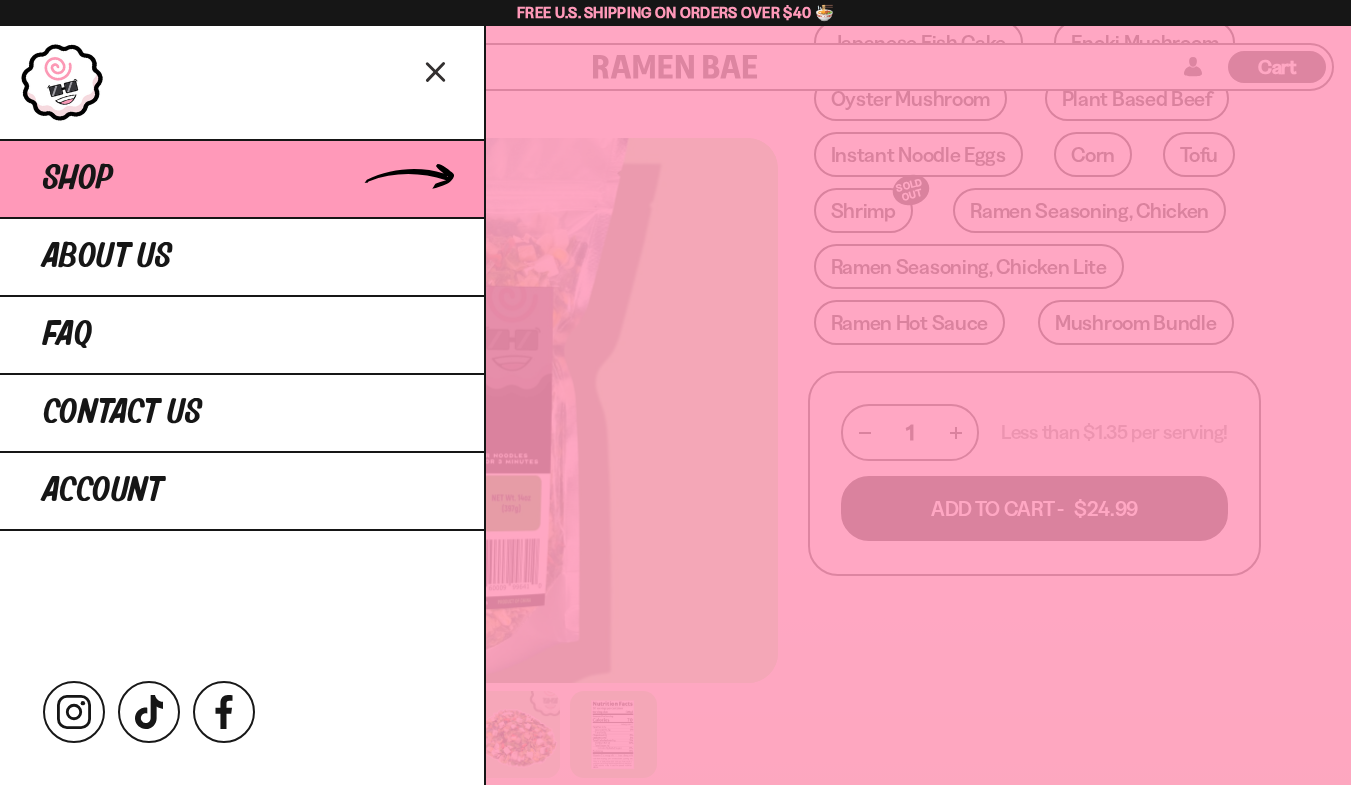click on "Shop" at bounding box center [78, 179] 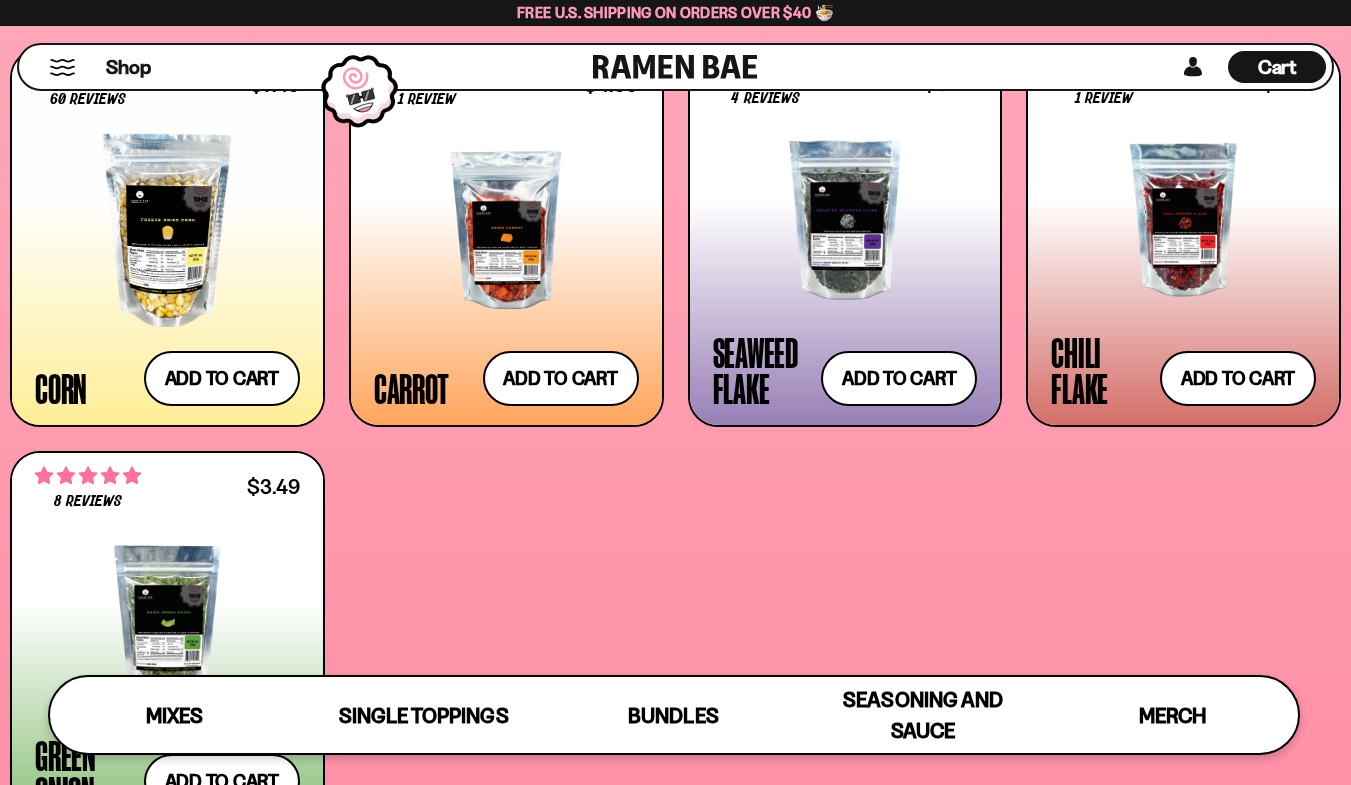 scroll, scrollTop: 3341, scrollLeft: 0, axis: vertical 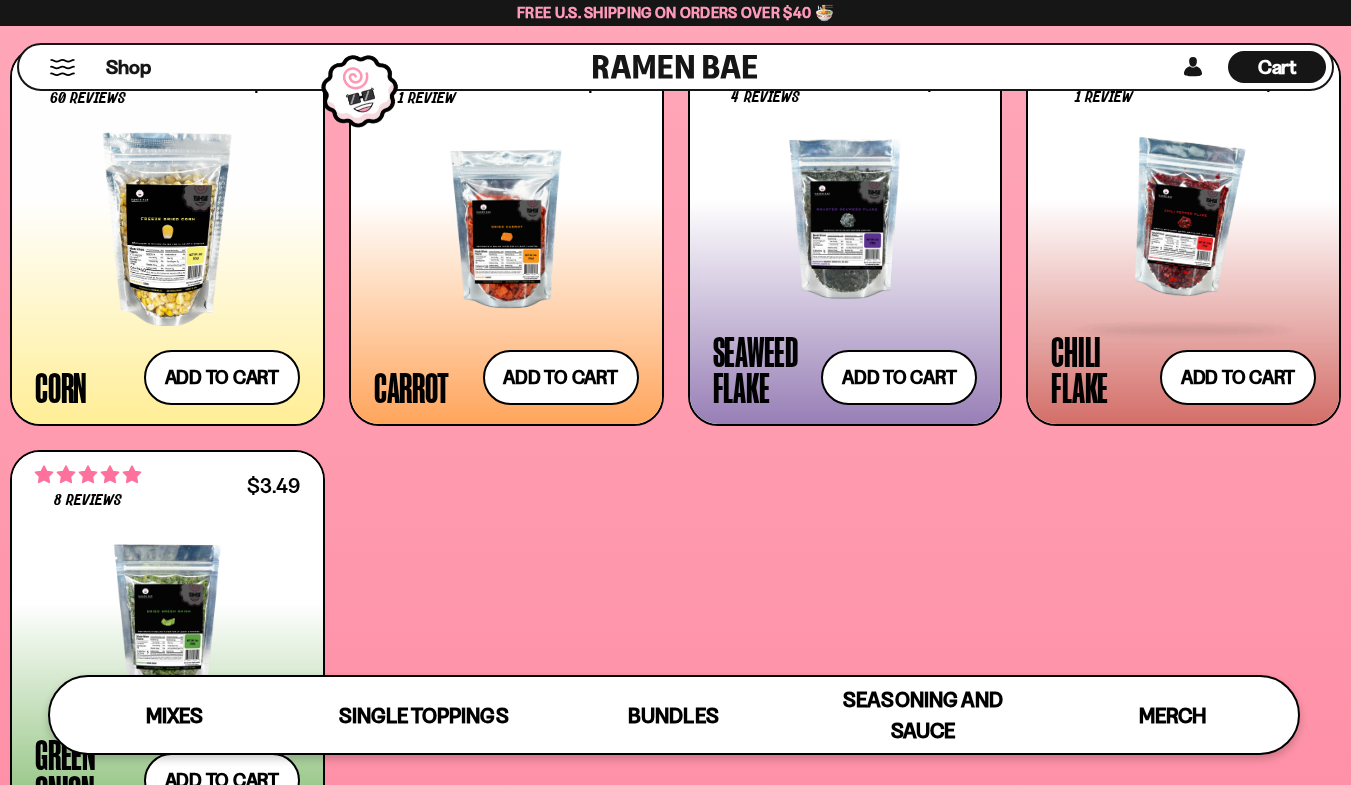 click at bounding box center (1183, 219) 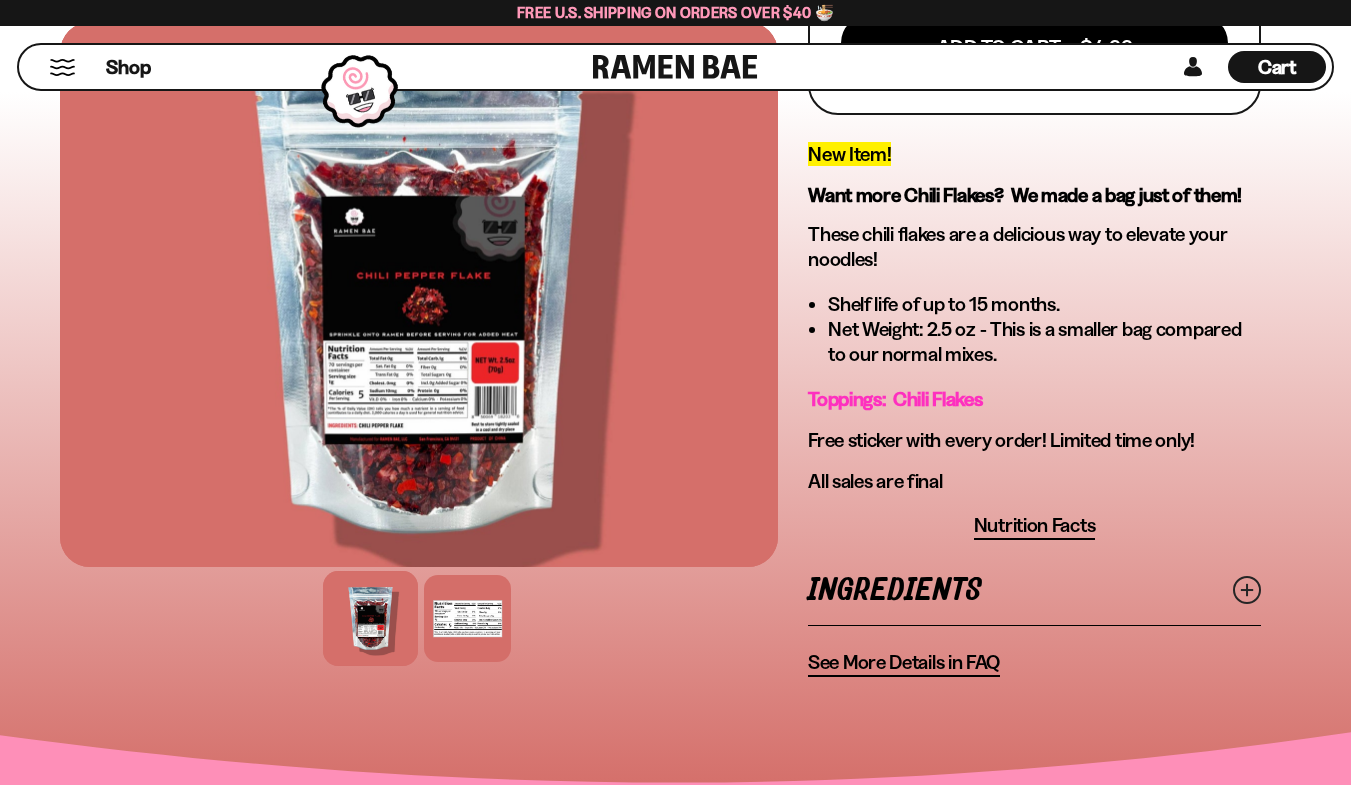 scroll, scrollTop: 616, scrollLeft: 0, axis: vertical 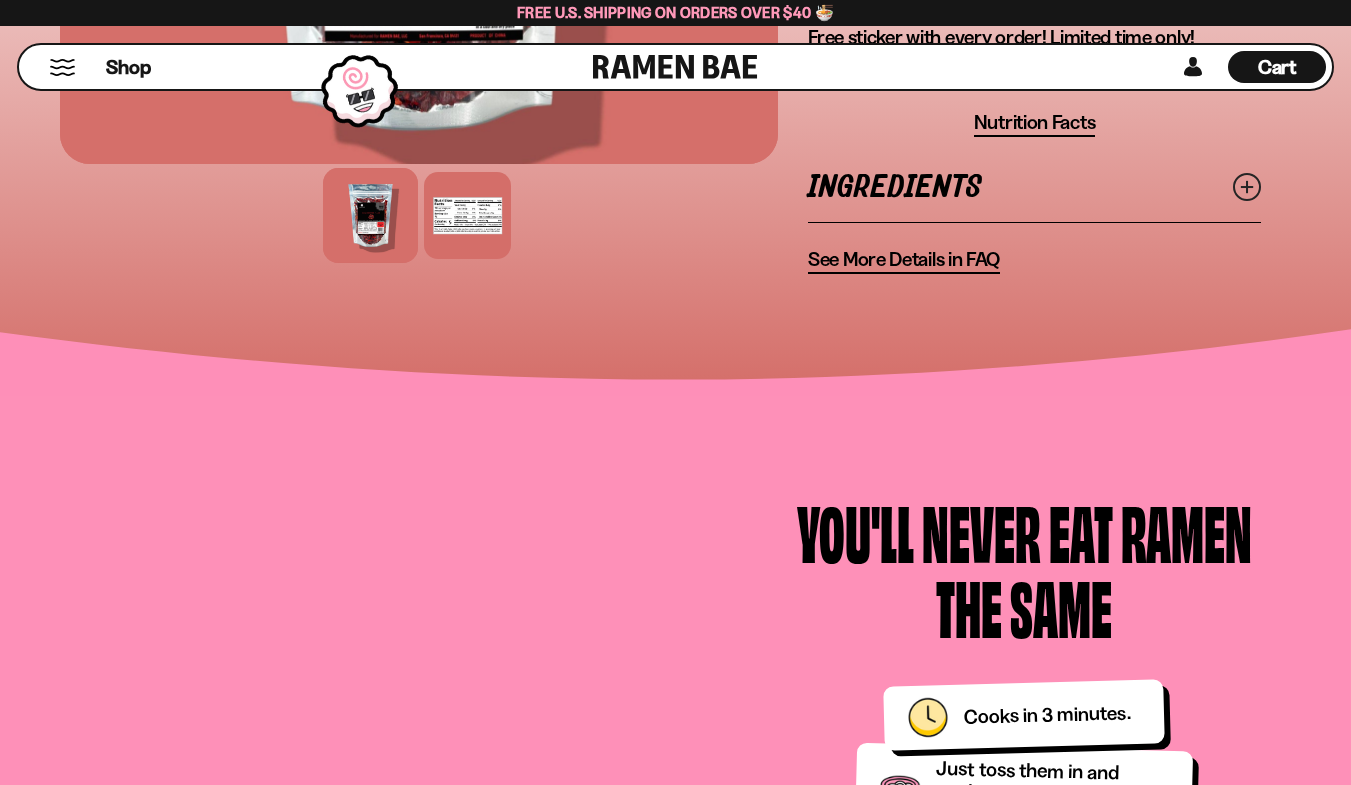 click 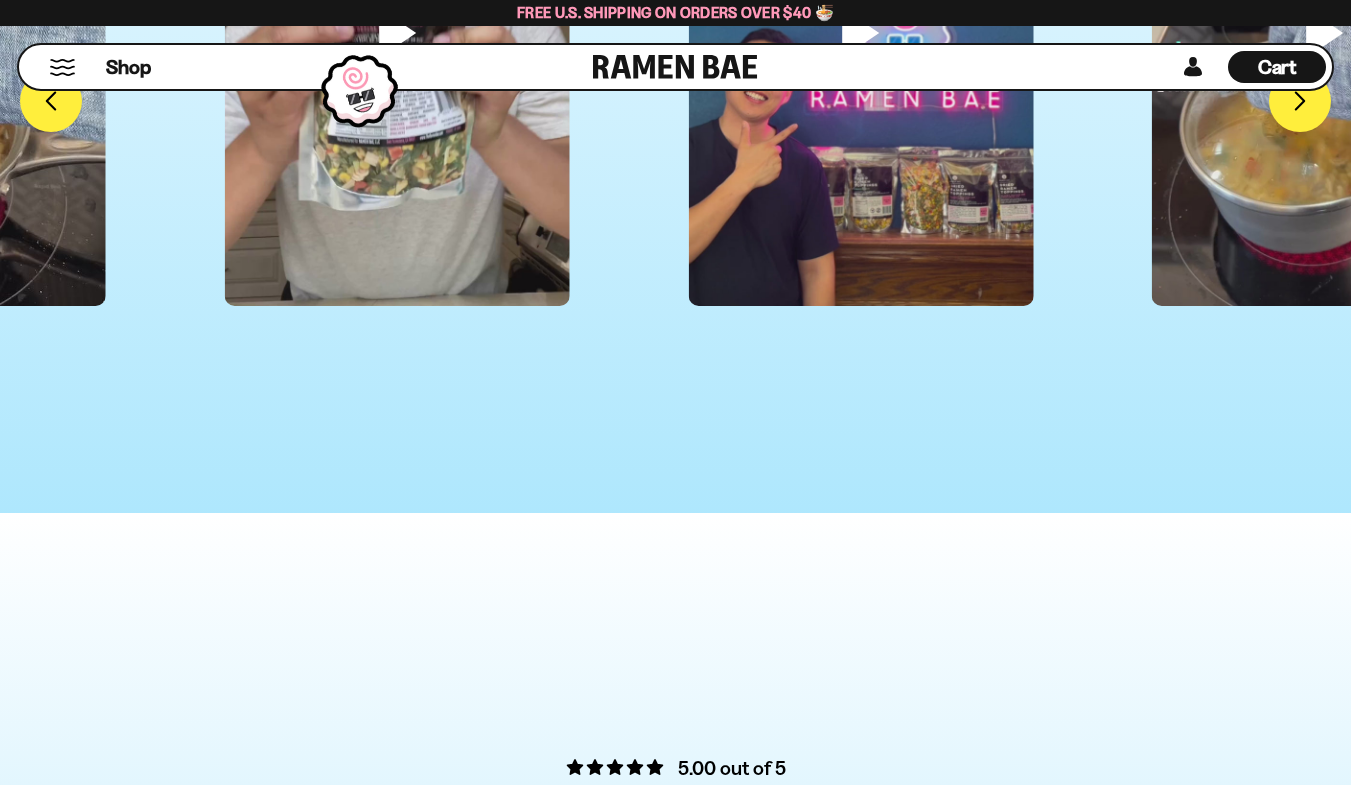scroll, scrollTop: 5132, scrollLeft: 0, axis: vertical 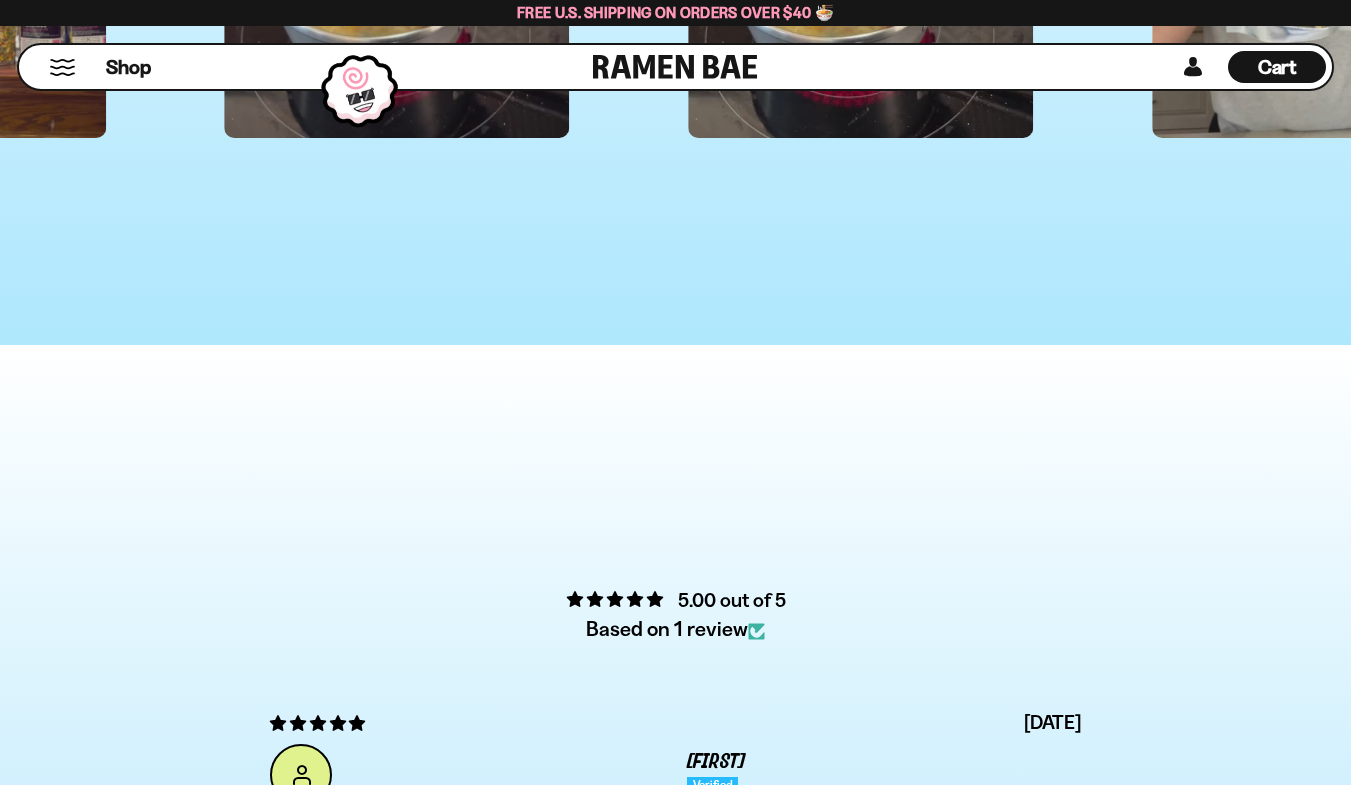 click on "FADCB6FD-DFAB-4417-9F21-029242090B77" at bounding box center [1300, -67] 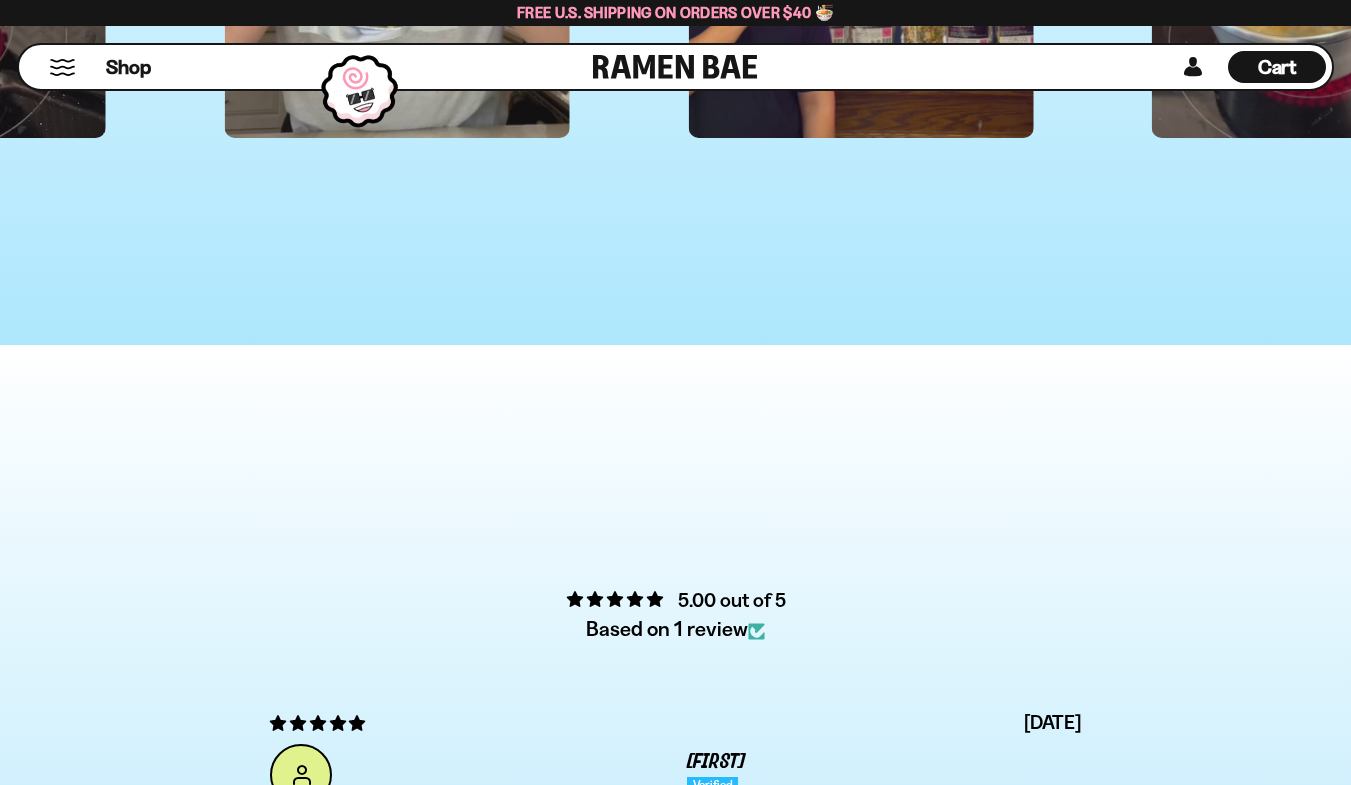 click on "FADCB6FD-DFAB-4417-9F21-029242090B77" at bounding box center [1300, -67] 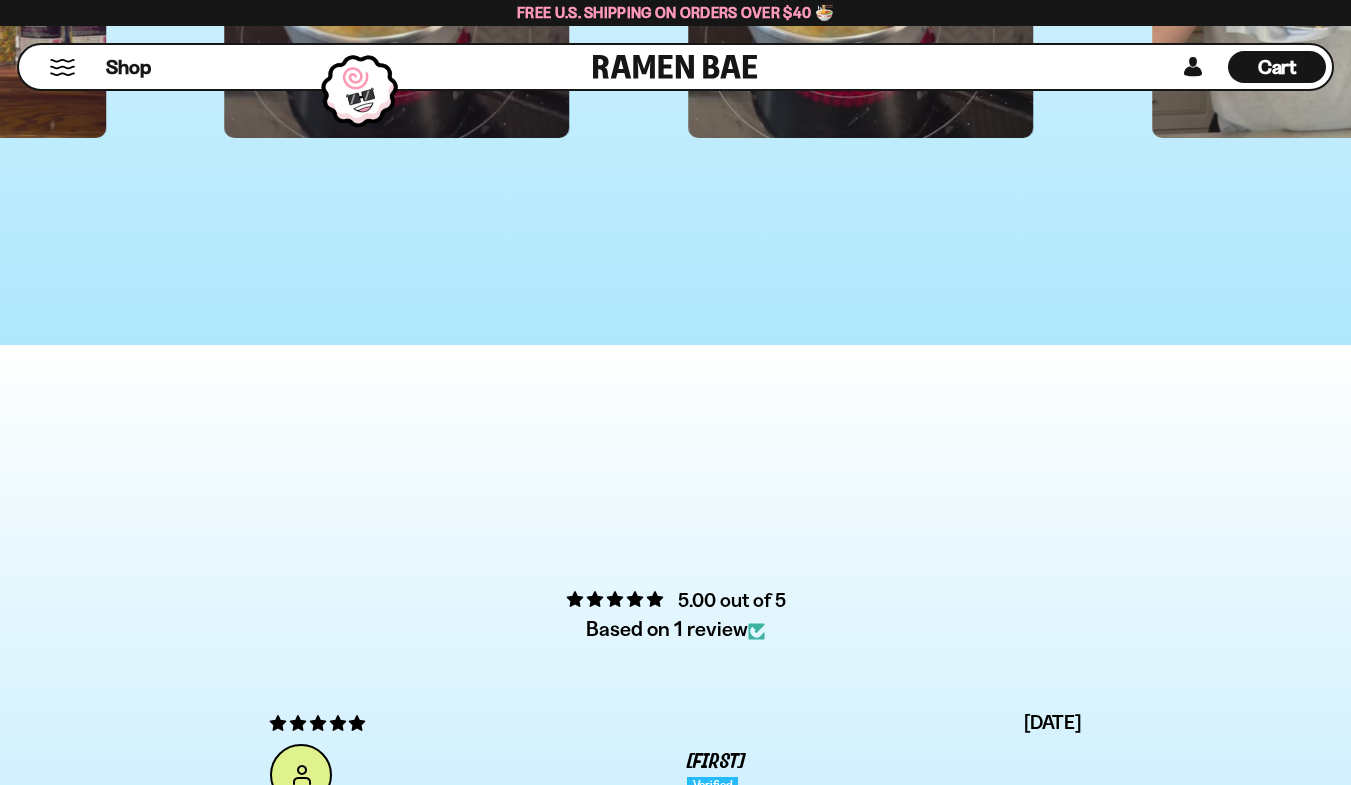 click on "Cart
D0381C2F-513E-4F90-8A41-6F0A75DCBAAA" at bounding box center (1277, 67) 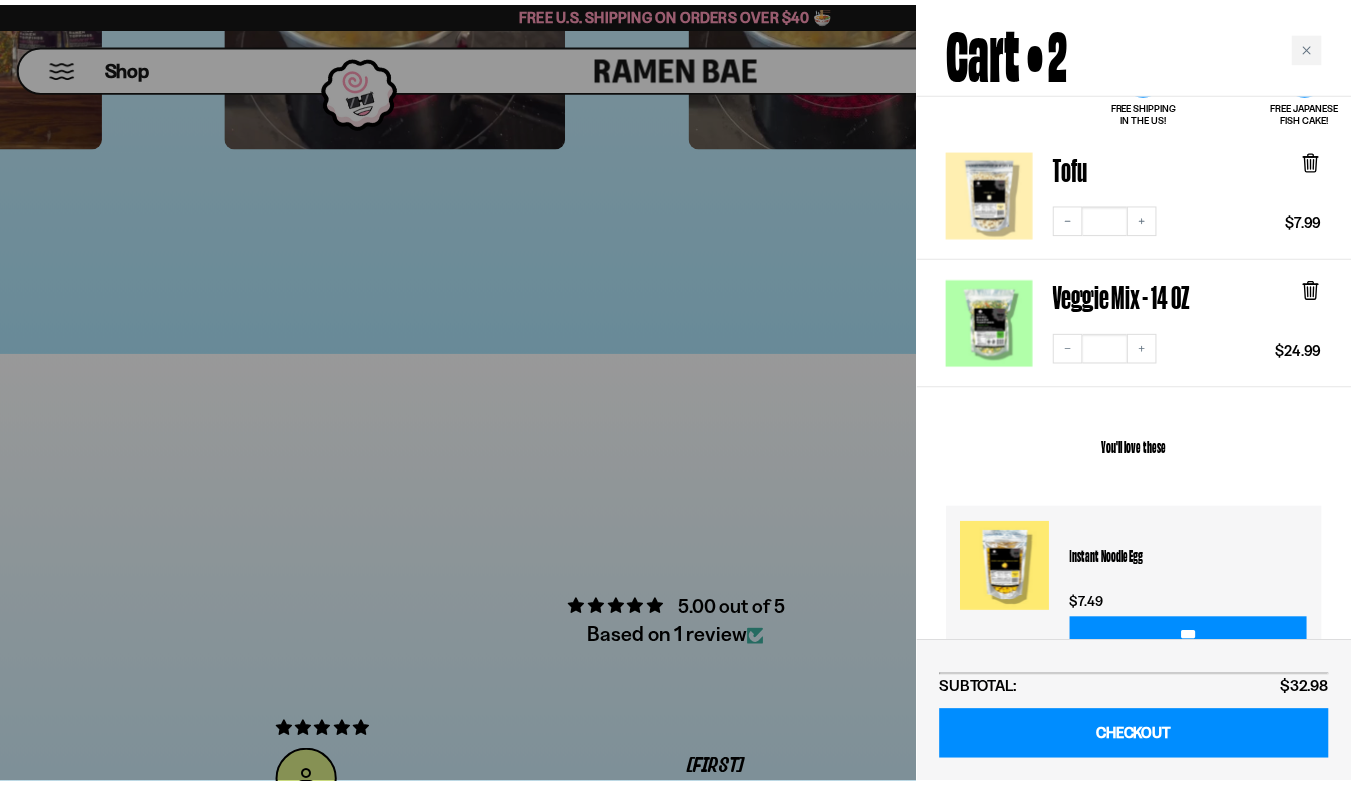 scroll, scrollTop: 0, scrollLeft: 0, axis: both 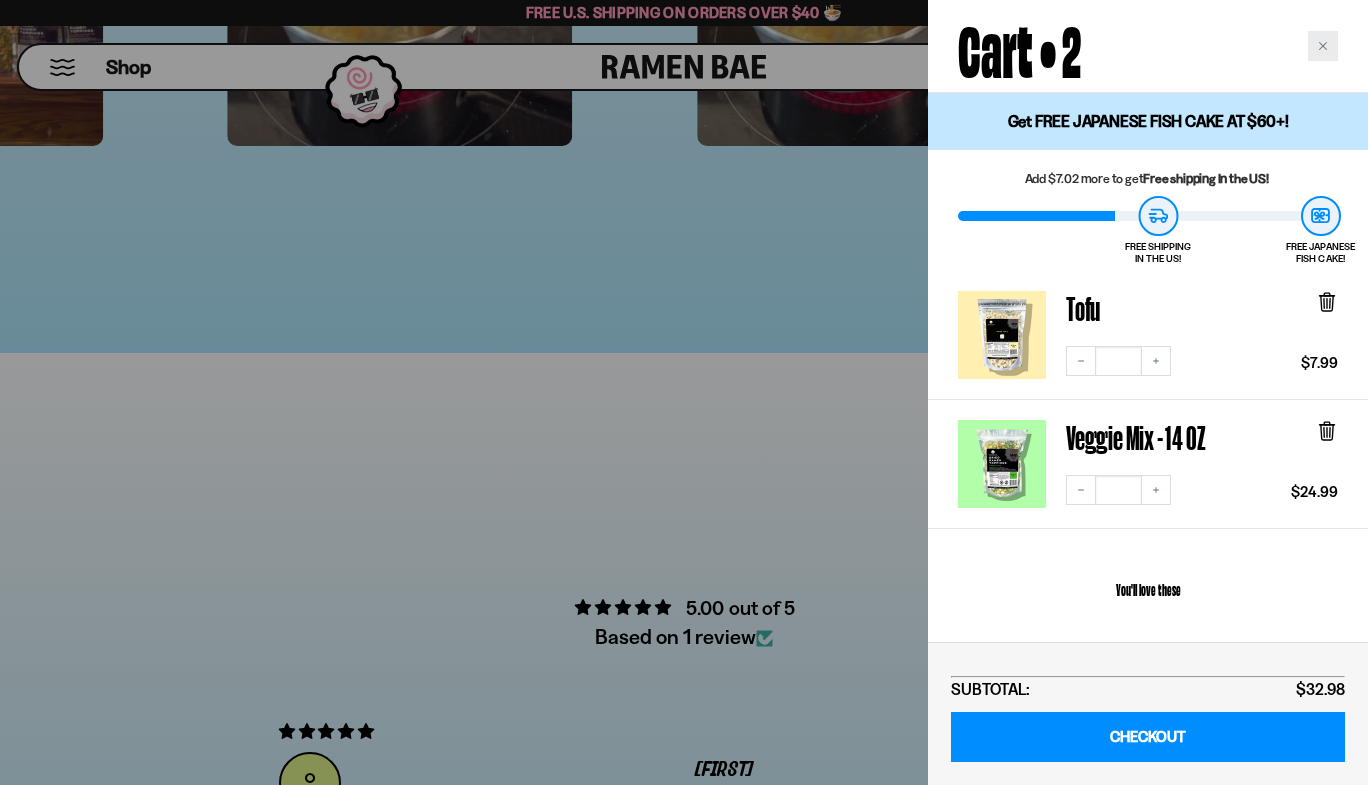 click at bounding box center [1323, 46] 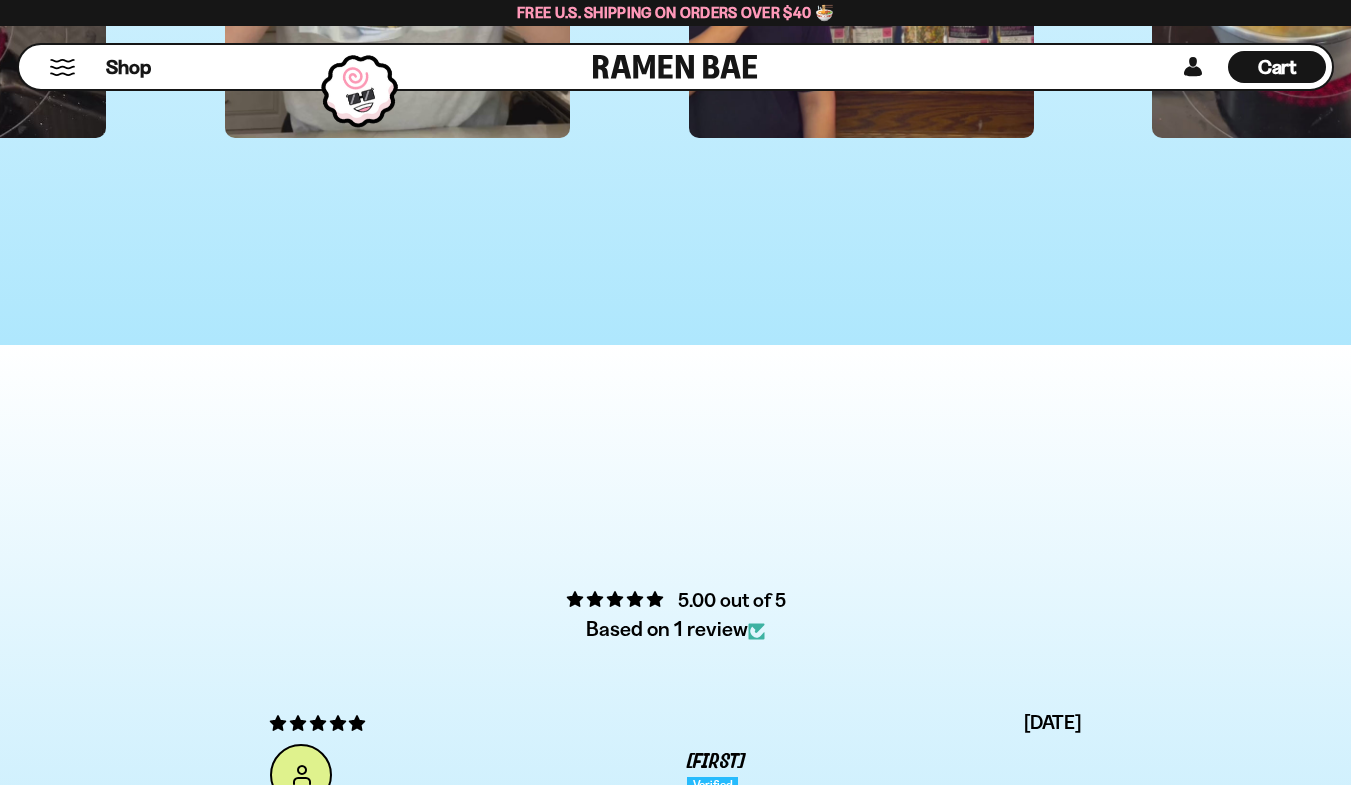 click at bounding box center [62, 67] 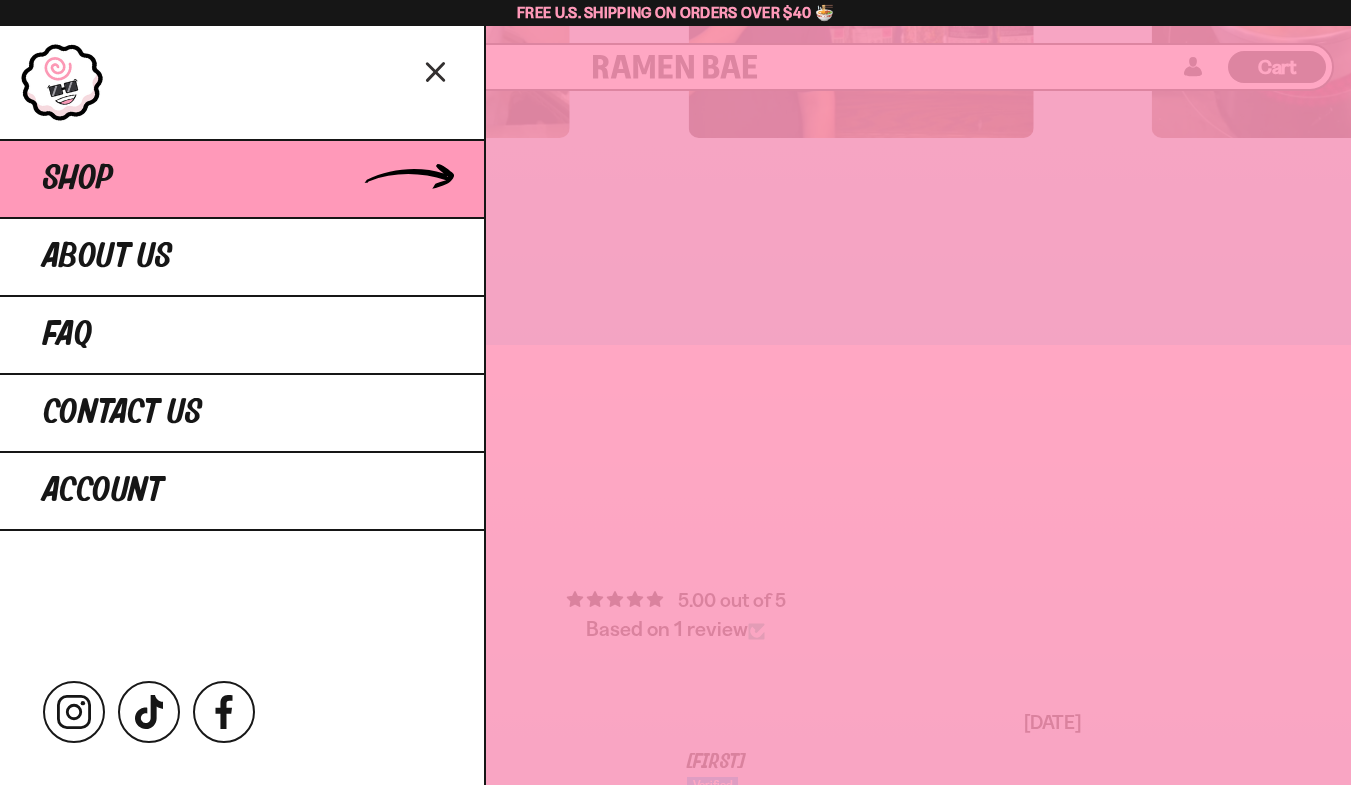 click on "Shop" at bounding box center [78, 179] 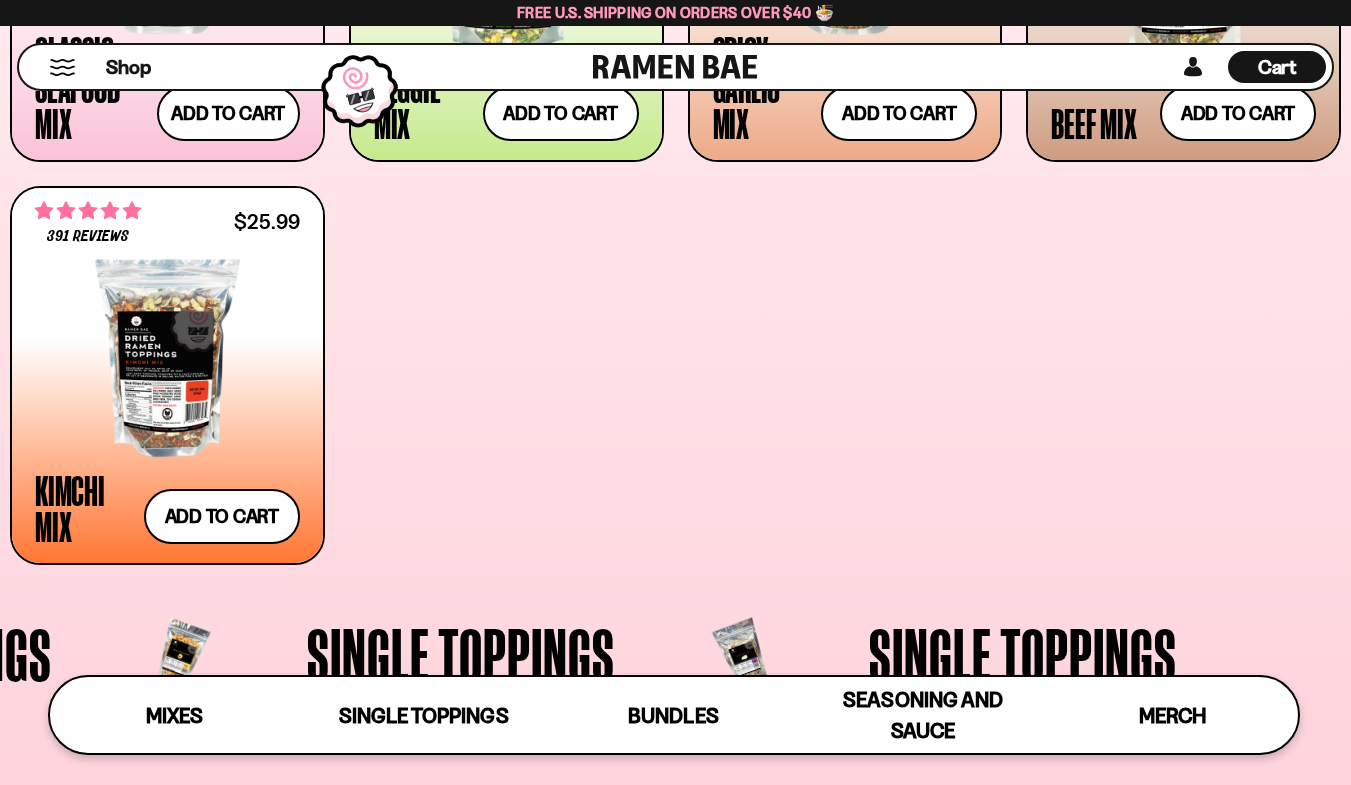 scroll, scrollTop: 1091, scrollLeft: 0, axis: vertical 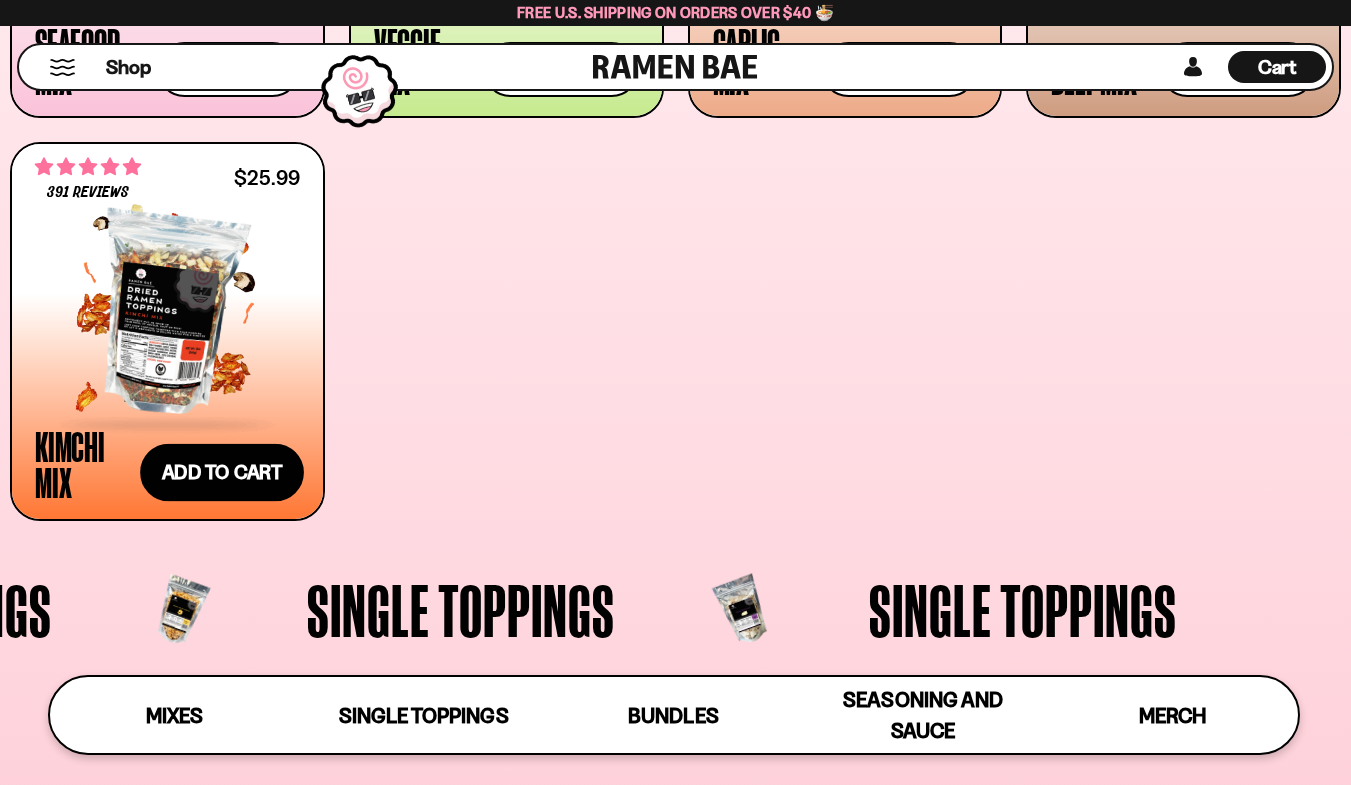 click on "Add to cart
Add
—
Regular price
$25.99
Regular price
Sale price
$25.99
Unit price
/
per" at bounding box center [222, 472] 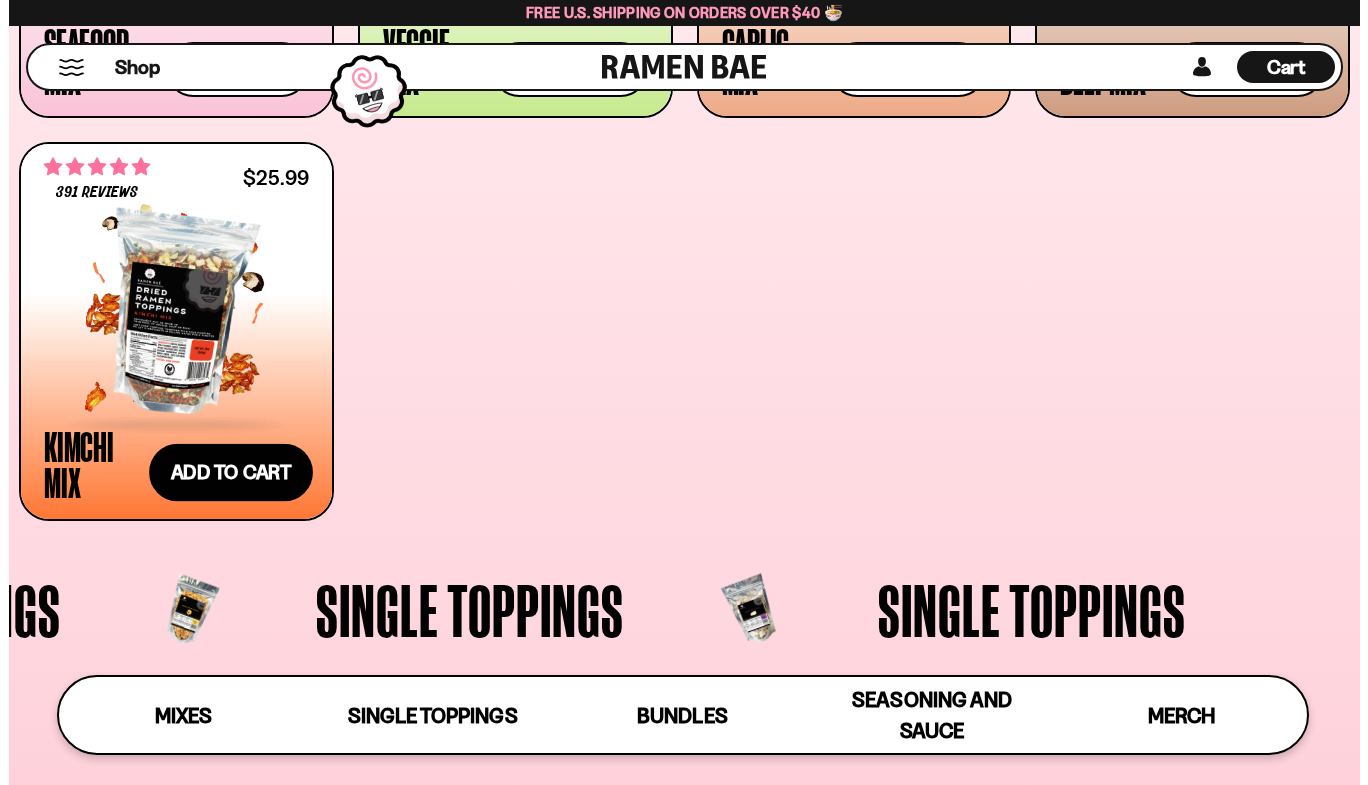 scroll, scrollTop: 1095, scrollLeft: 0, axis: vertical 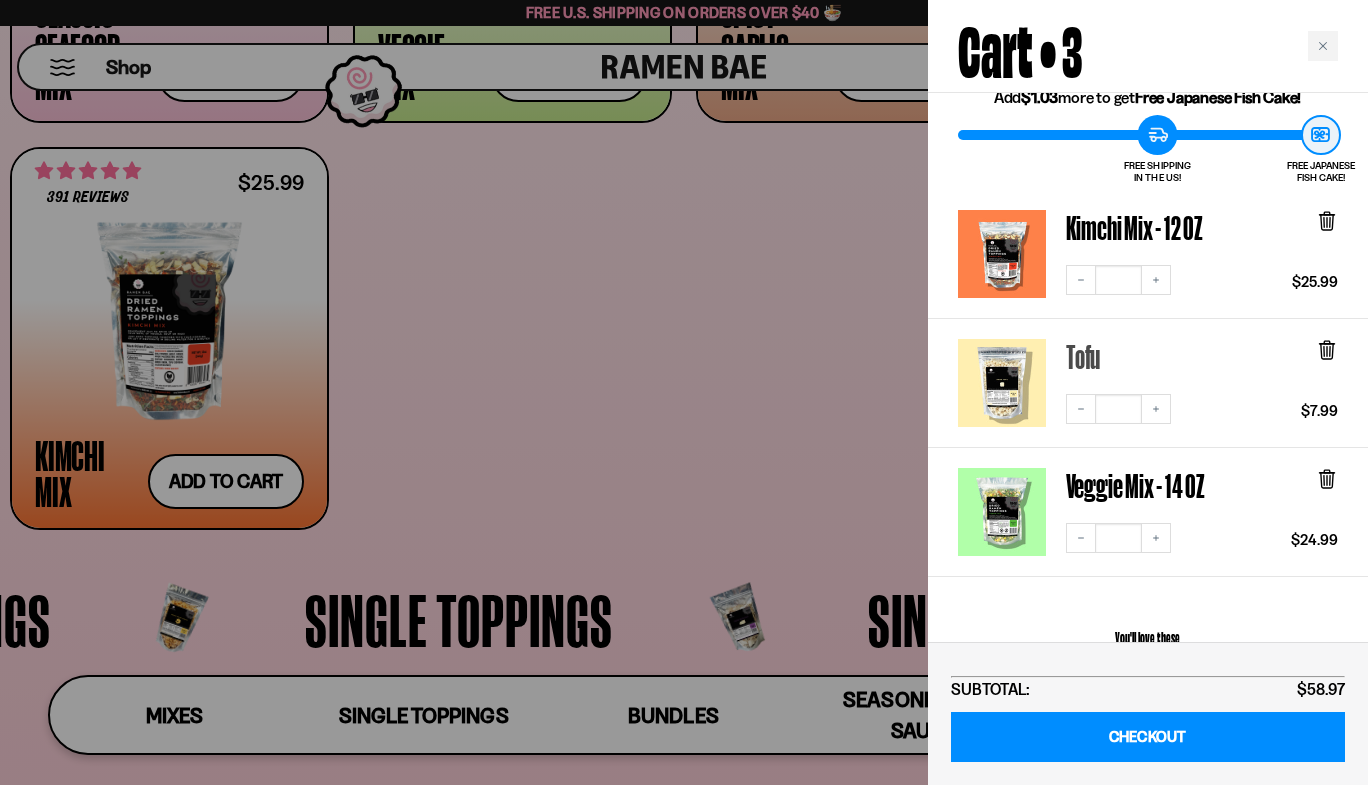 click on "Tofu" at bounding box center (1083, 356) 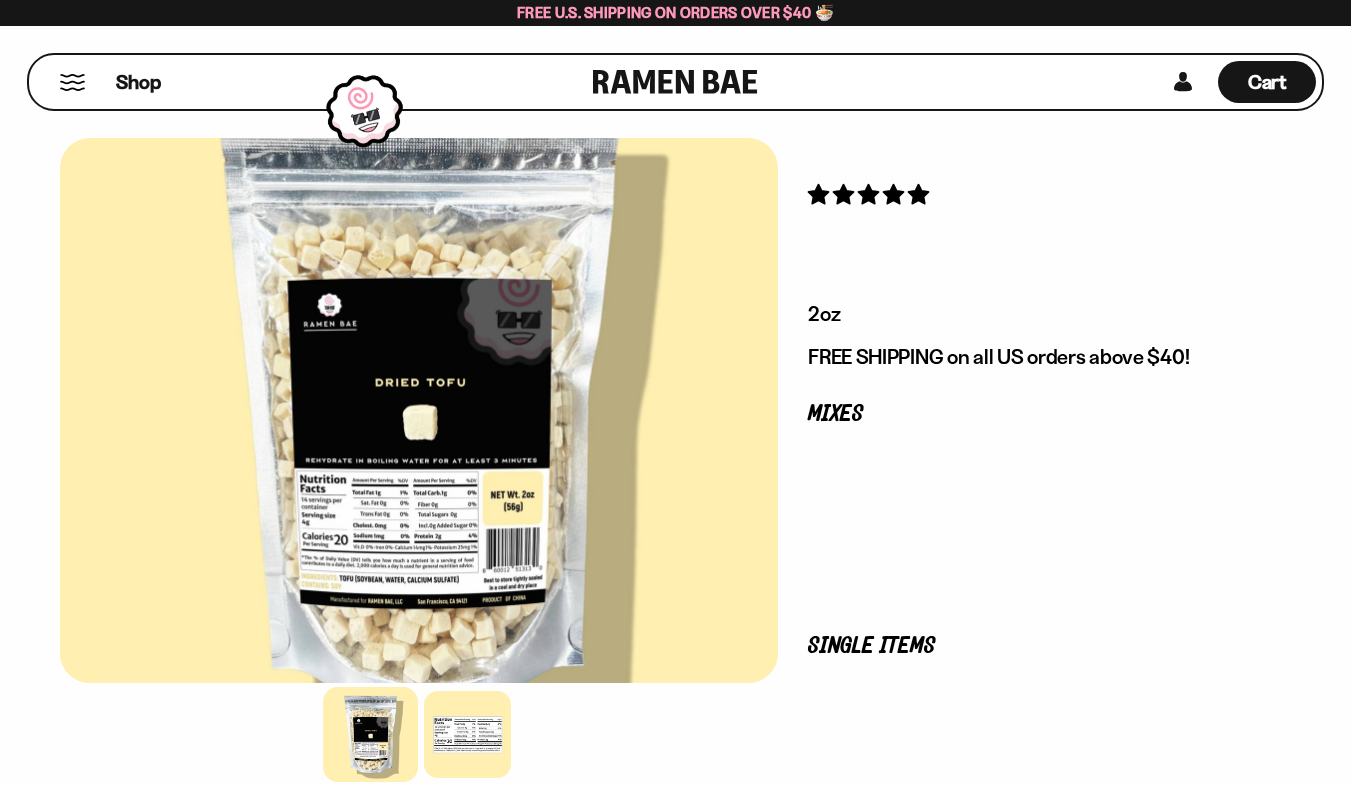 scroll, scrollTop: 0, scrollLeft: 0, axis: both 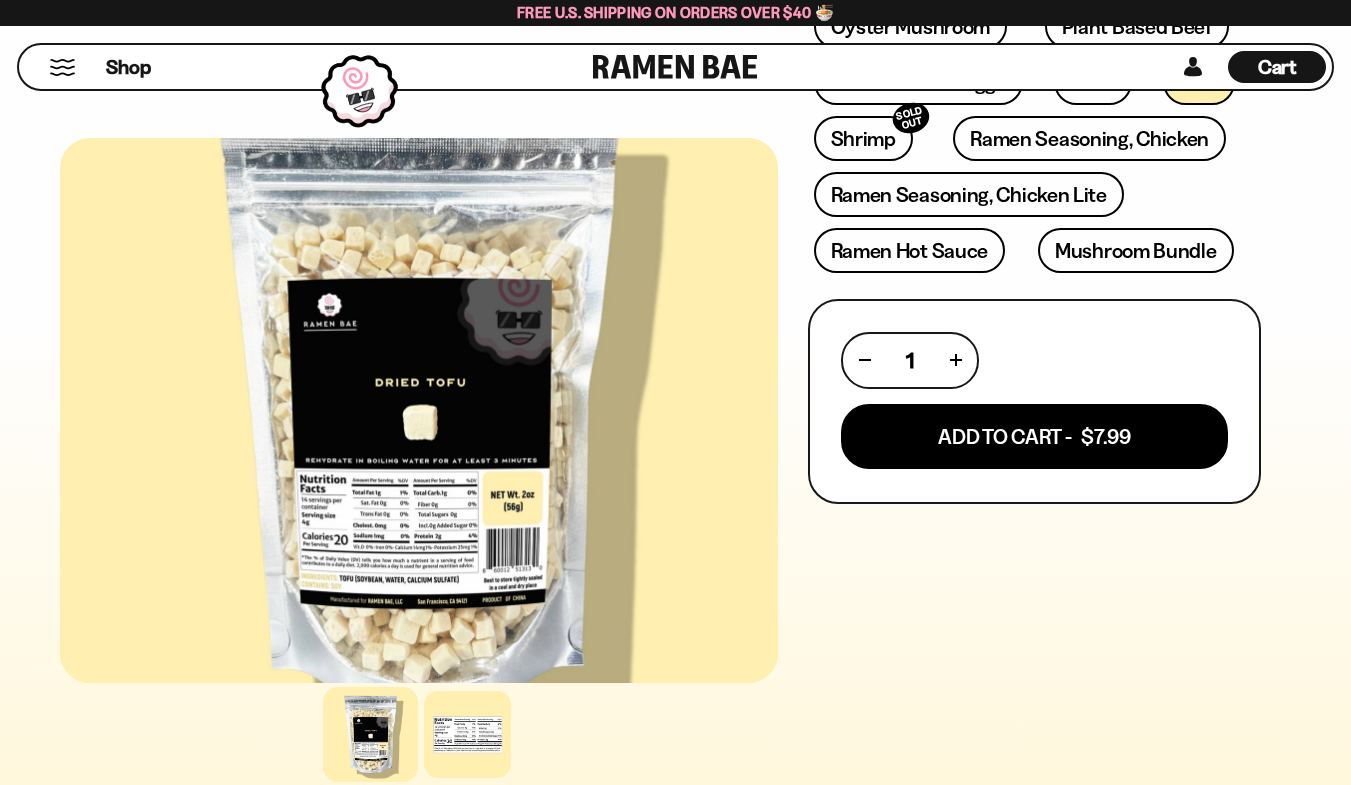 click on "Cart" at bounding box center (1277, 67) 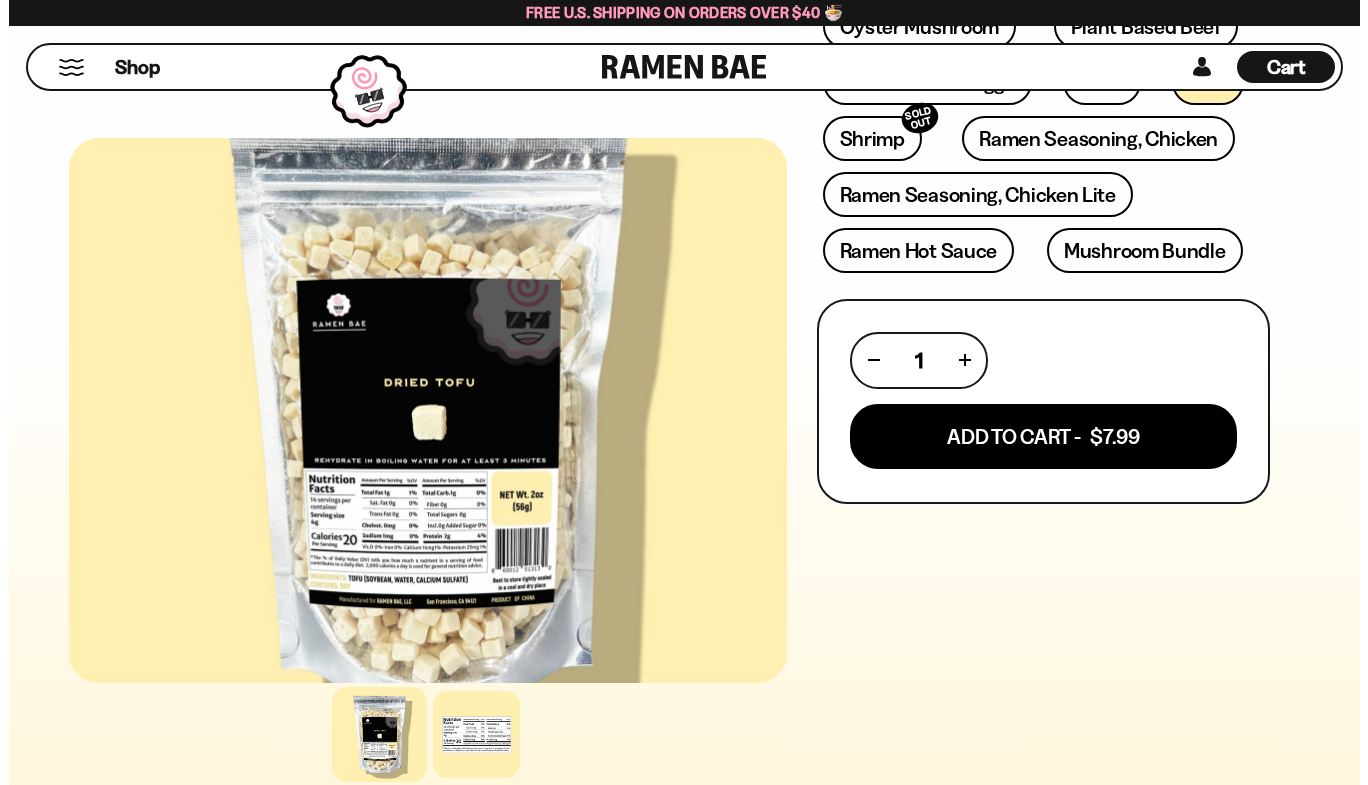 scroll, scrollTop: 719, scrollLeft: 0, axis: vertical 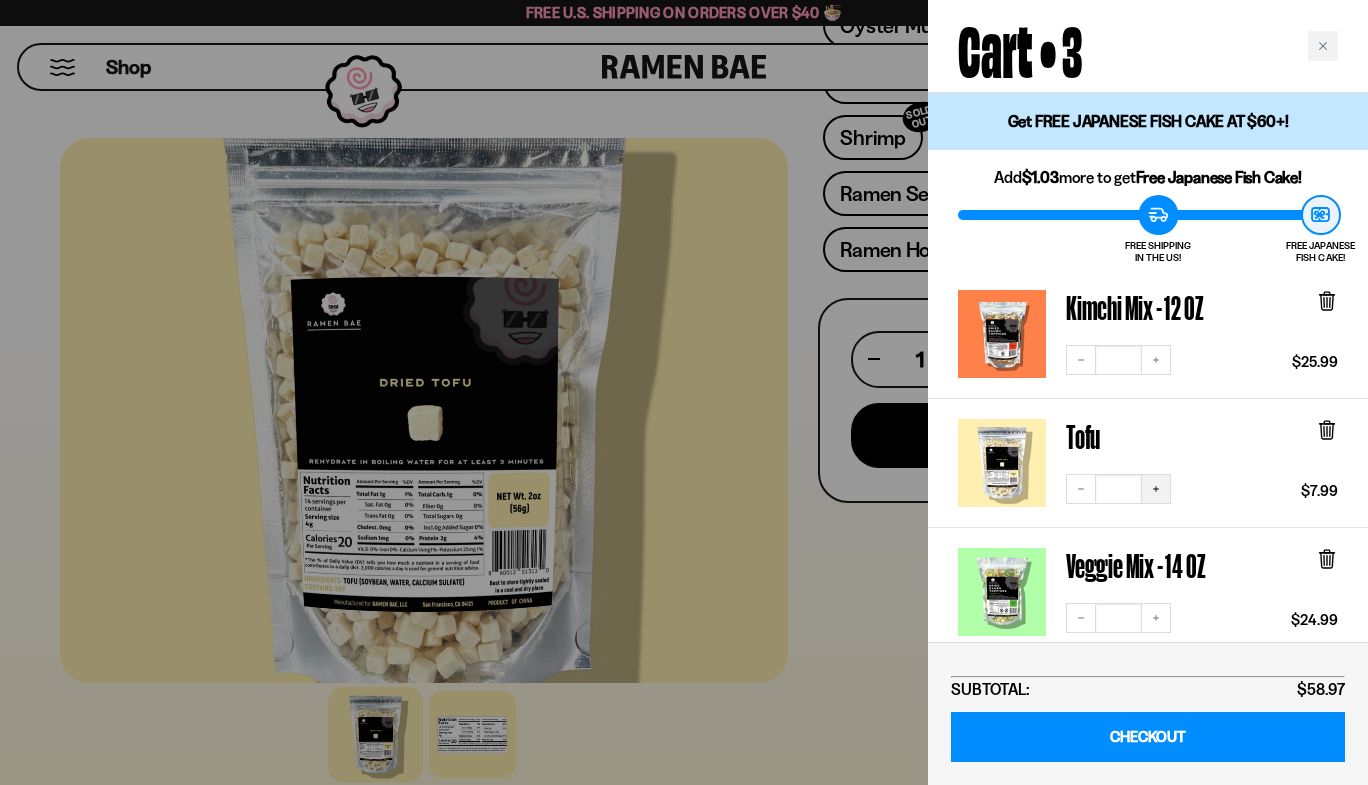 click 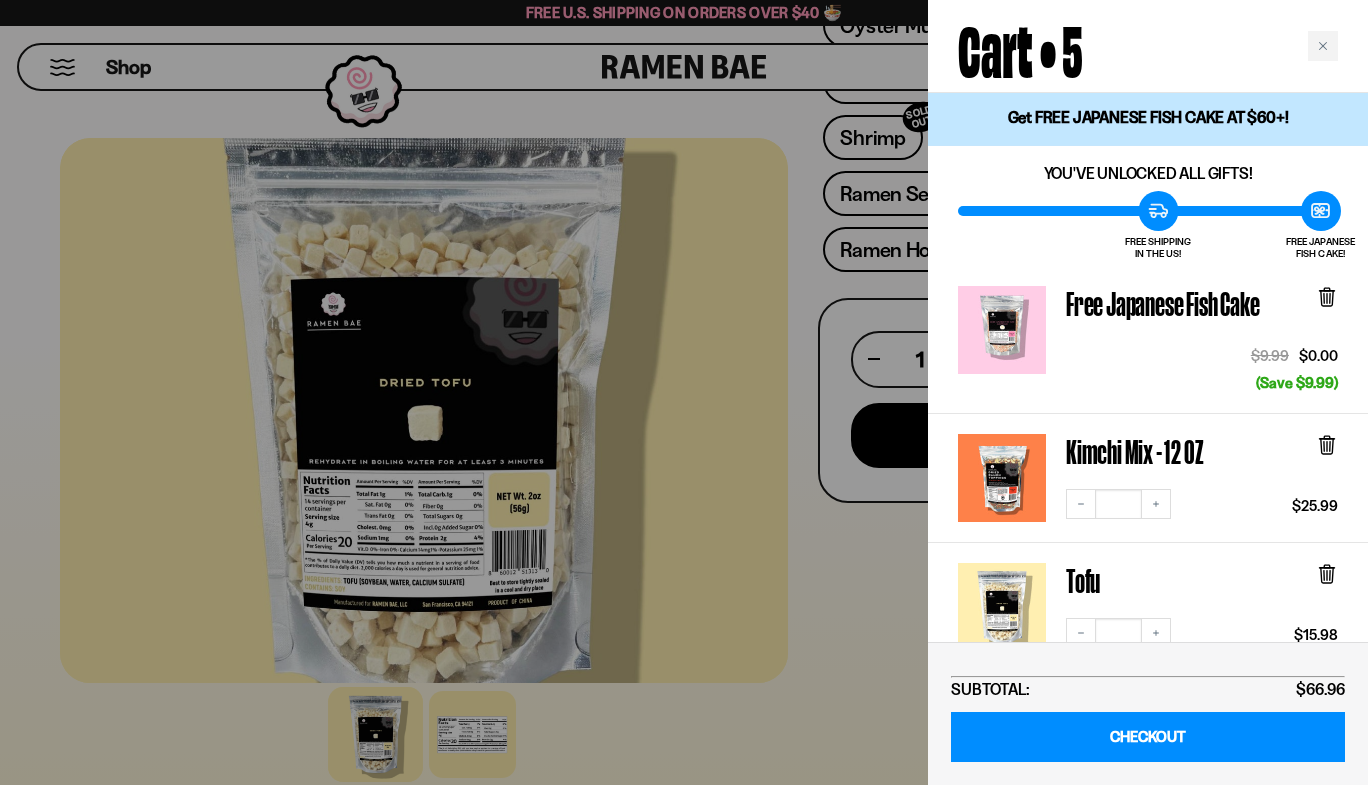 scroll, scrollTop: 0, scrollLeft: 0, axis: both 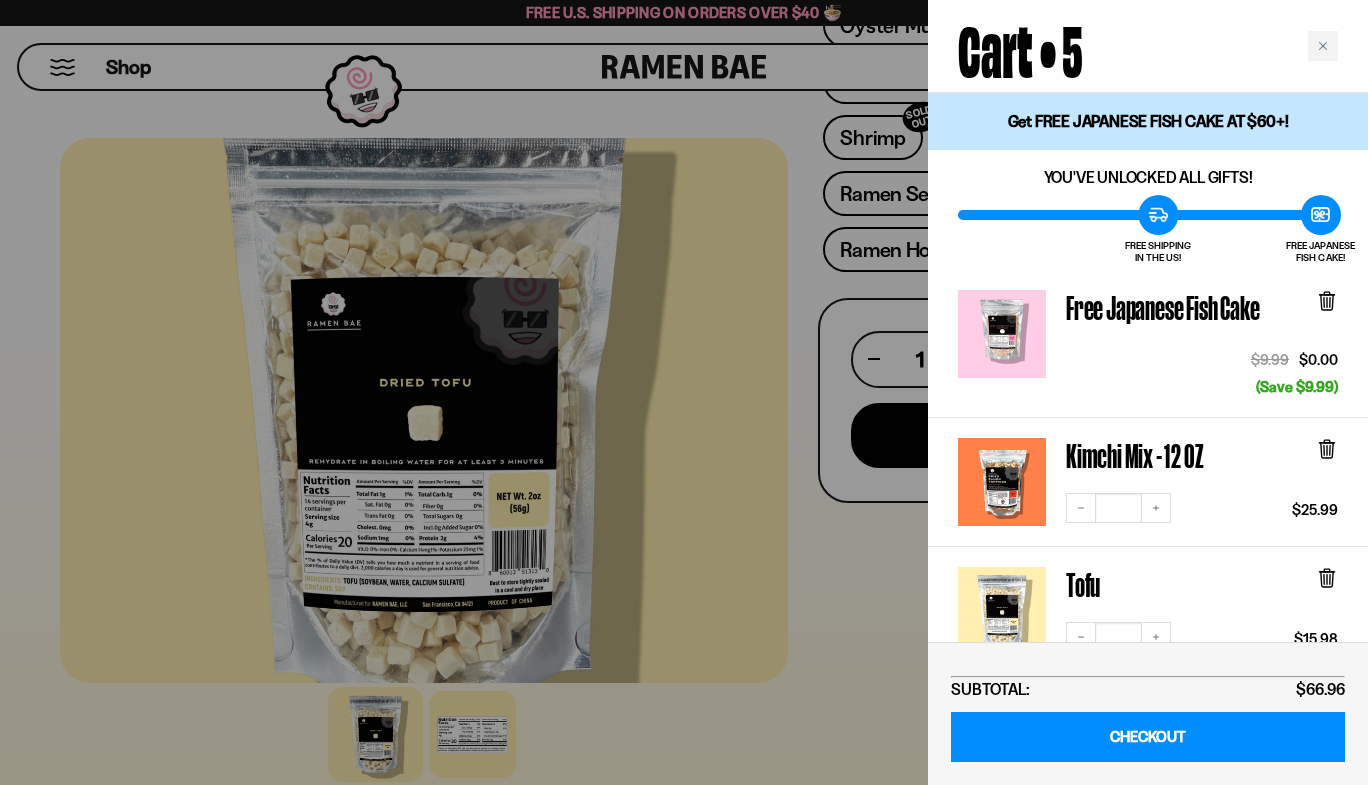 click on "Free Japanese Fish Cake" at bounding box center [1167, 307] 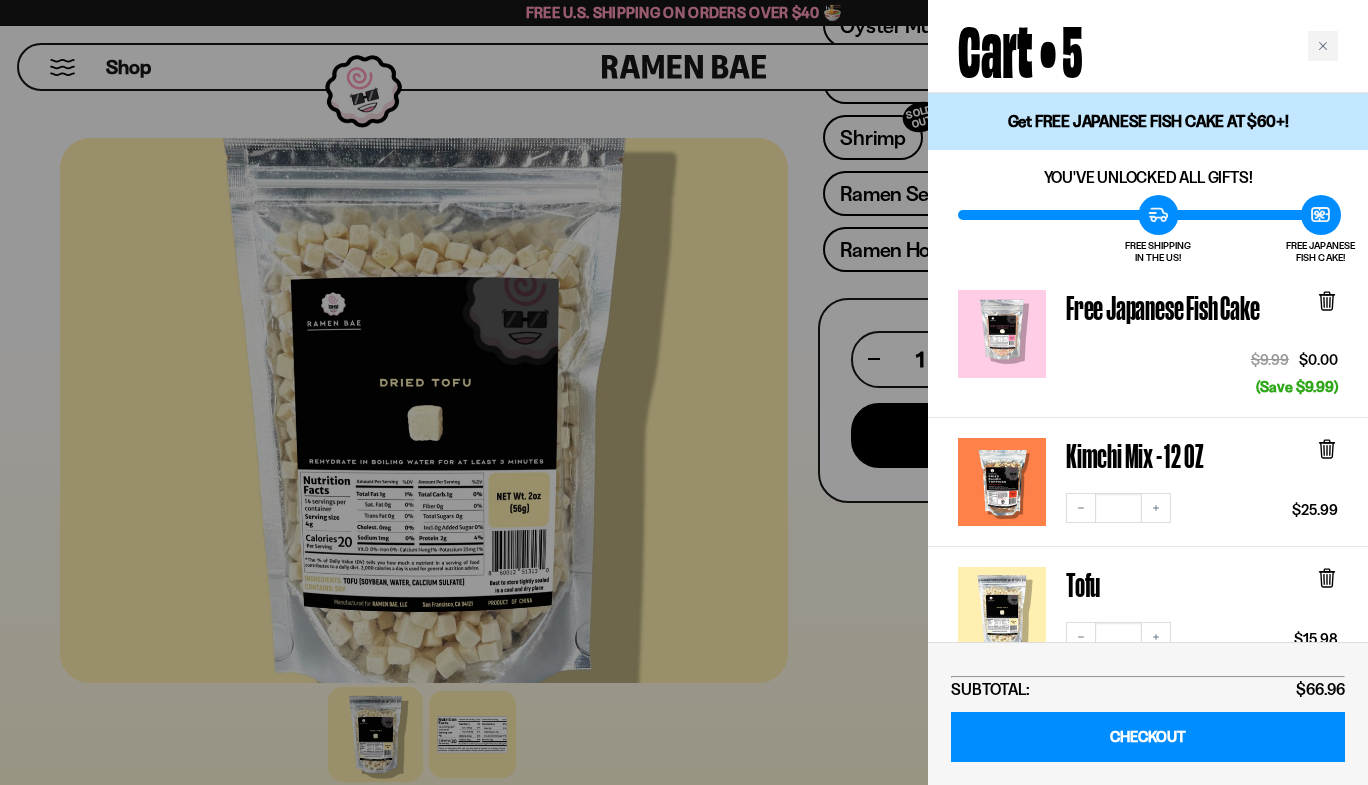 click at bounding box center (1002, 334) 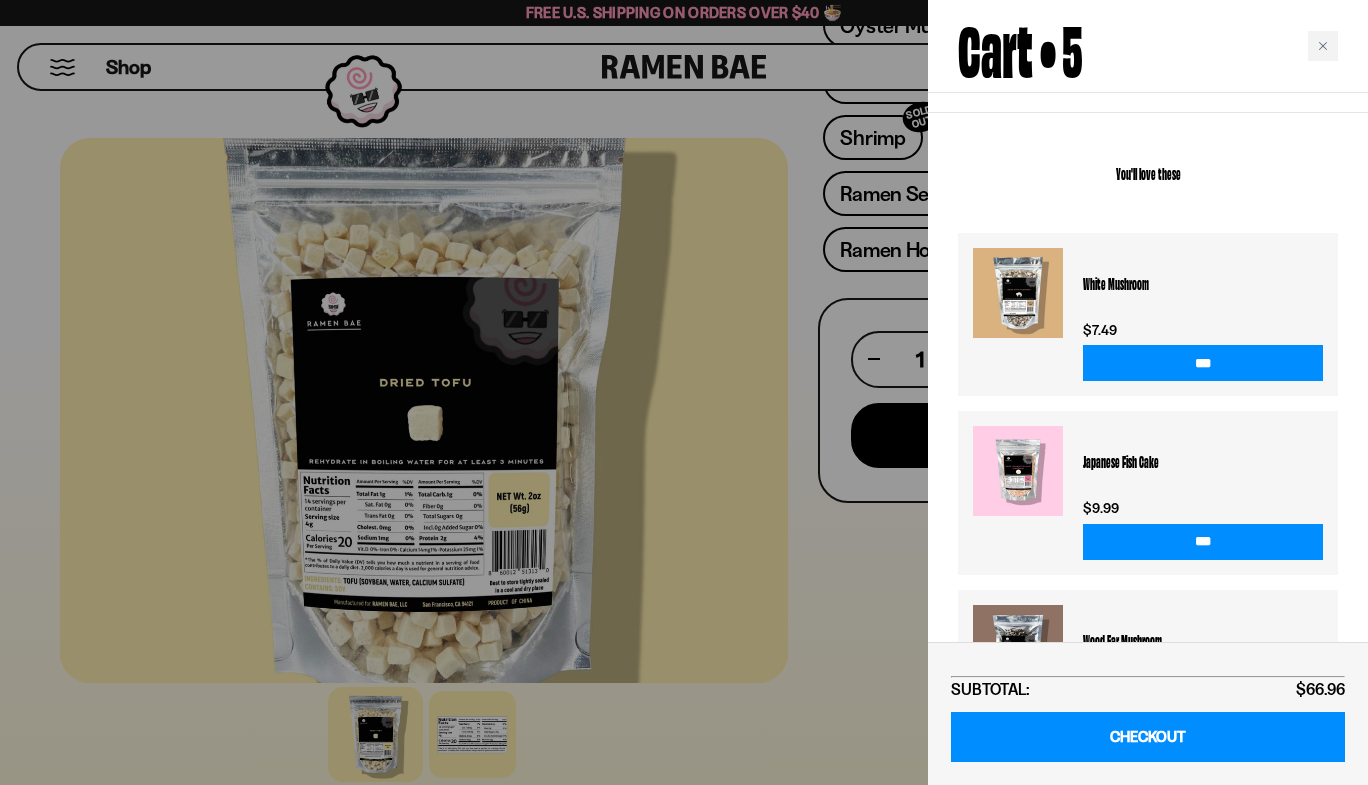 scroll, scrollTop: 908, scrollLeft: 0, axis: vertical 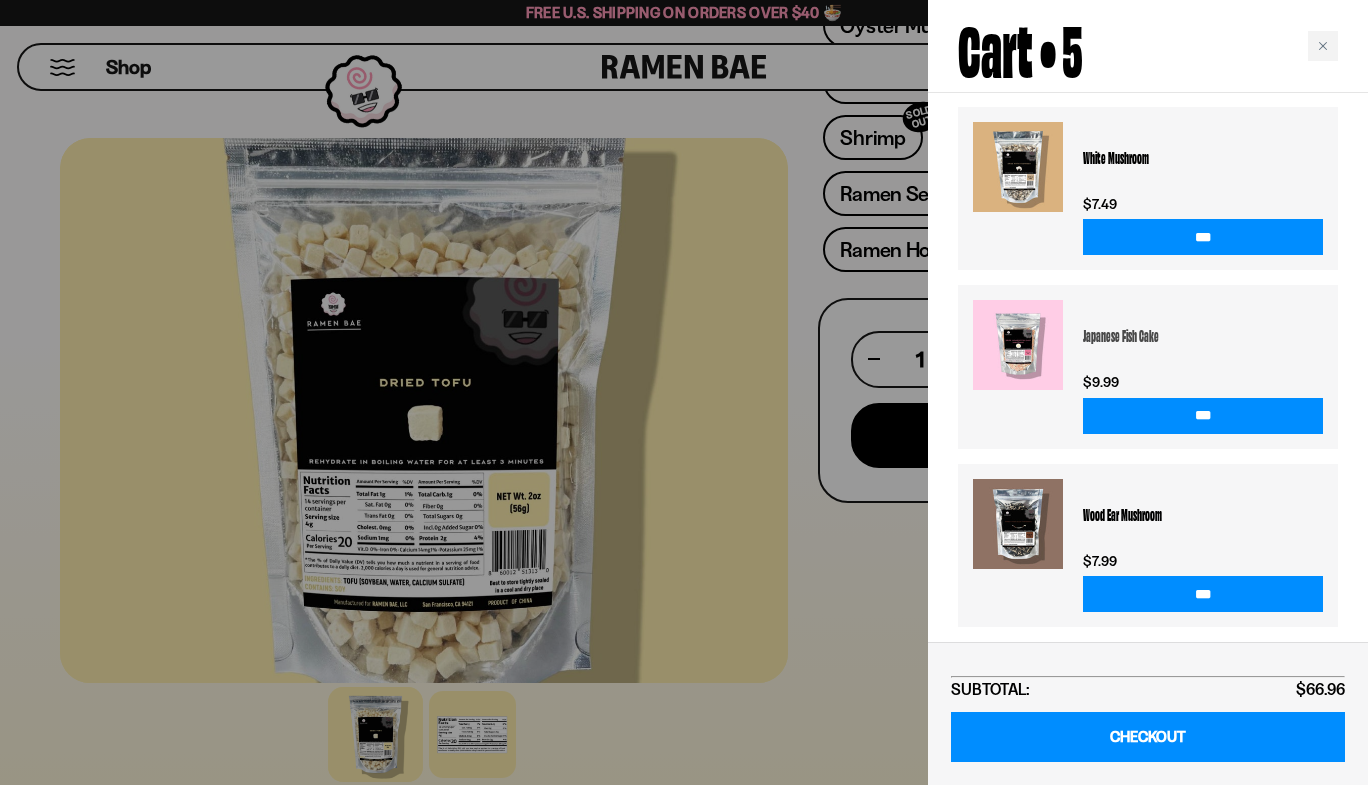 click on "Japanese Fish Cake" at bounding box center [1203, 335] 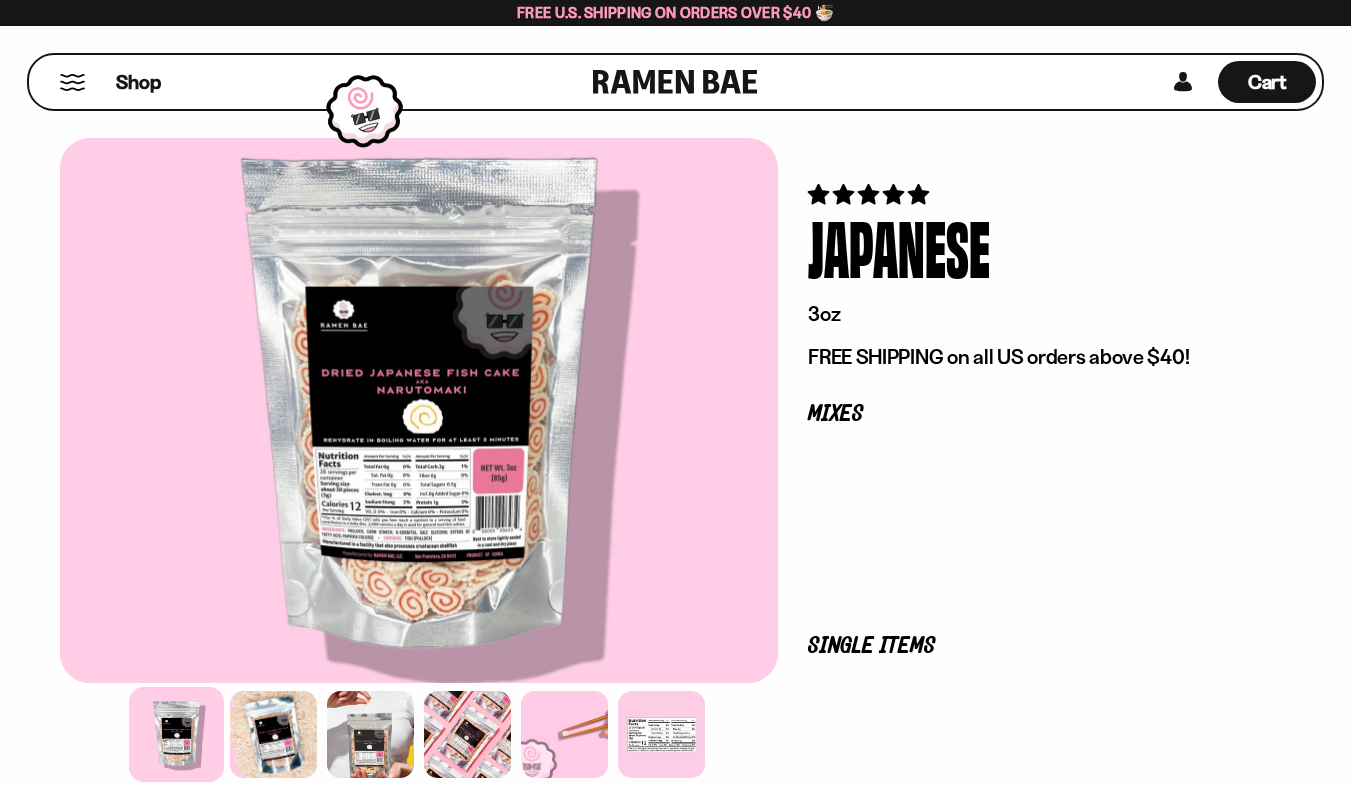 scroll, scrollTop: 0, scrollLeft: 0, axis: both 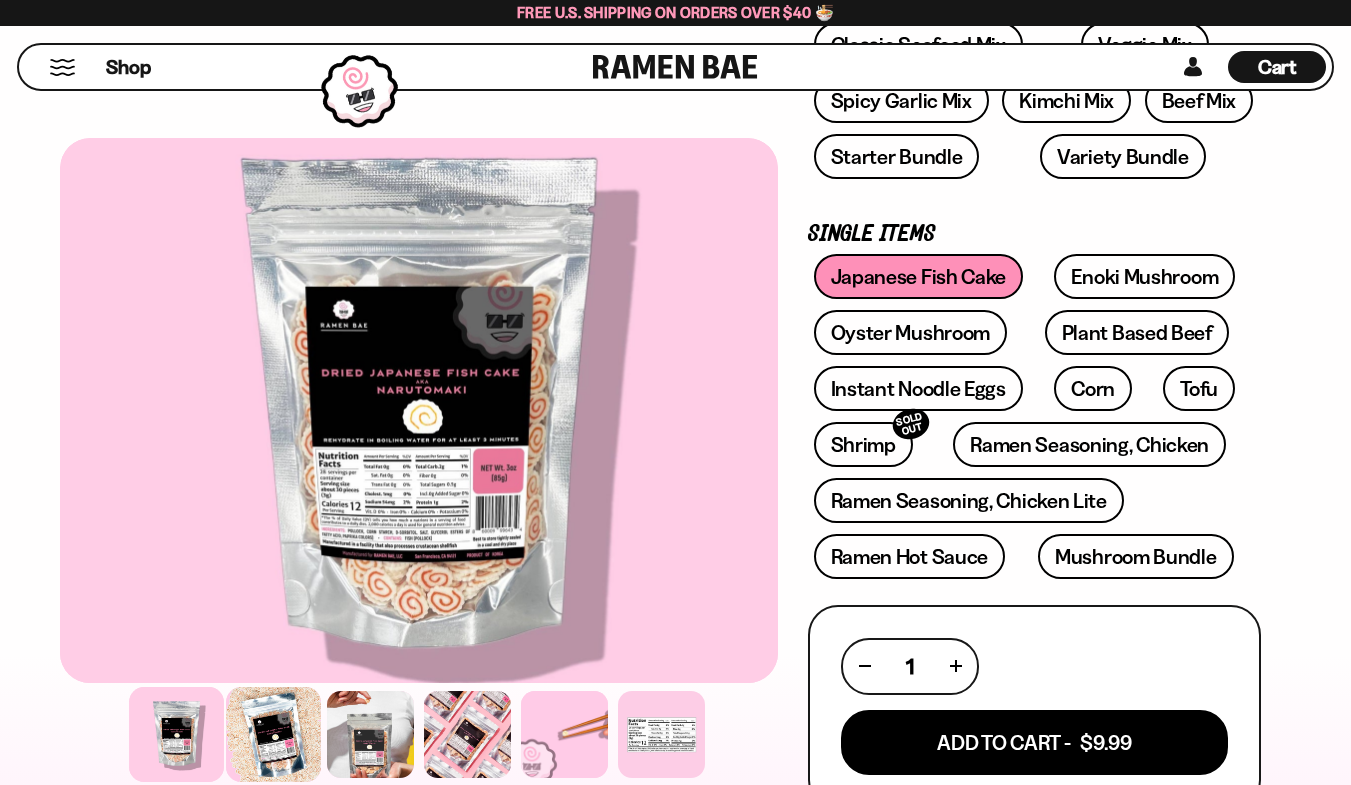 click at bounding box center (273, 734) 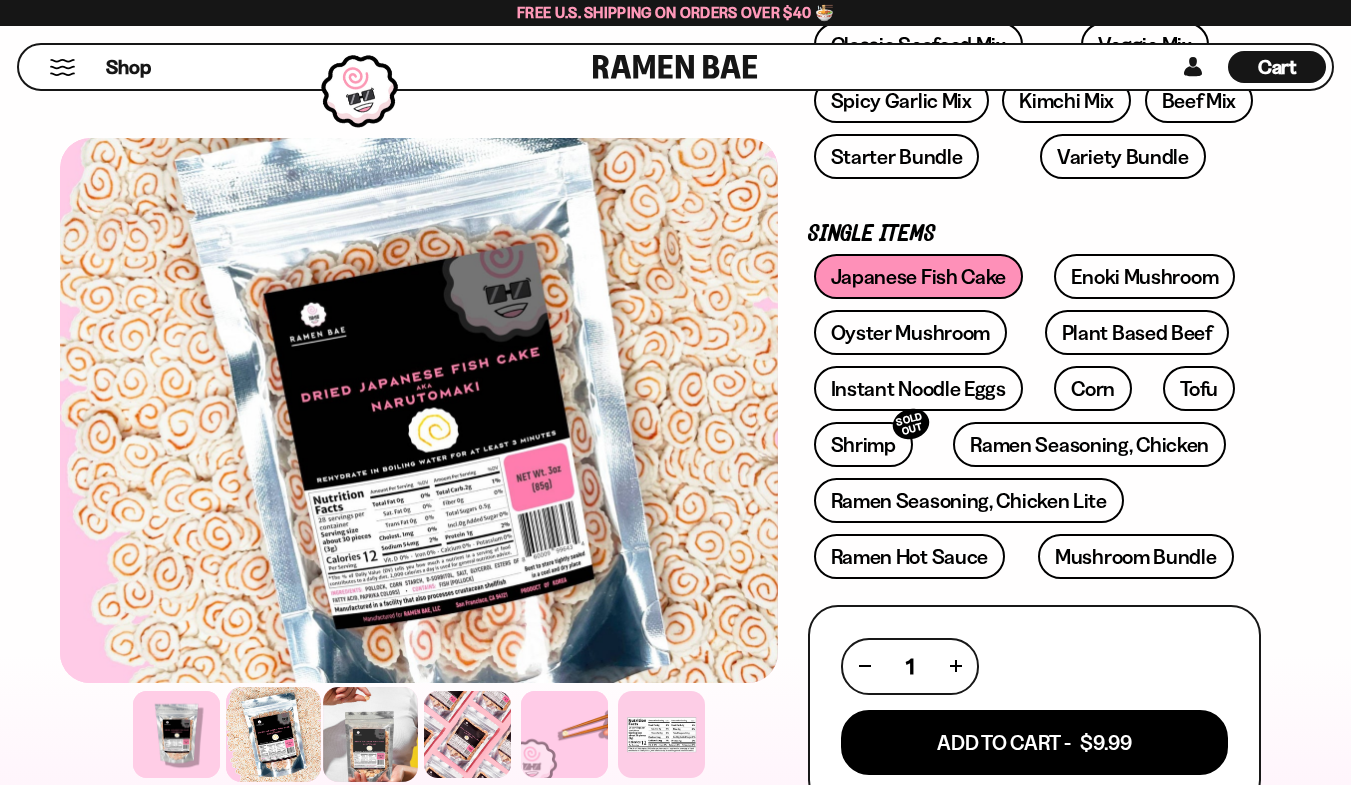 click at bounding box center [370, 734] 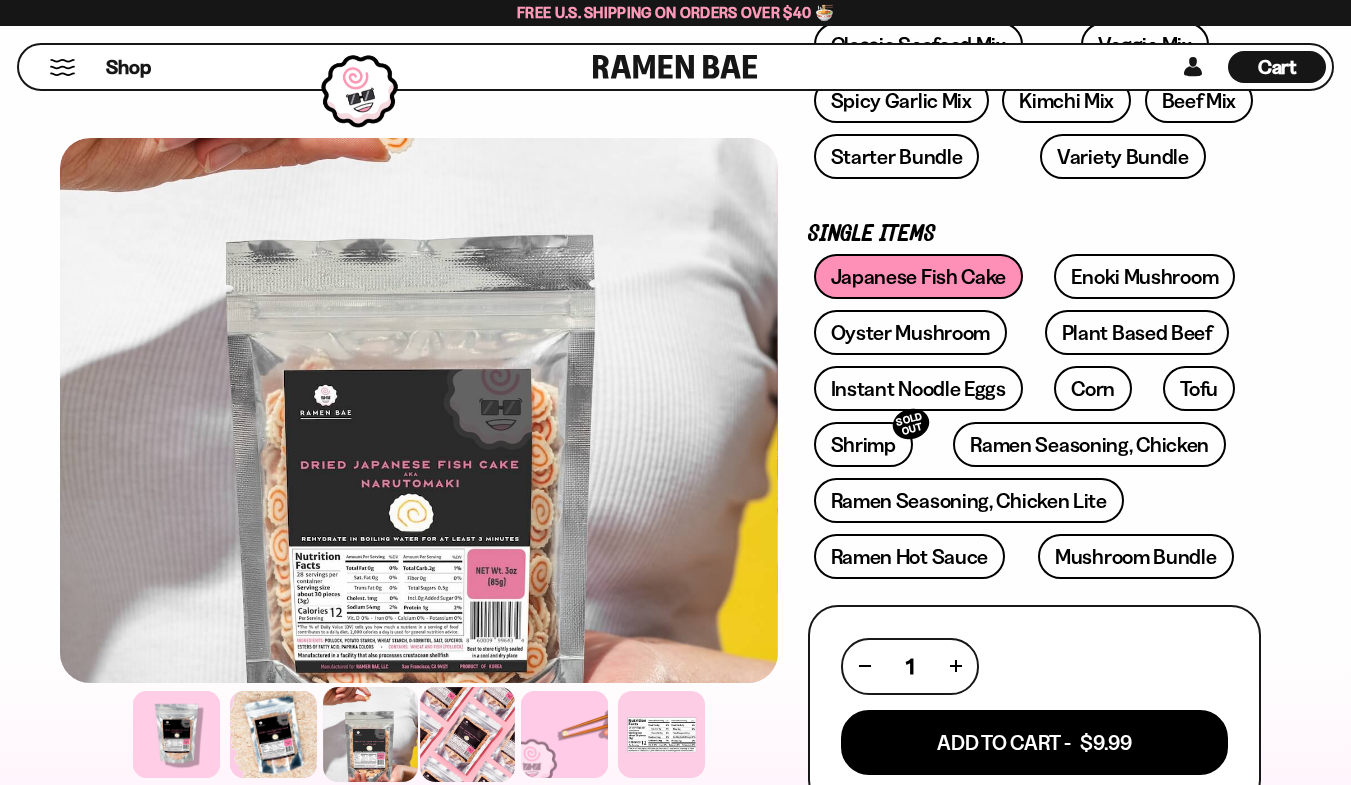click at bounding box center (467, 734) 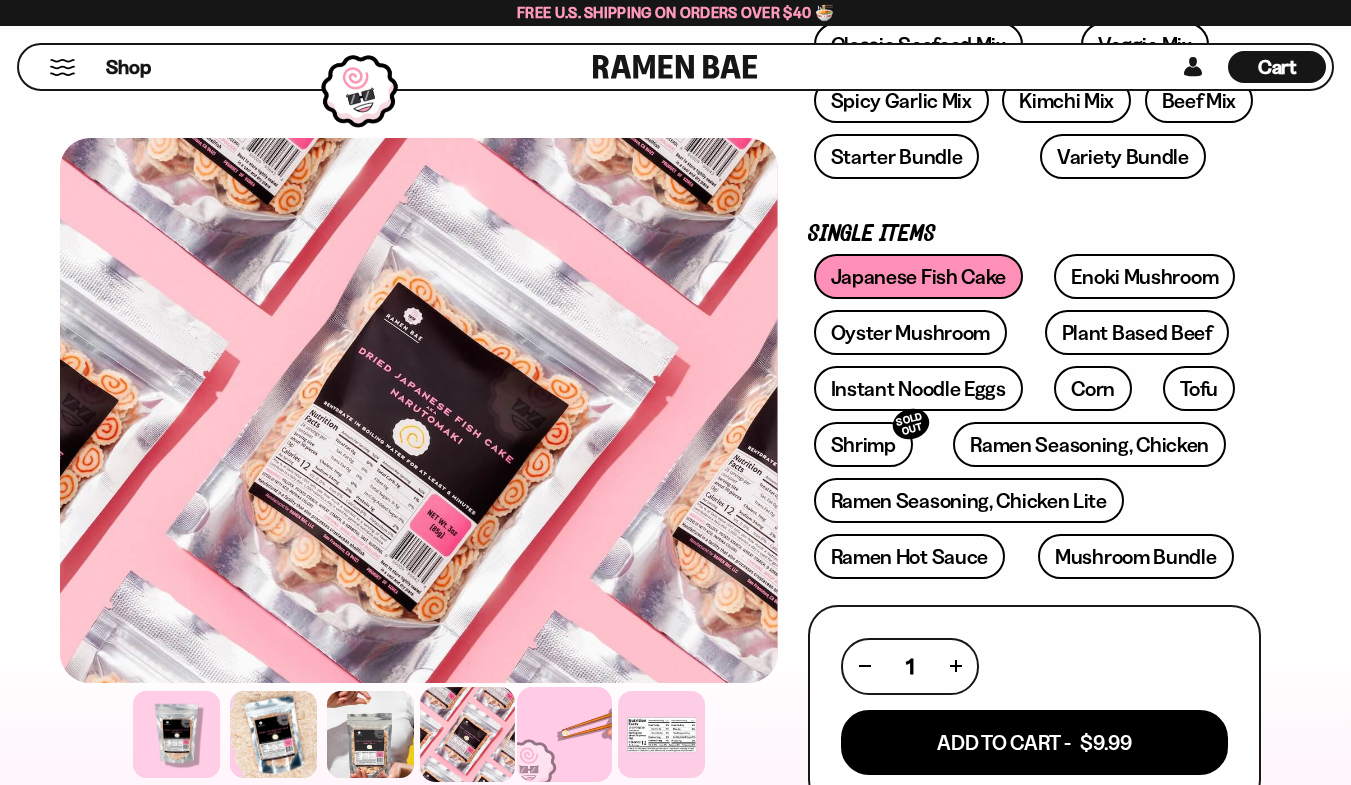 click at bounding box center [564, 734] 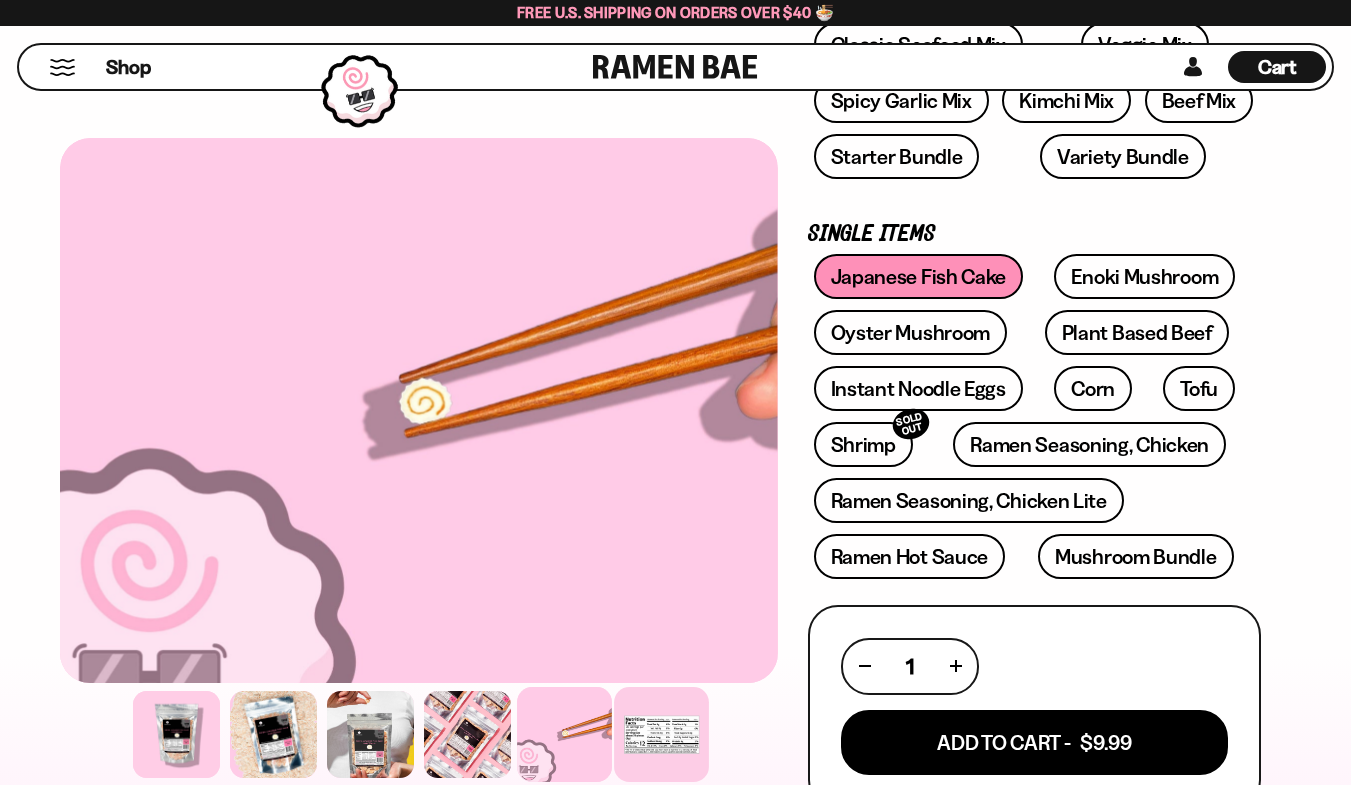 click at bounding box center [661, 734] 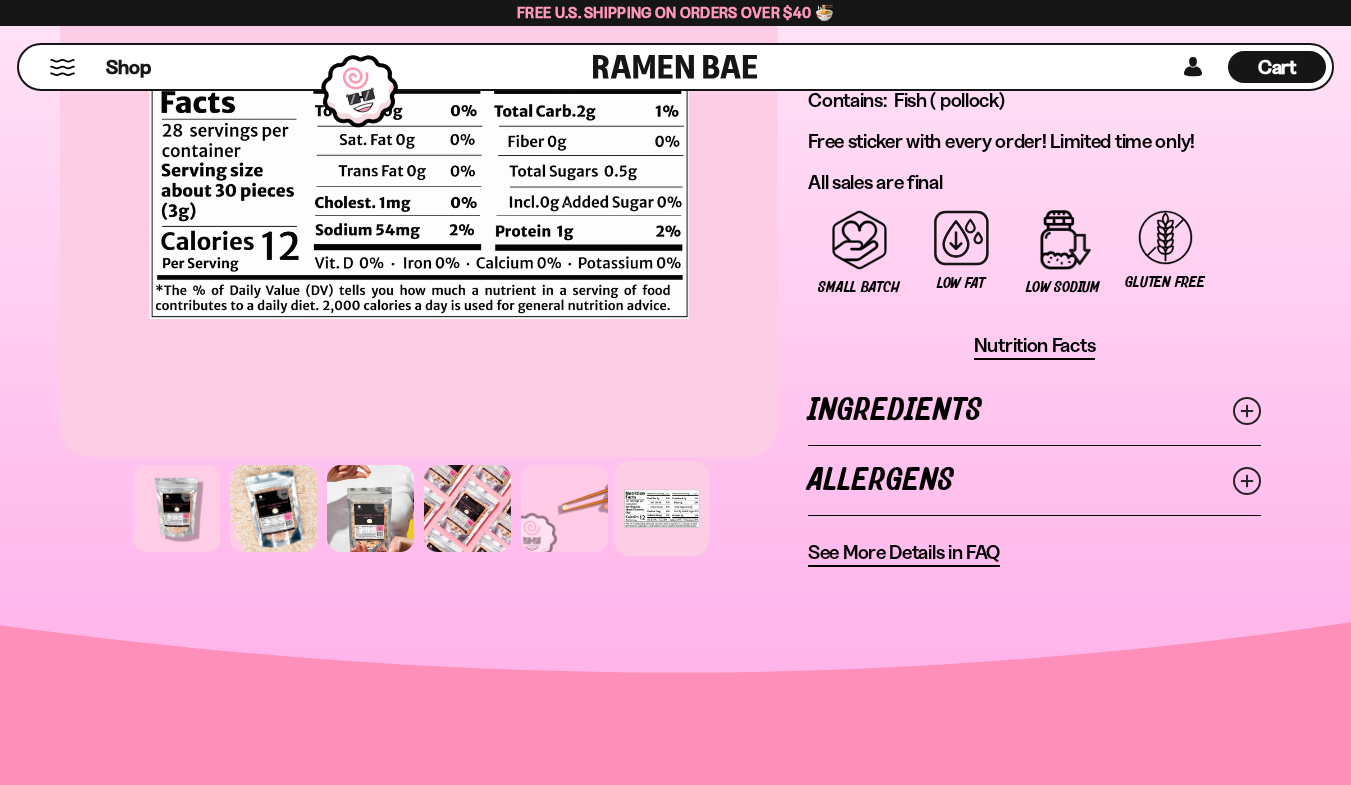 scroll, scrollTop: 1440, scrollLeft: 0, axis: vertical 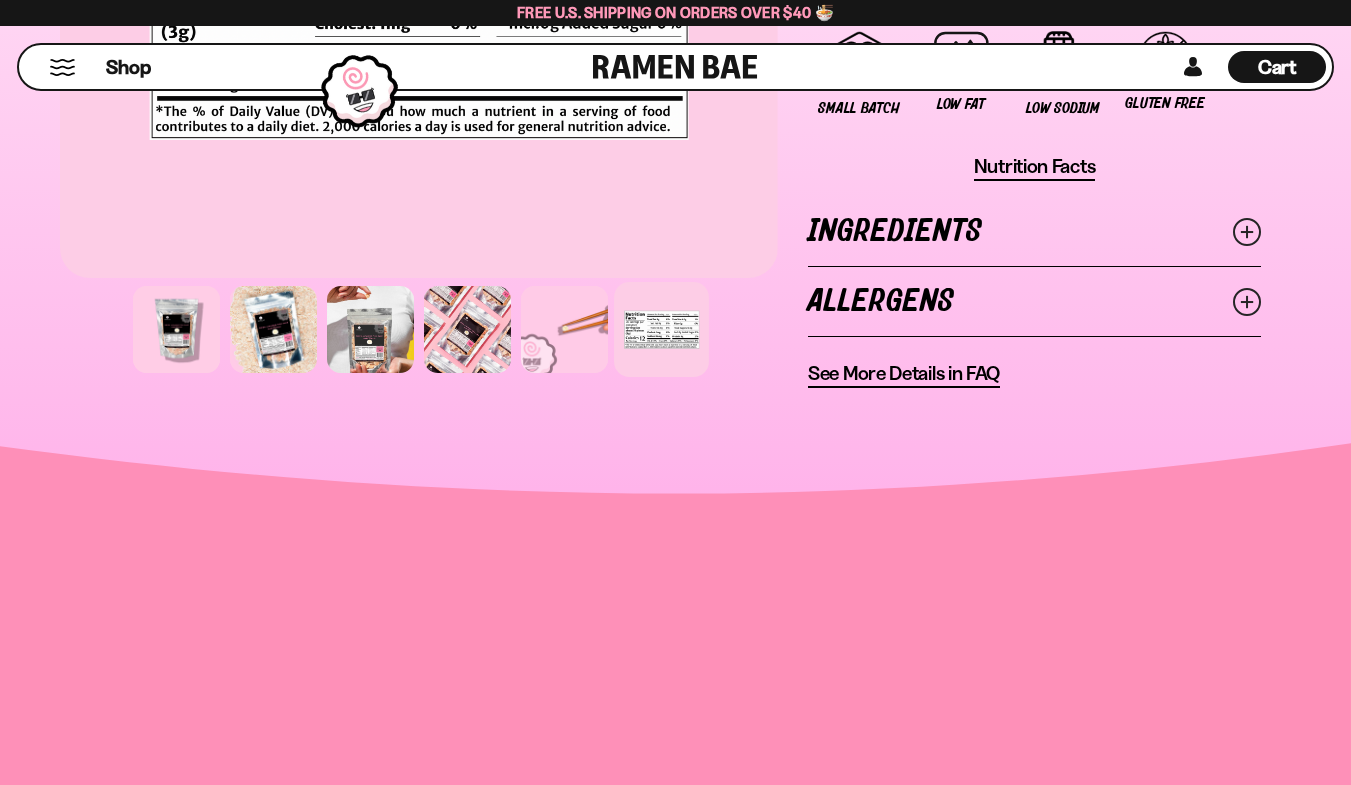 click 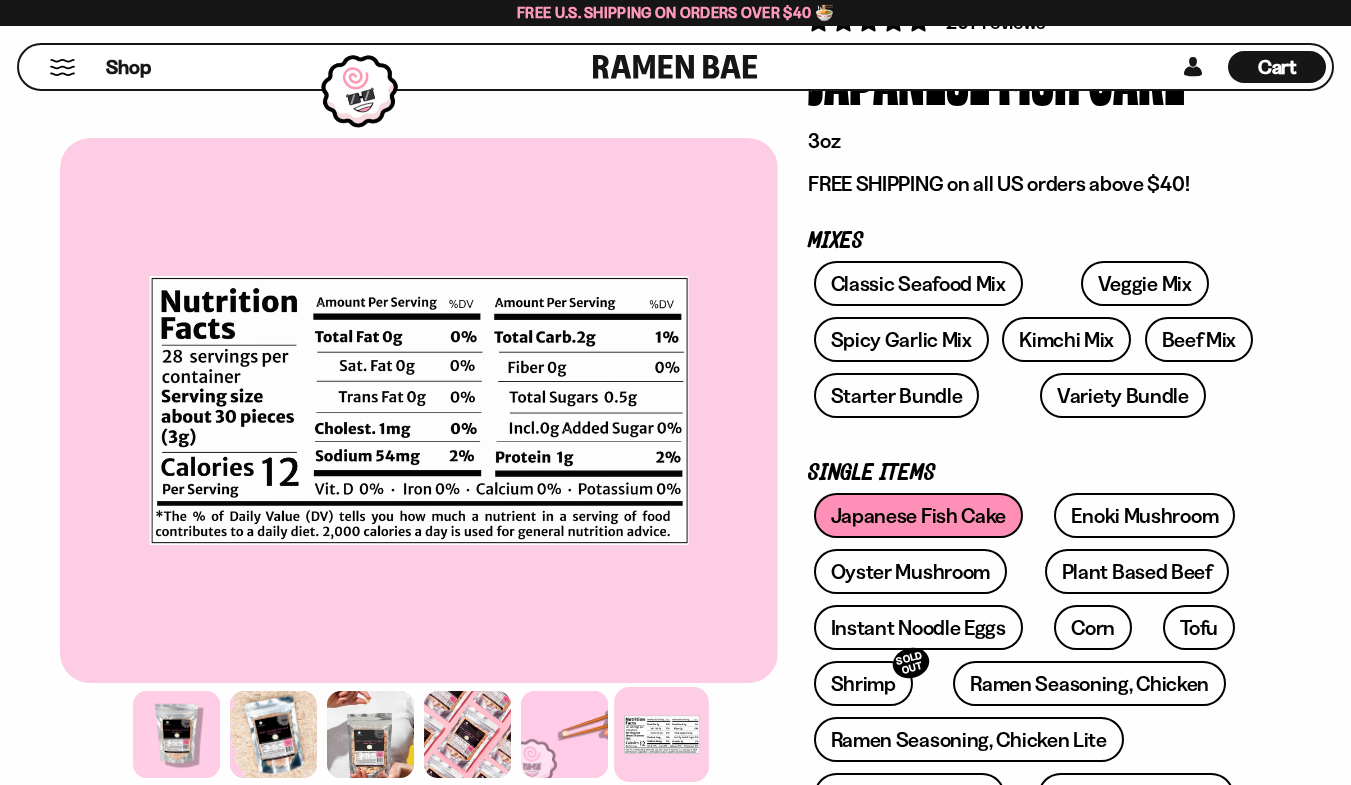 scroll, scrollTop: 0, scrollLeft: 0, axis: both 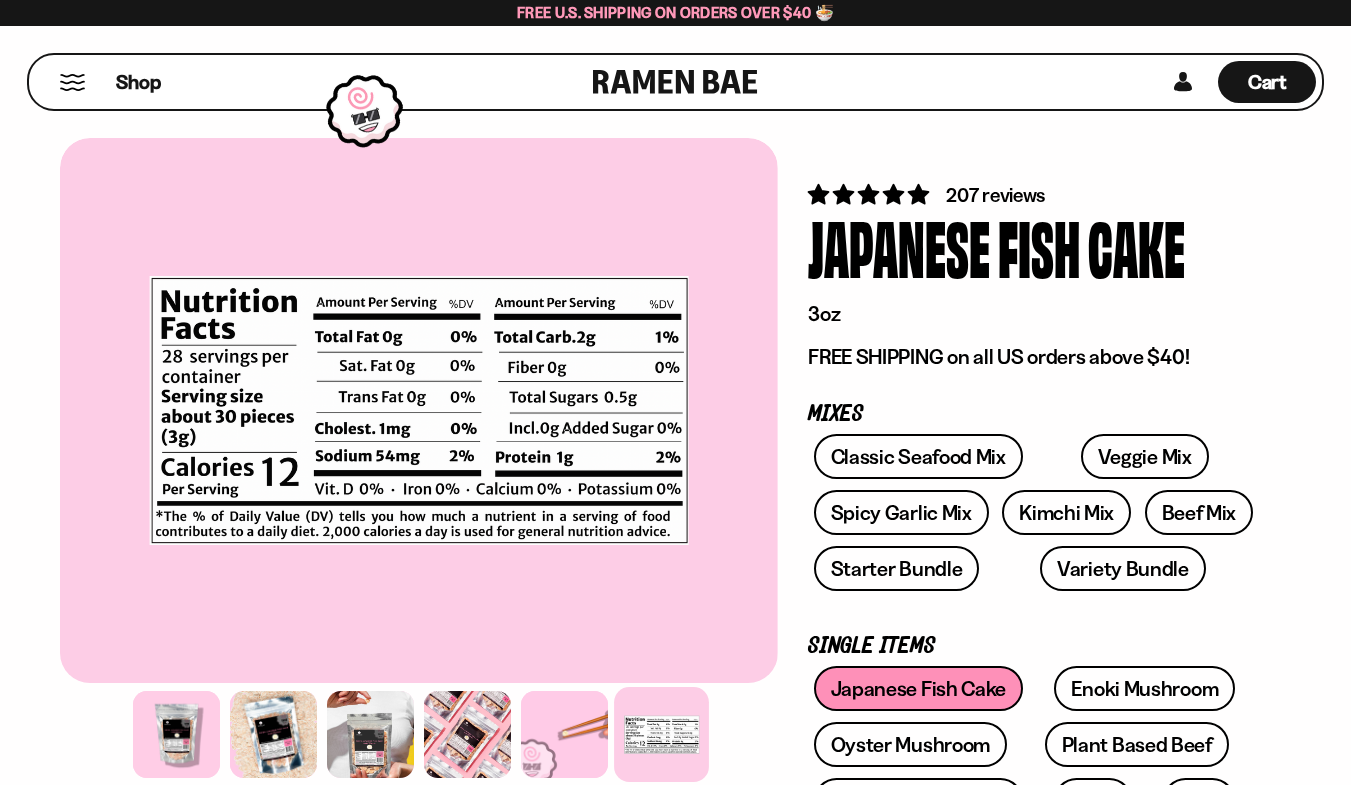 click at bounding box center [72, 82] 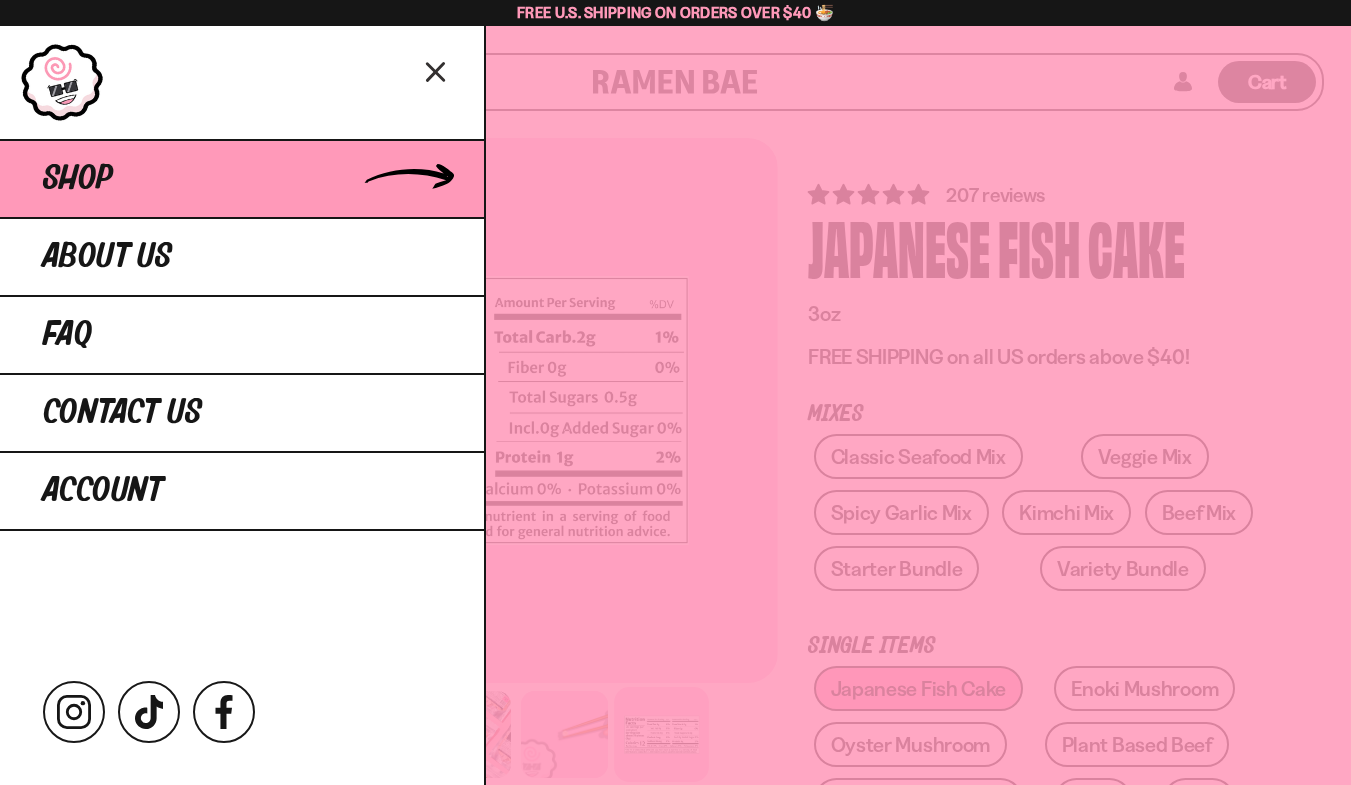 click on "Shop" at bounding box center [78, 179] 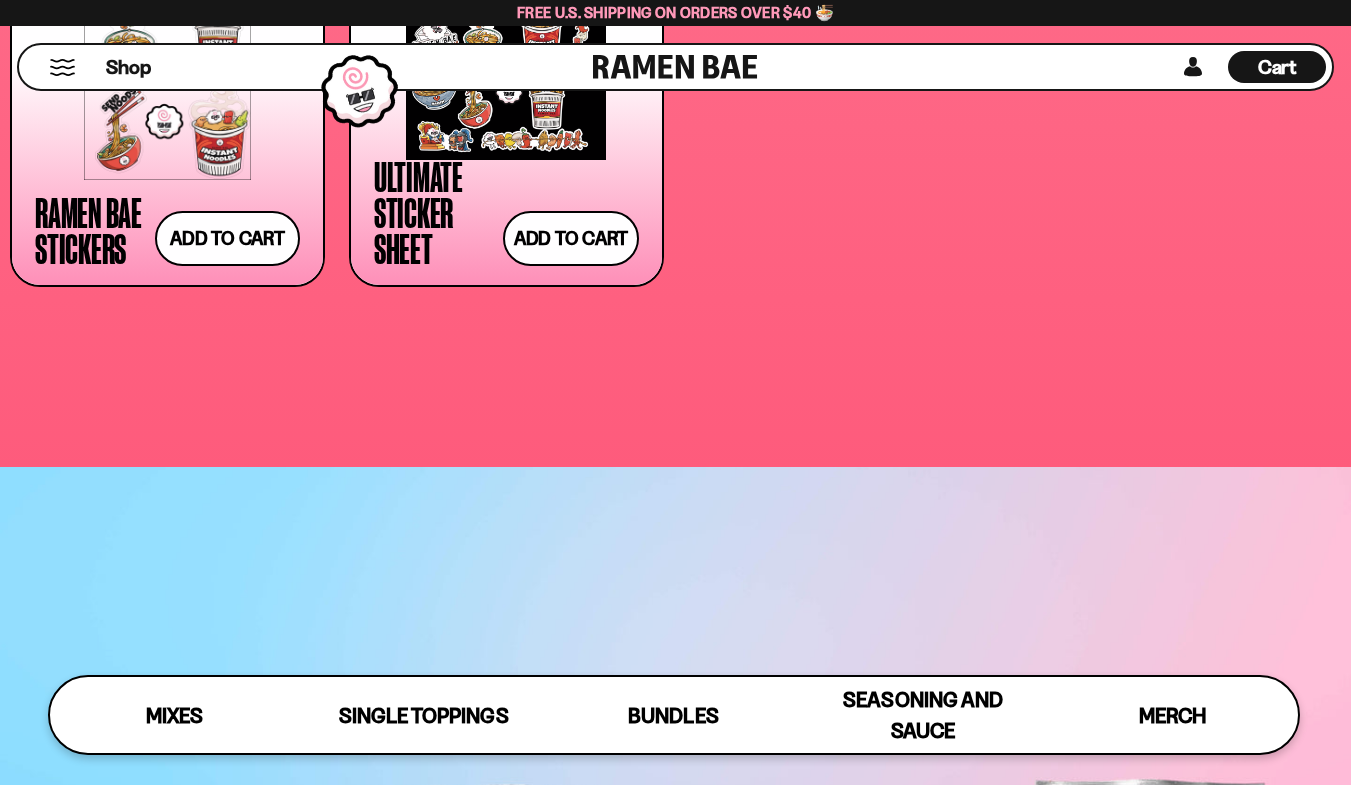 scroll, scrollTop: 5519, scrollLeft: 0, axis: vertical 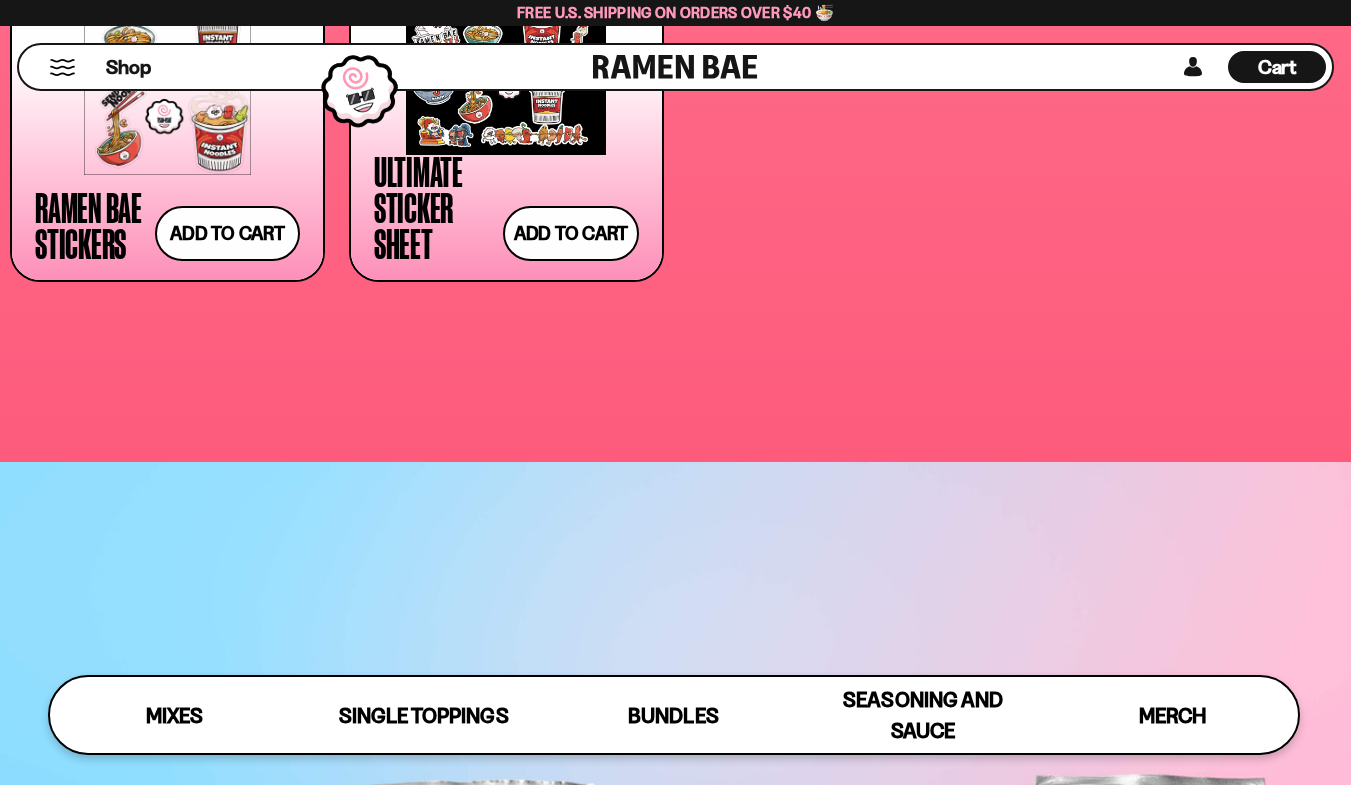 click on "Cart" at bounding box center [1277, 67] 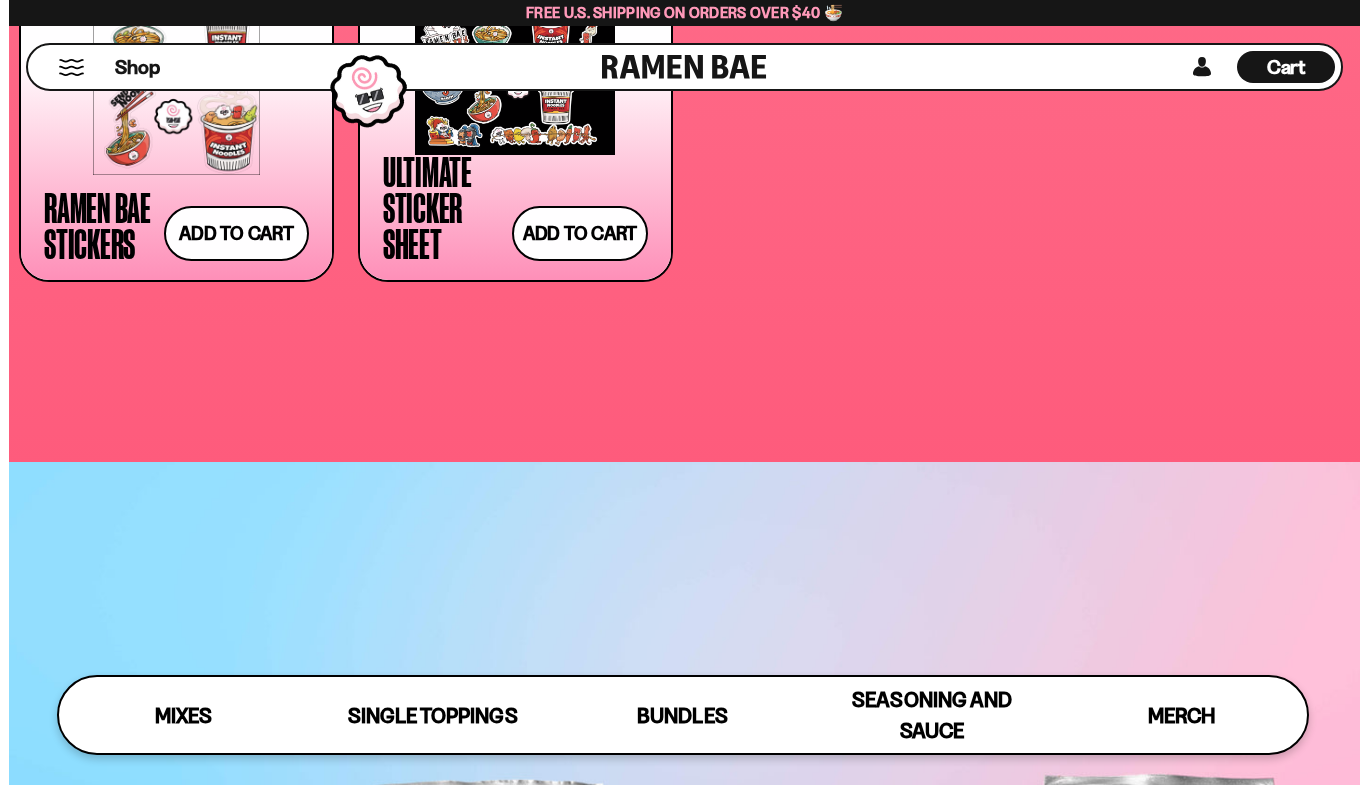 scroll, scrollTop: 5574, scrollLeft: 0, axis: vertical 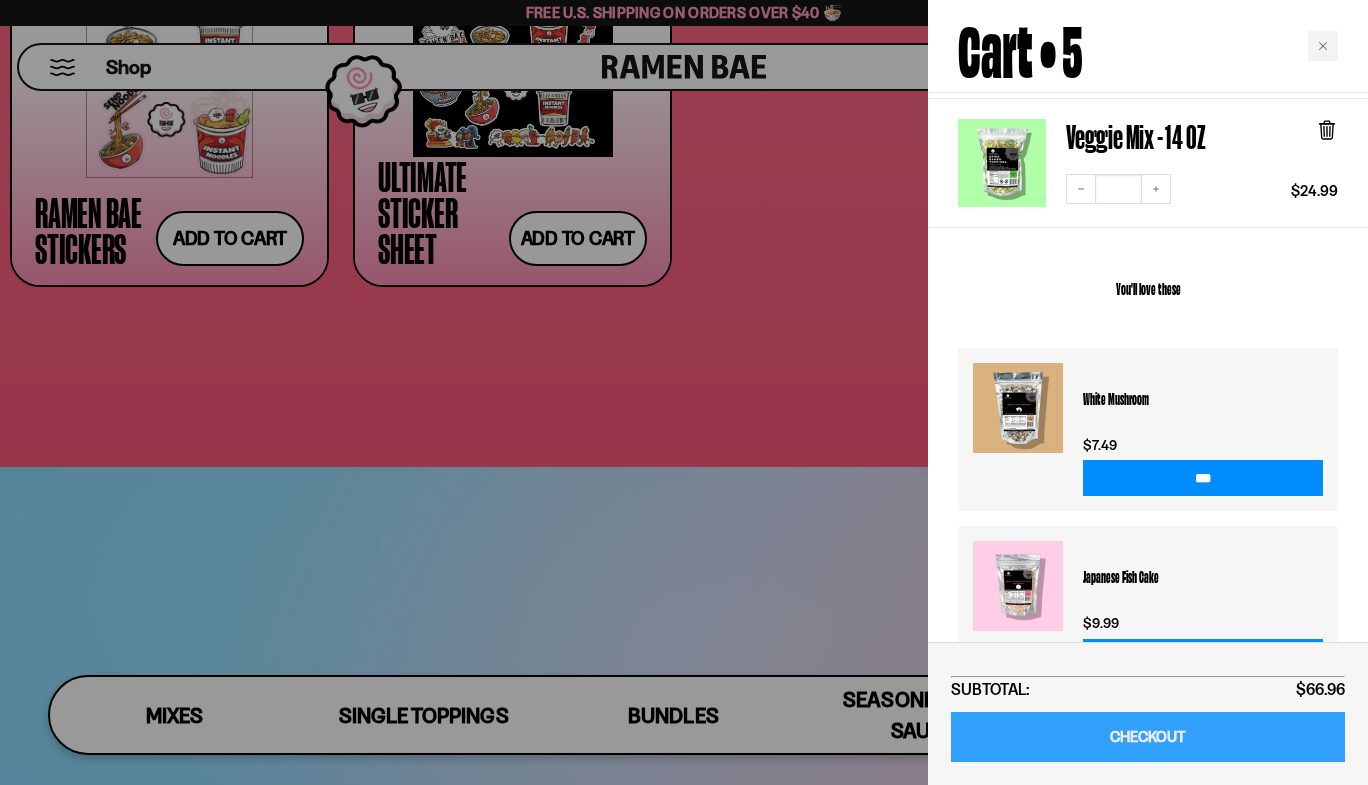 click on "CHECKOUT" at bounding box center (1148, 737) 